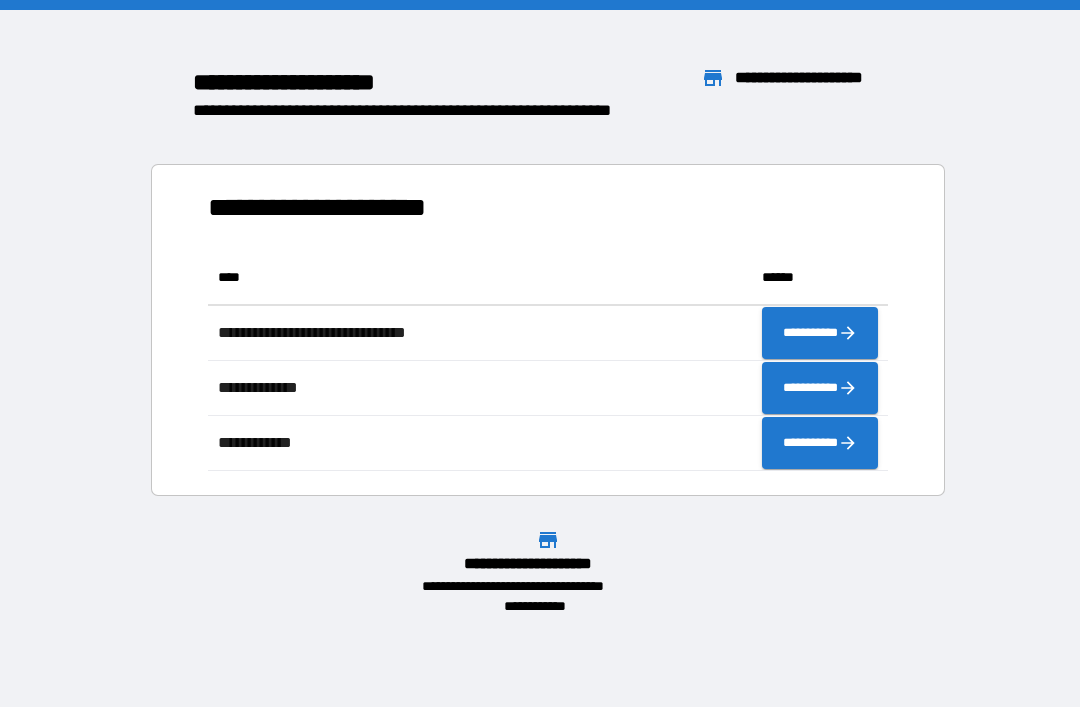 scroll, scrollTop: 0, scrollLeft: 0, axis: both 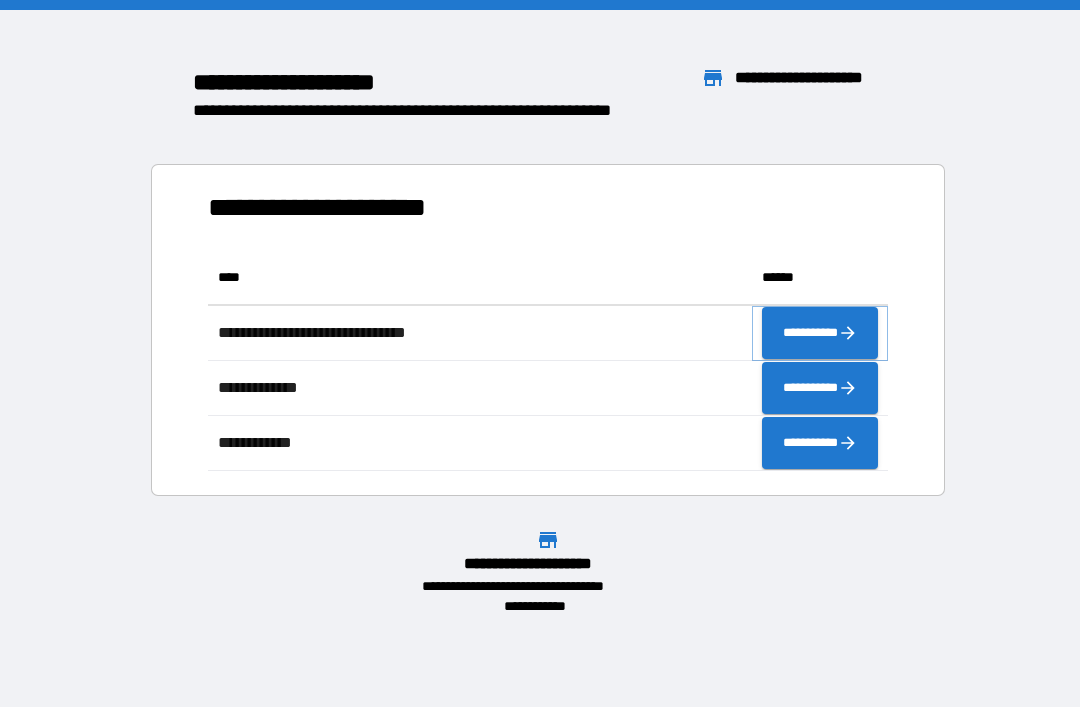 click on "**********" at bounding box center (820, 333) 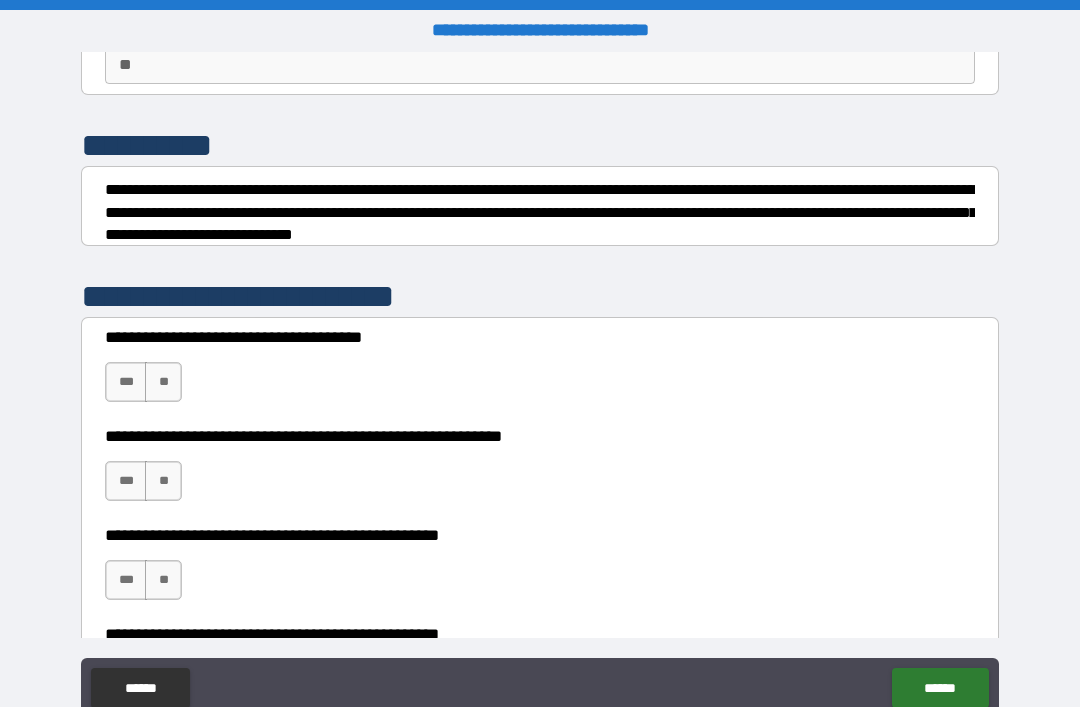 scroll, scrollTop: 219, scrollLeft: 0, axis: vertical 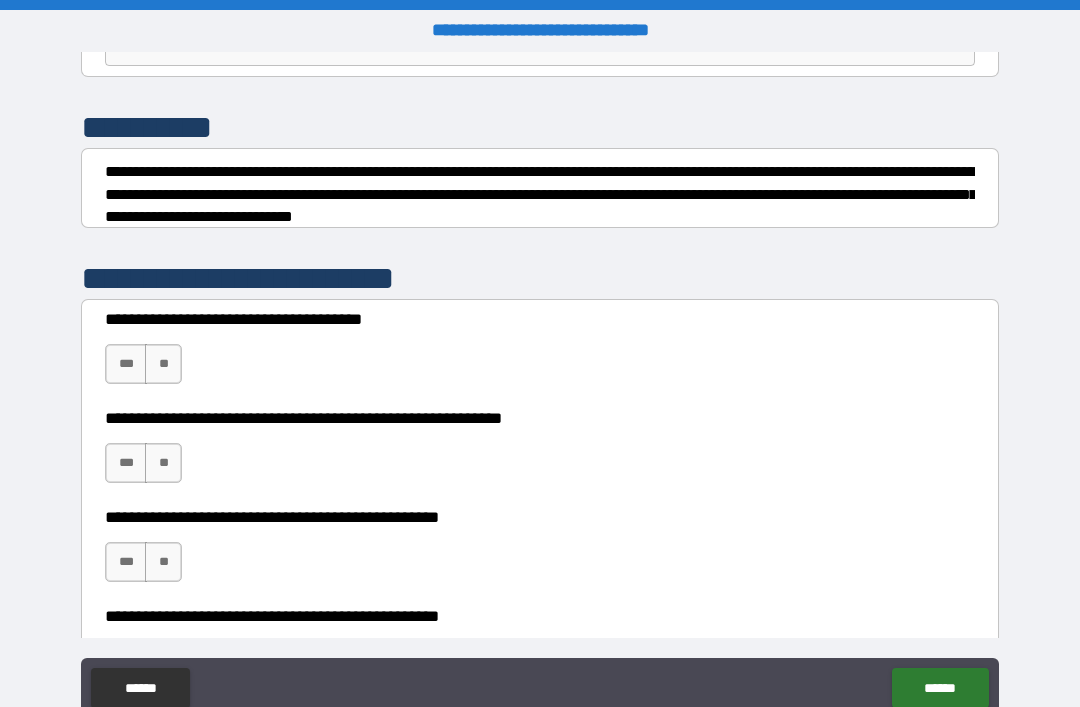 click on "***" at bounding box center (126, 364) 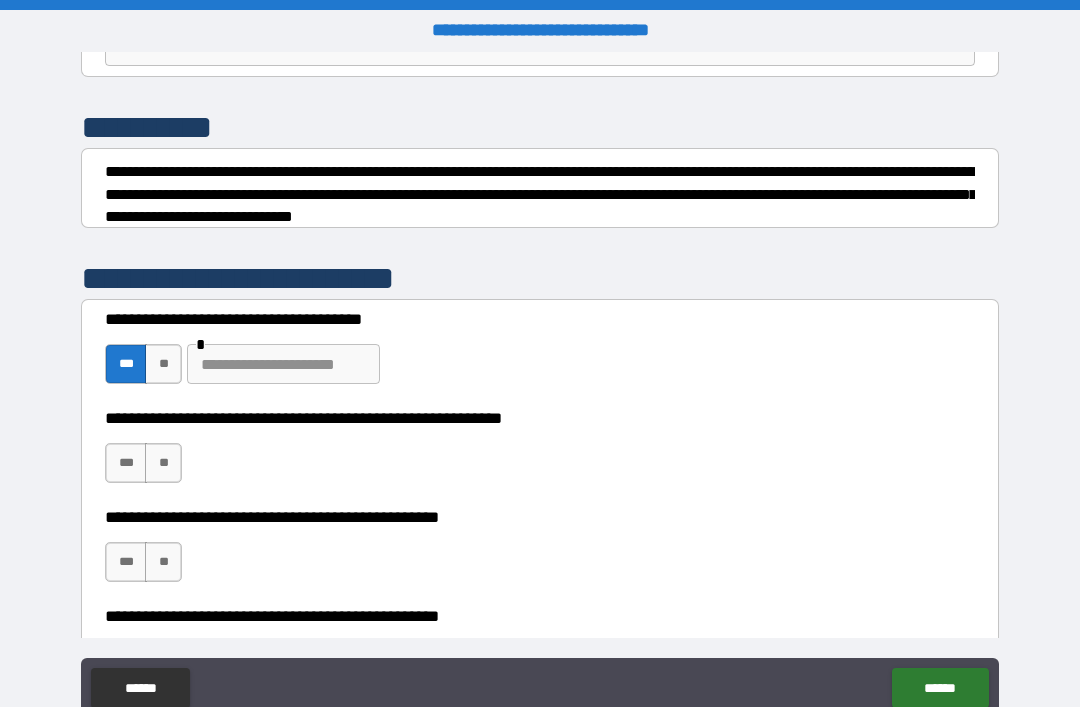 click on "***" at bounding box center [126, 463] 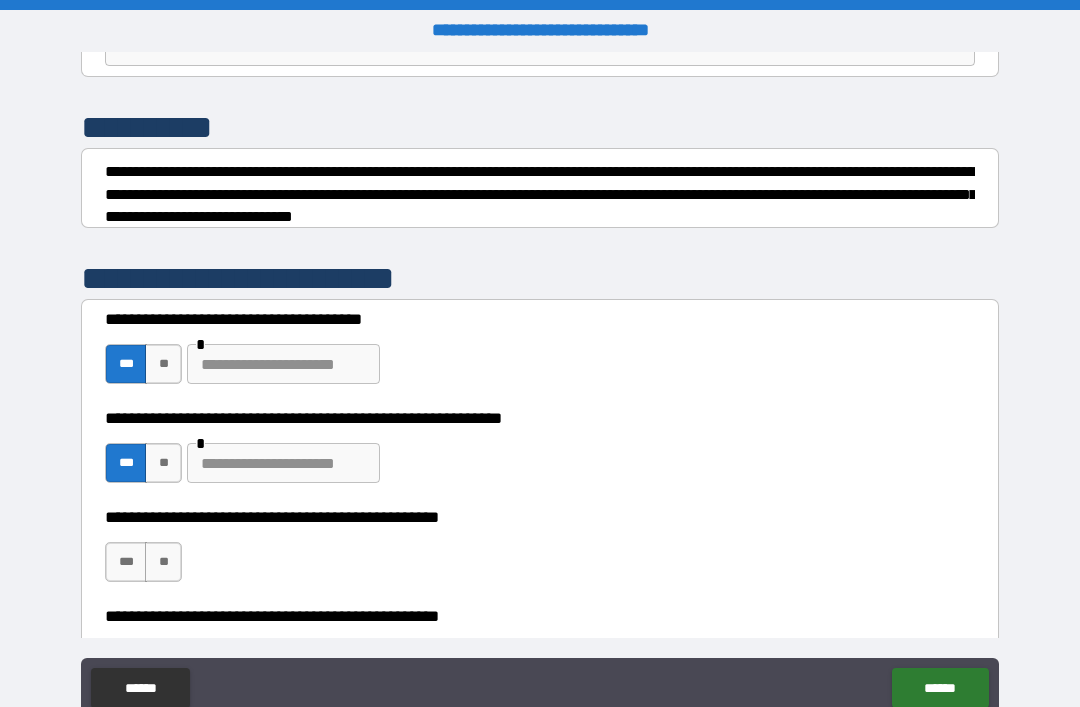 click on "**" at bounding box center (163, 364) 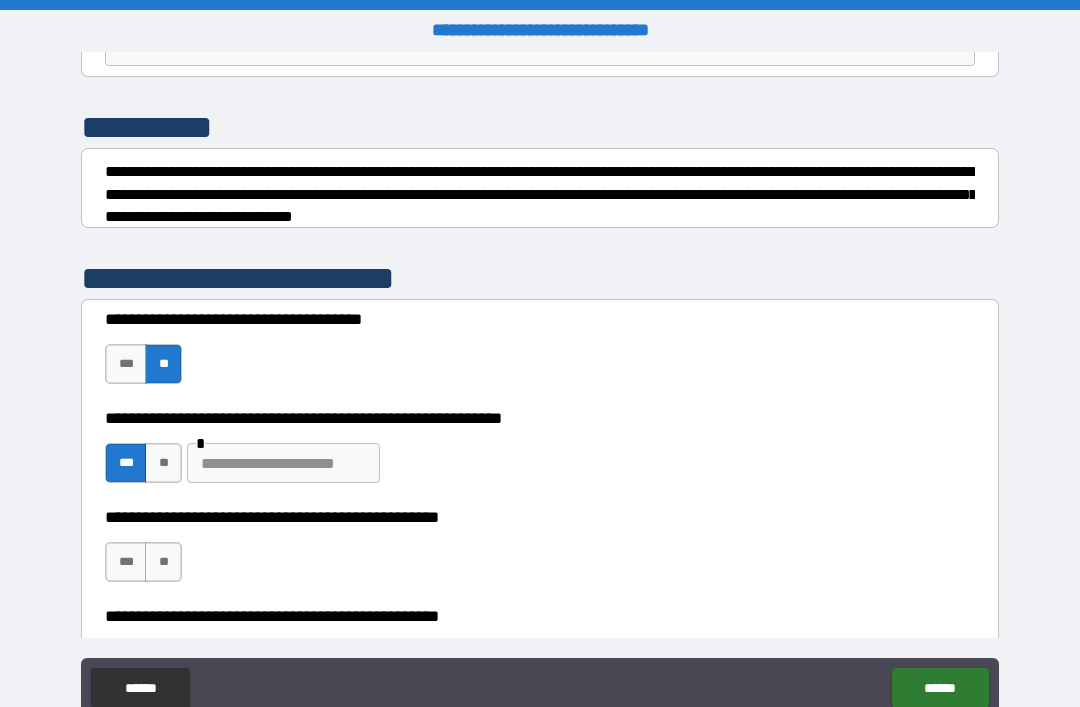 click at bounding box center [283, 463] 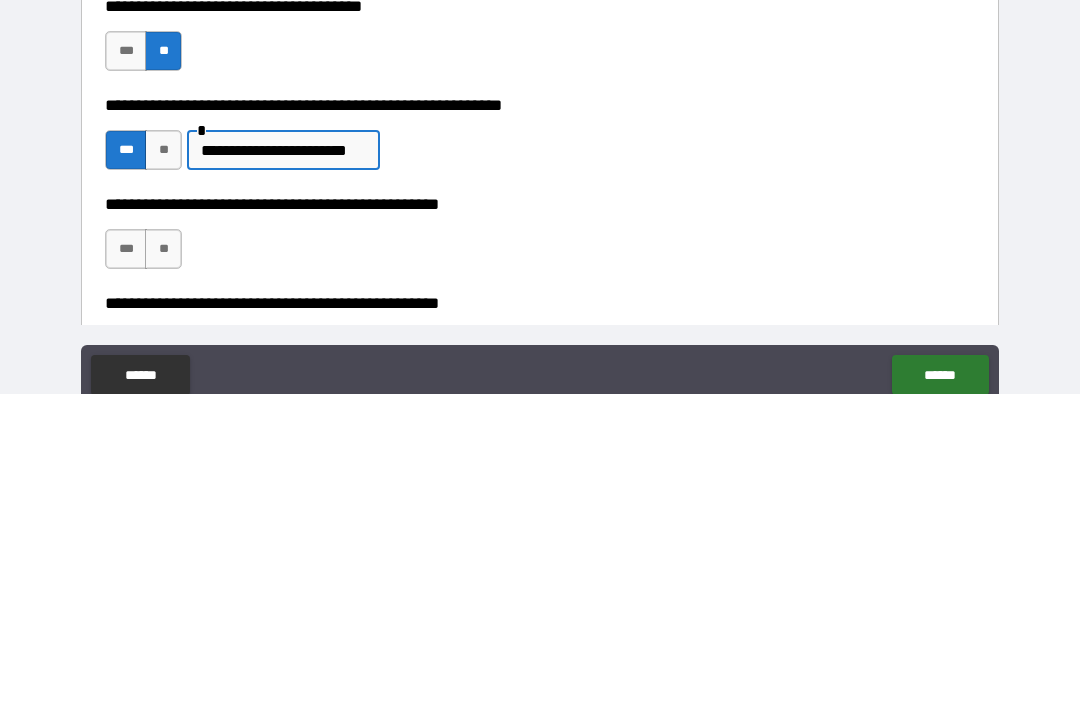 type on "**********" 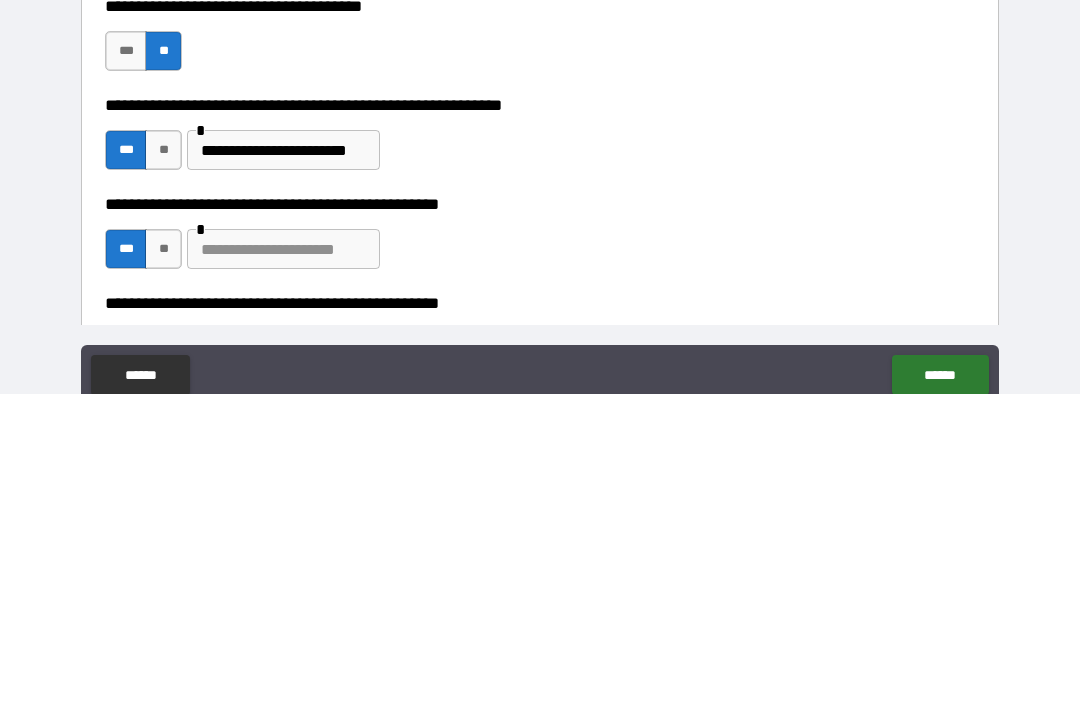 scroll, scrollTop: 64, scrollLeft: 0, axis: vertical 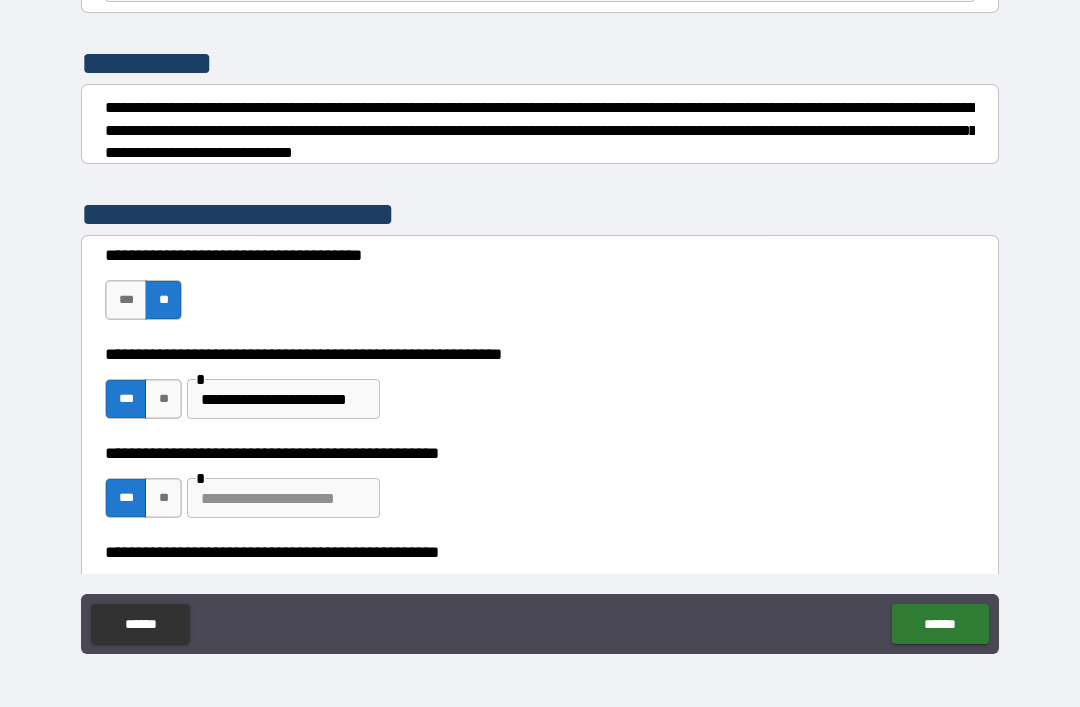 click at bounding box center (283, 498) 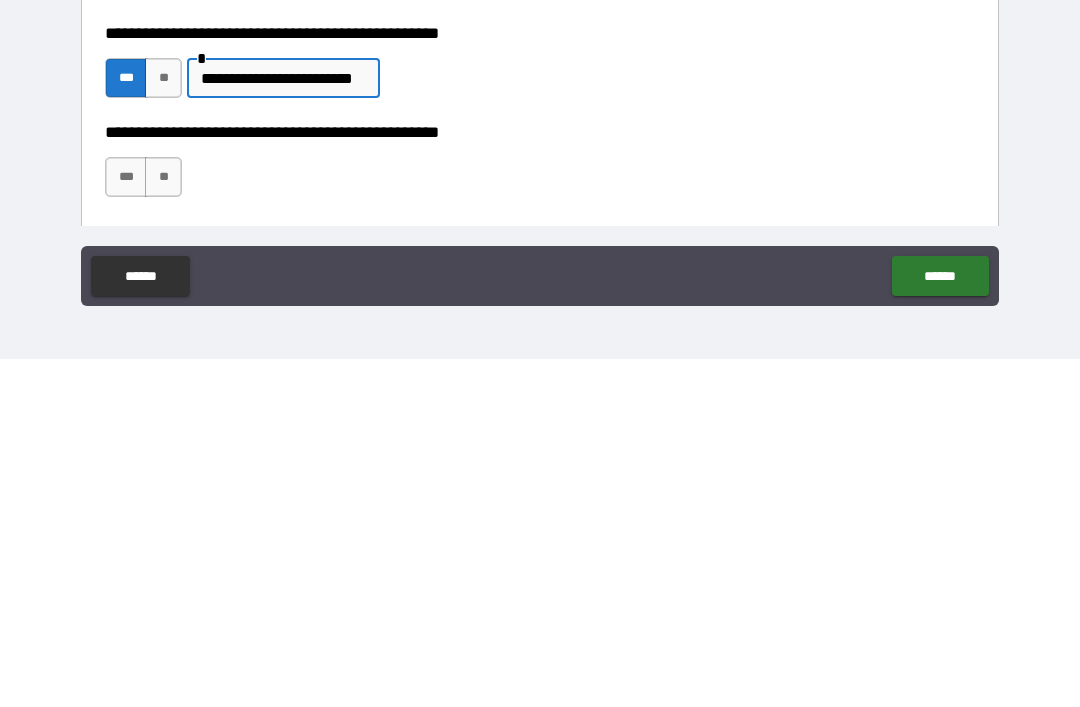 scroll, scrollTop: 310, scrollLeft: 0, axis: vertical 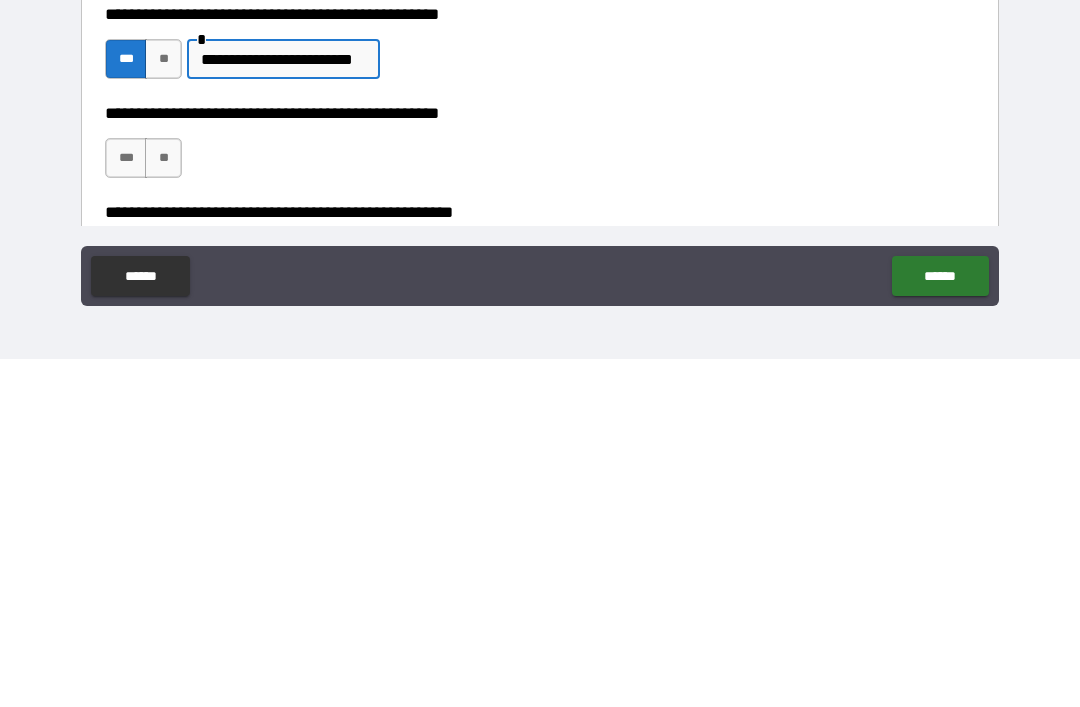 type on "**********" 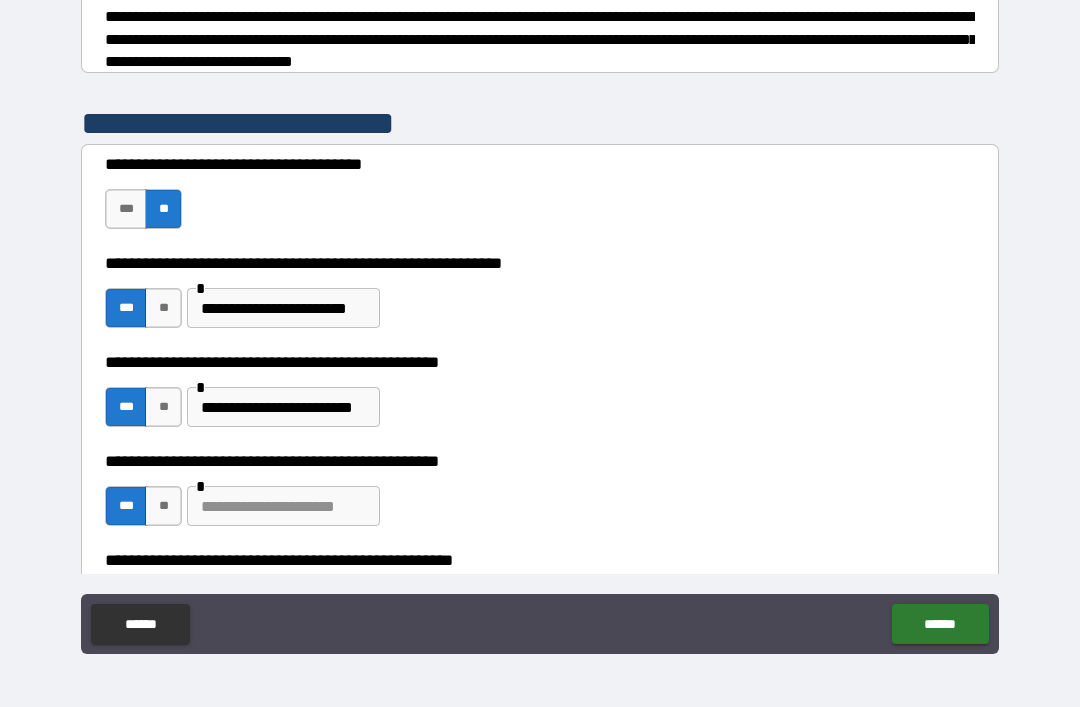 click at bounding box center [283, 506] 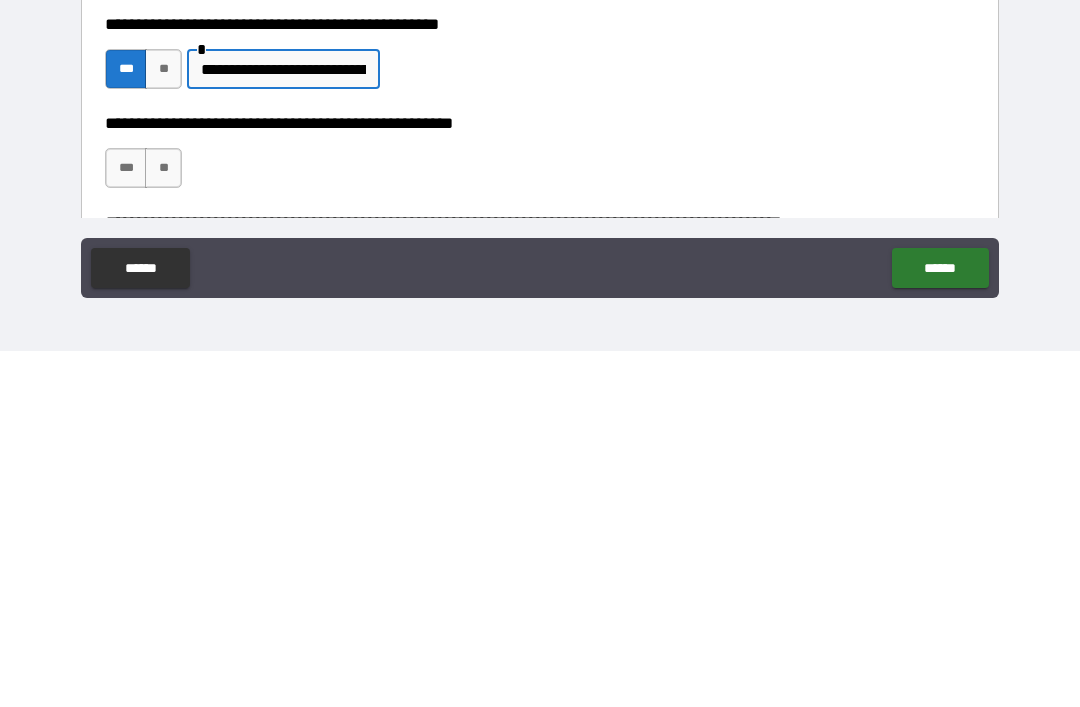 scroll, scrollTop: 393, scrollLeft: 0, axis: vertical 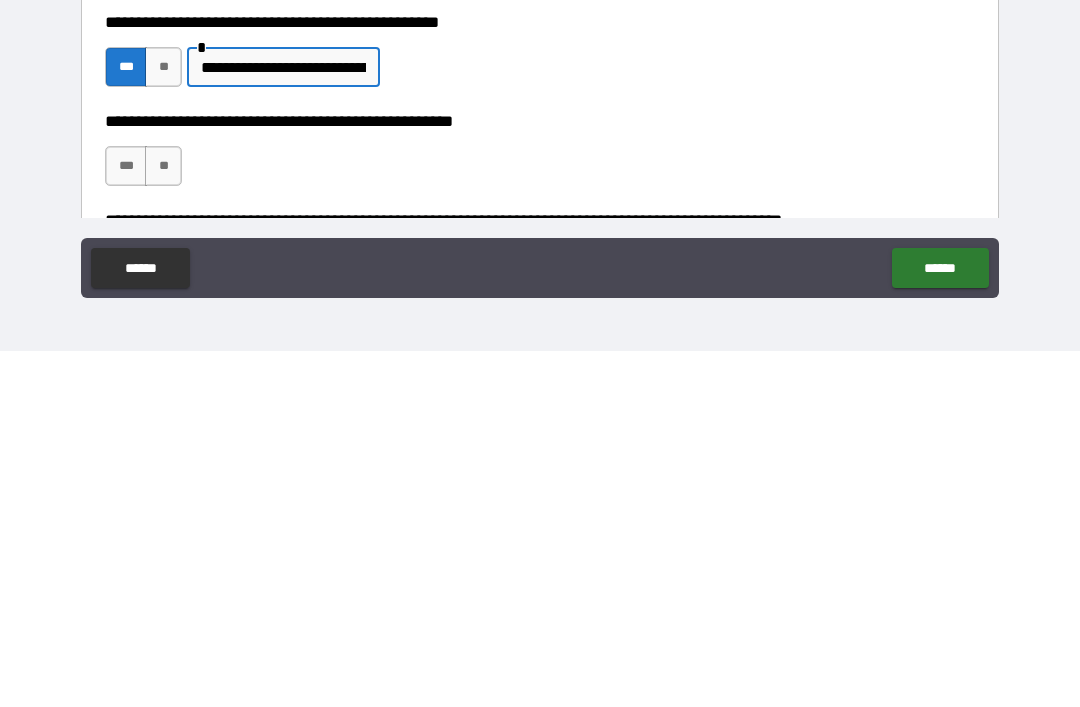 type on "**********" 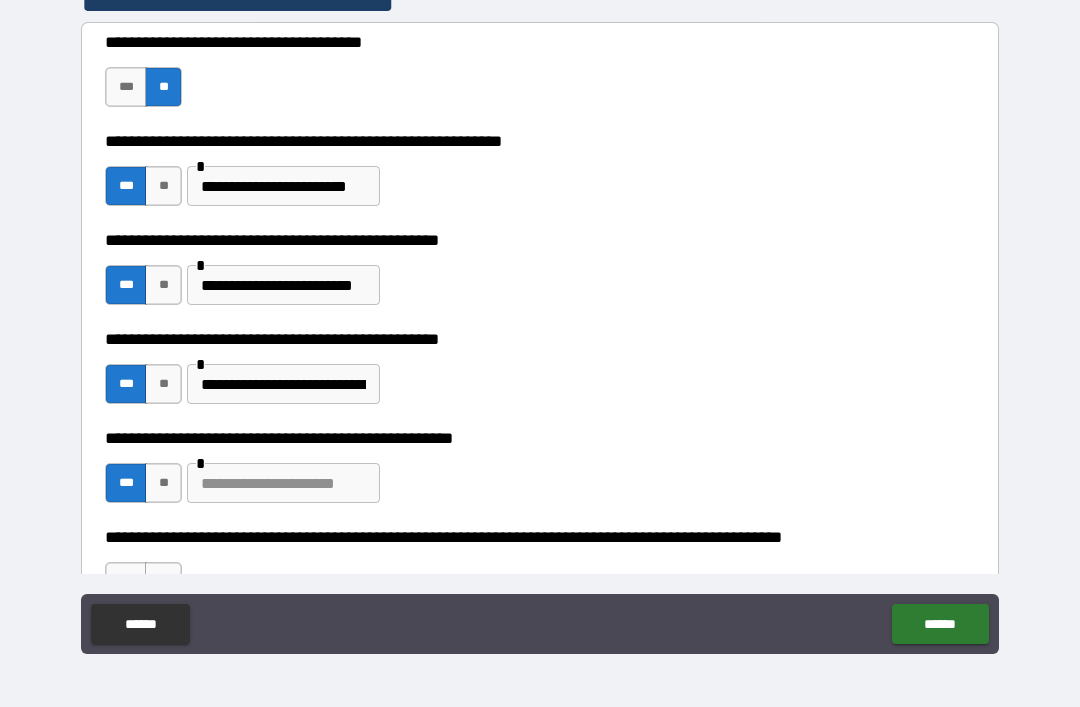 scroll, scrollTop: 493, scrollLeft: 0, axis: vertical 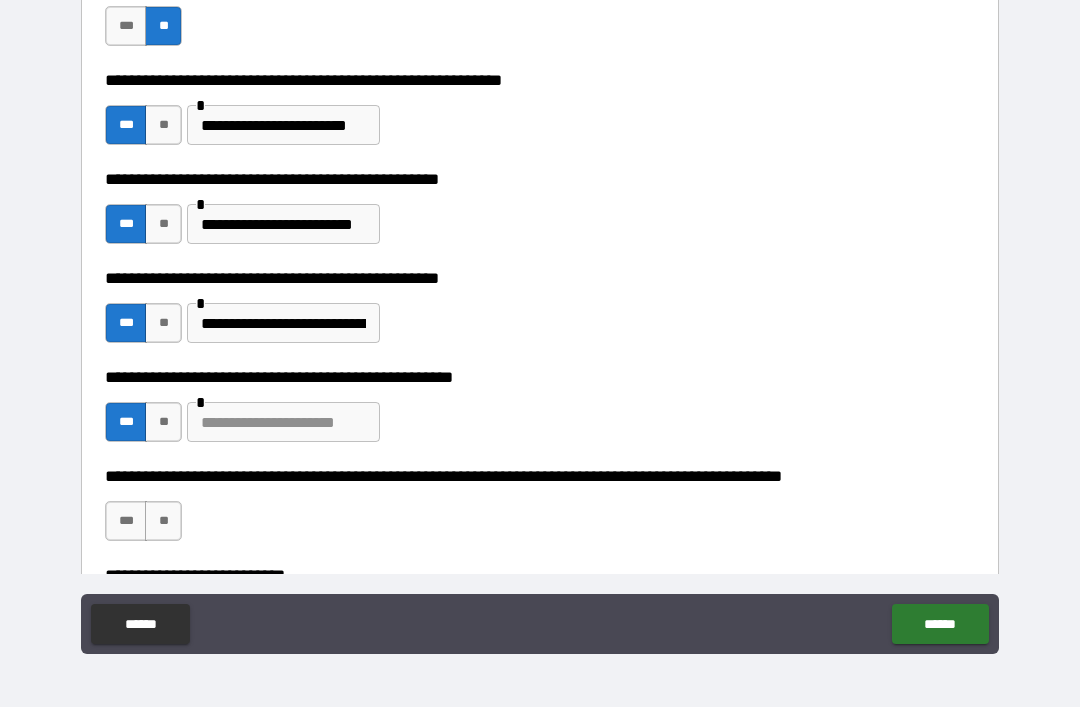 click on "**" at bounding box center [163, 422] 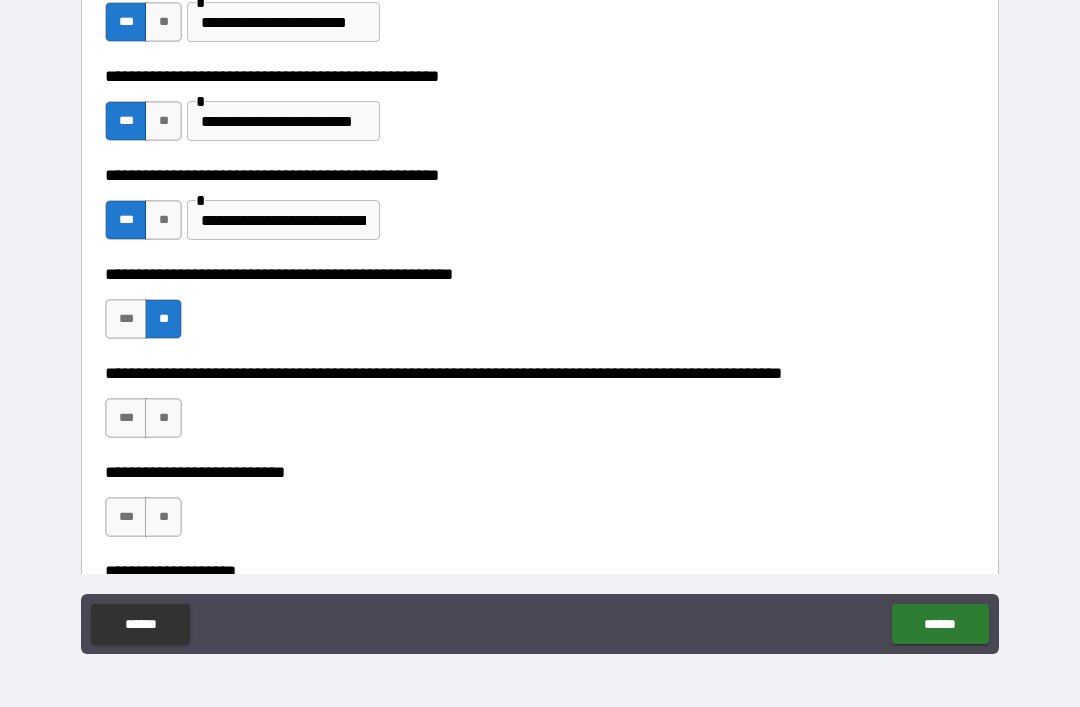 scroll, scrollTop: 599, scrollLeft: 0, axis: vertical 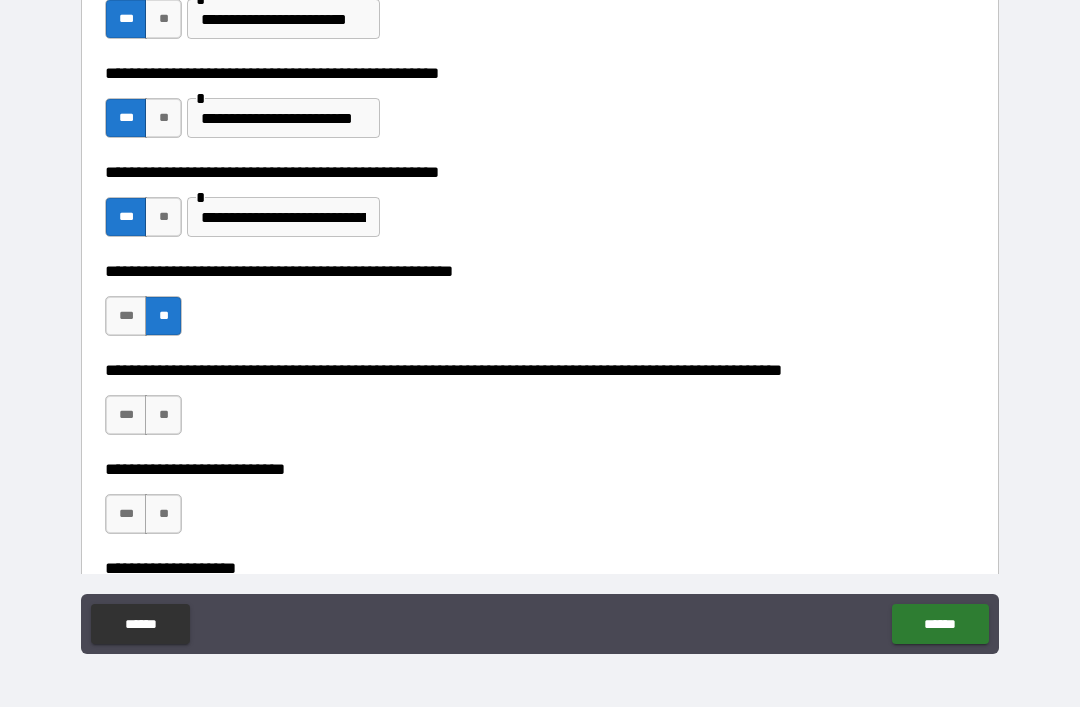click on "**" at bounding box center [163, 415] 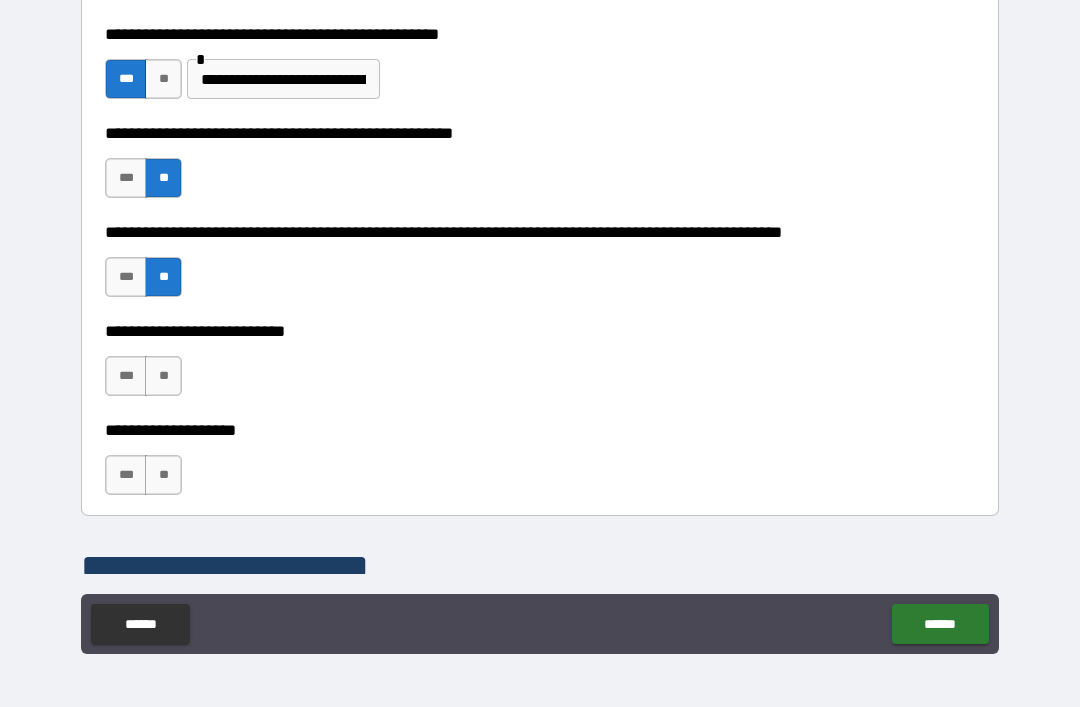 scroll, scrollTop: 738, scrollLeft: 0, axis: vertical 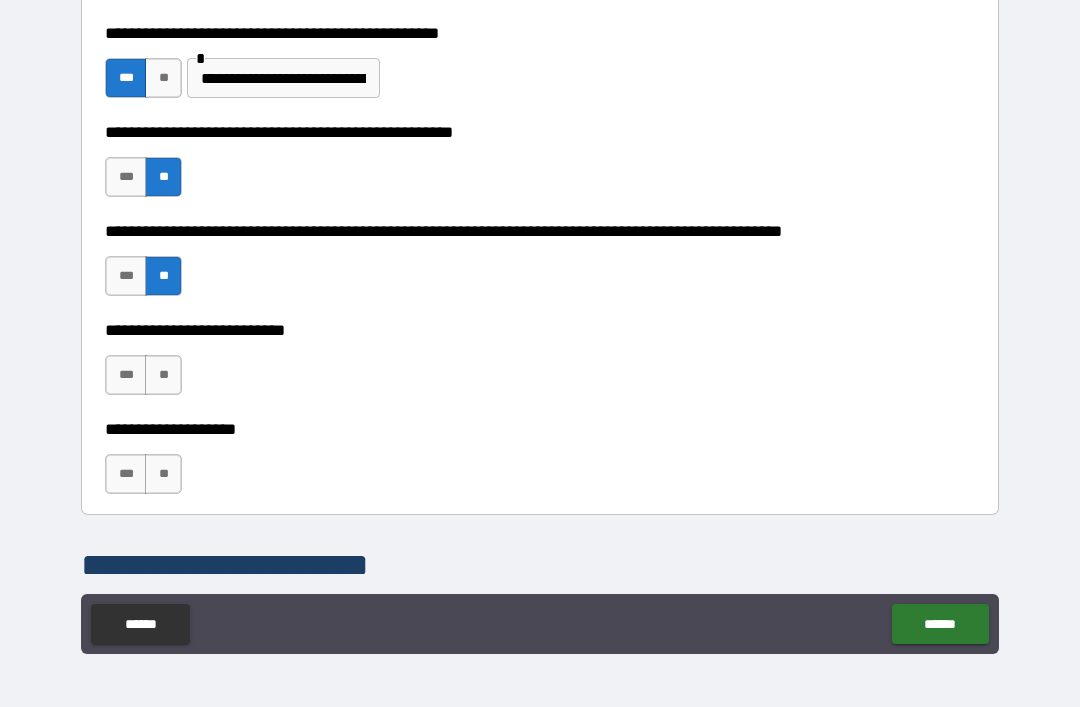 click on "**" at bounding box center [163, 474] 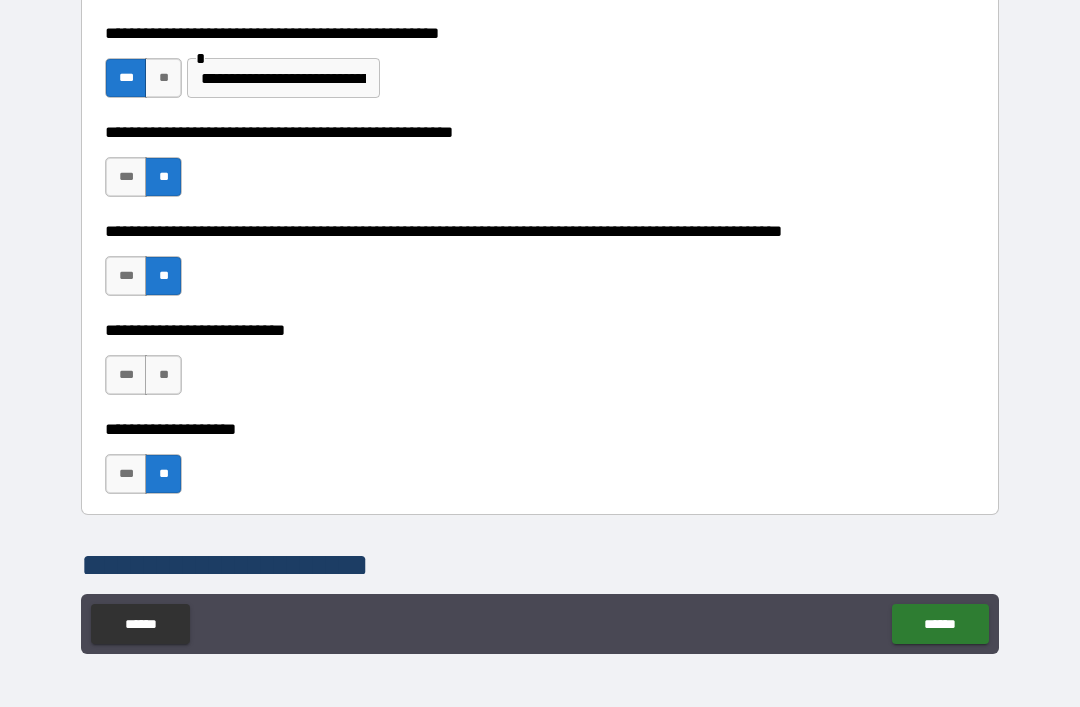 click on "**" at bounding box center [163, 375] 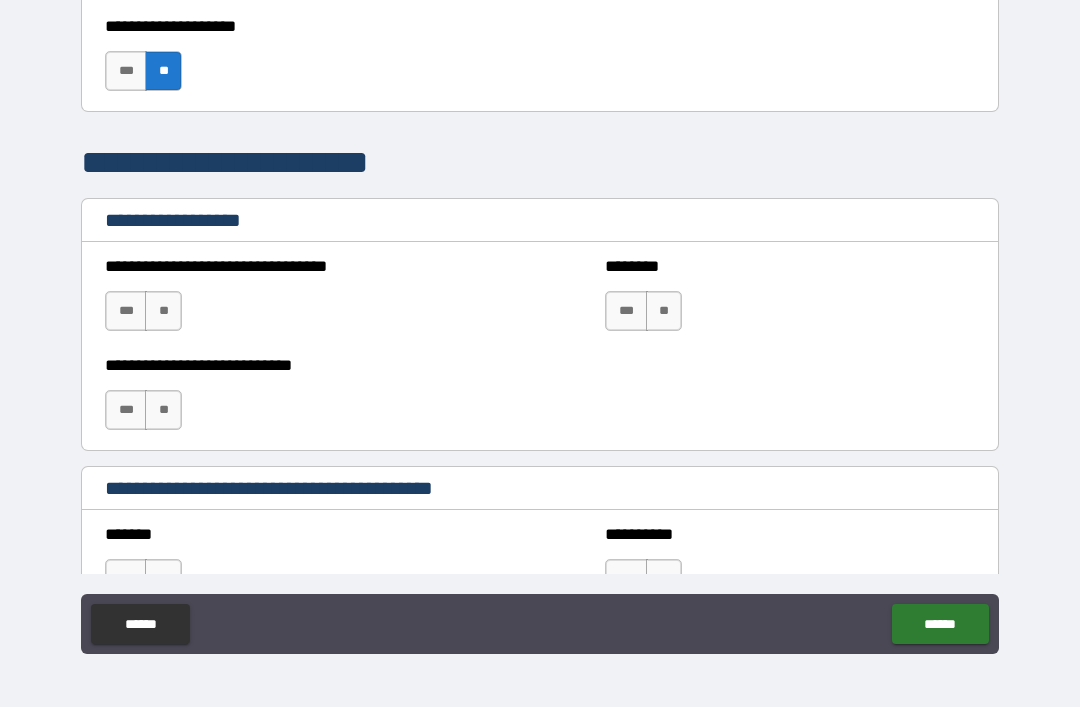 scroll, scrollTop: 1142, scrollLeft: 0, axis: vertical 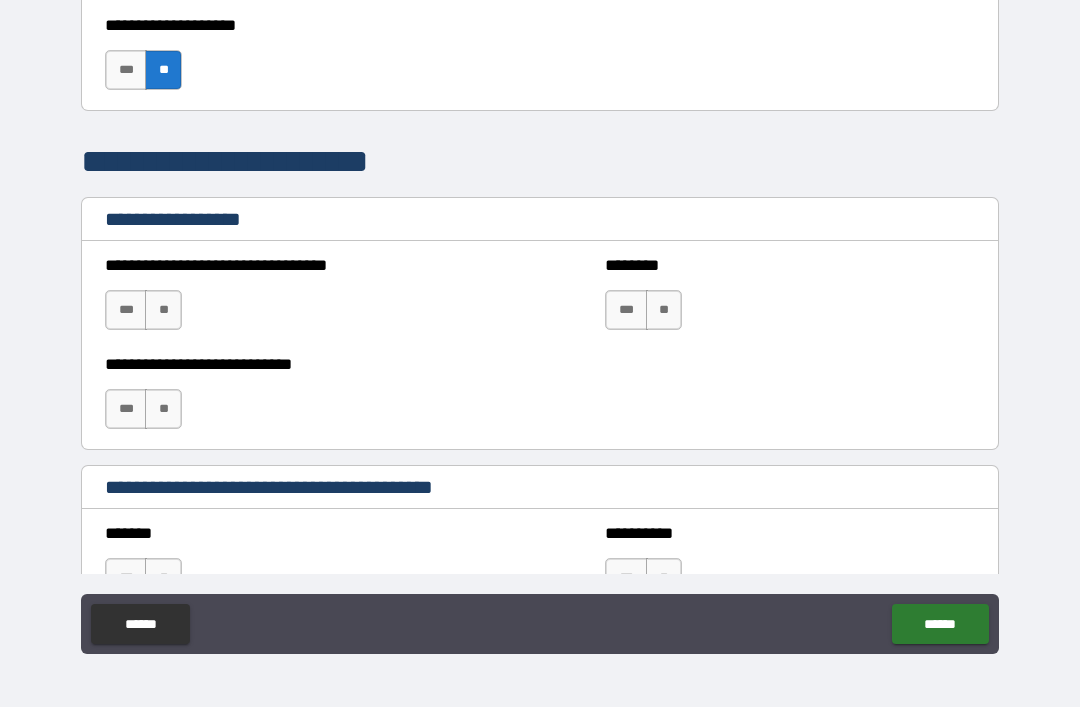 click on "**" at bounding box center (163, 310) 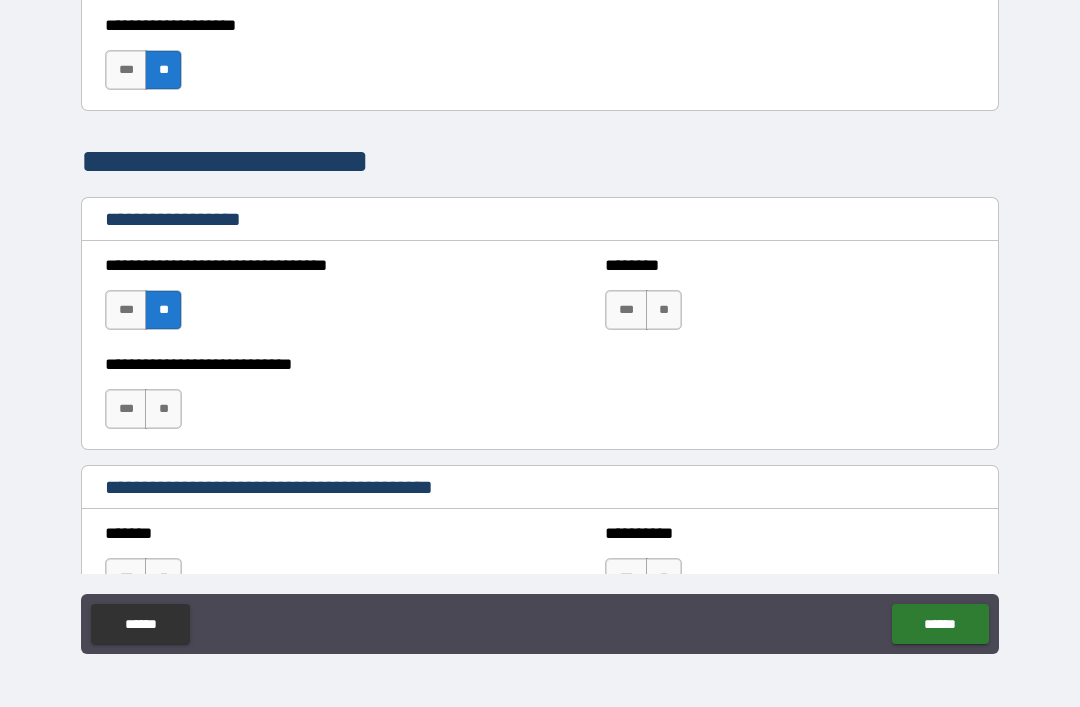 click on "**" at bounding box center (163, 409) 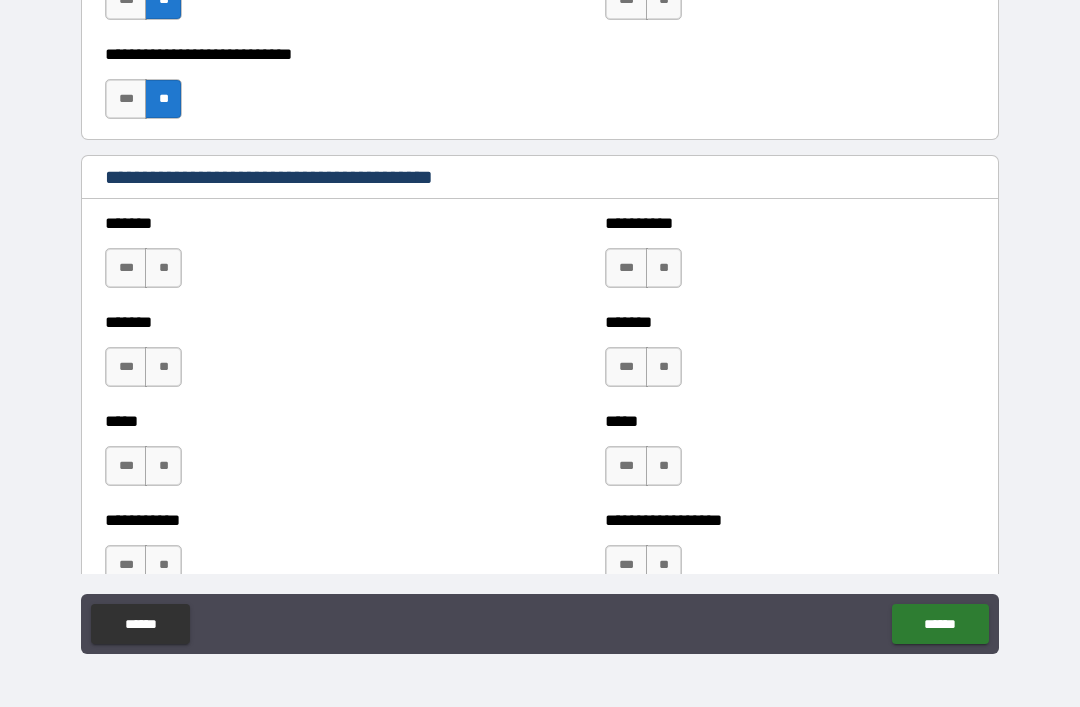 scroll, scrollTop: 1453, scrollLeft: 0, axis: vertical 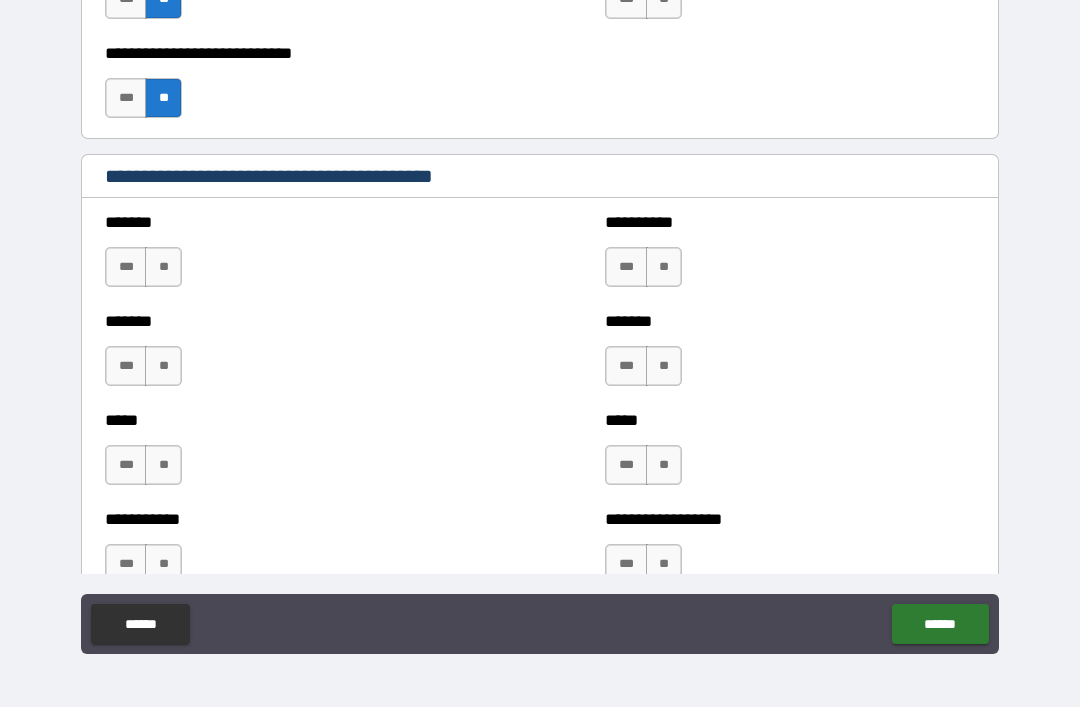 click on "**" at bounding box center [163, 267] 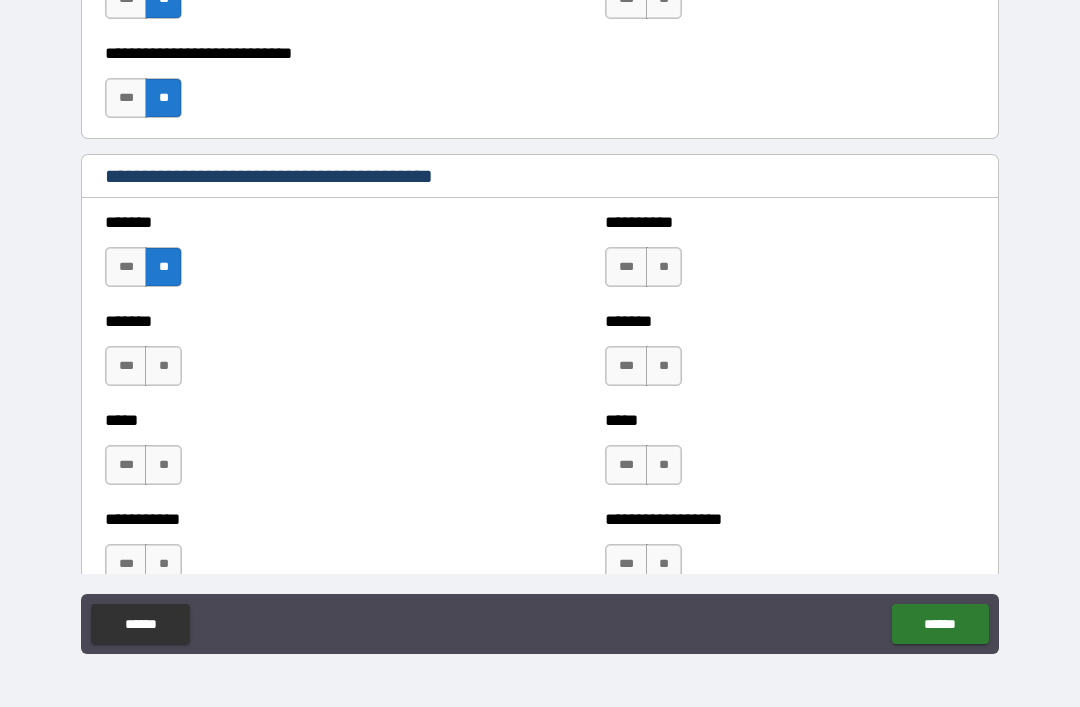 click on "**" at bounding box center [163, 366] 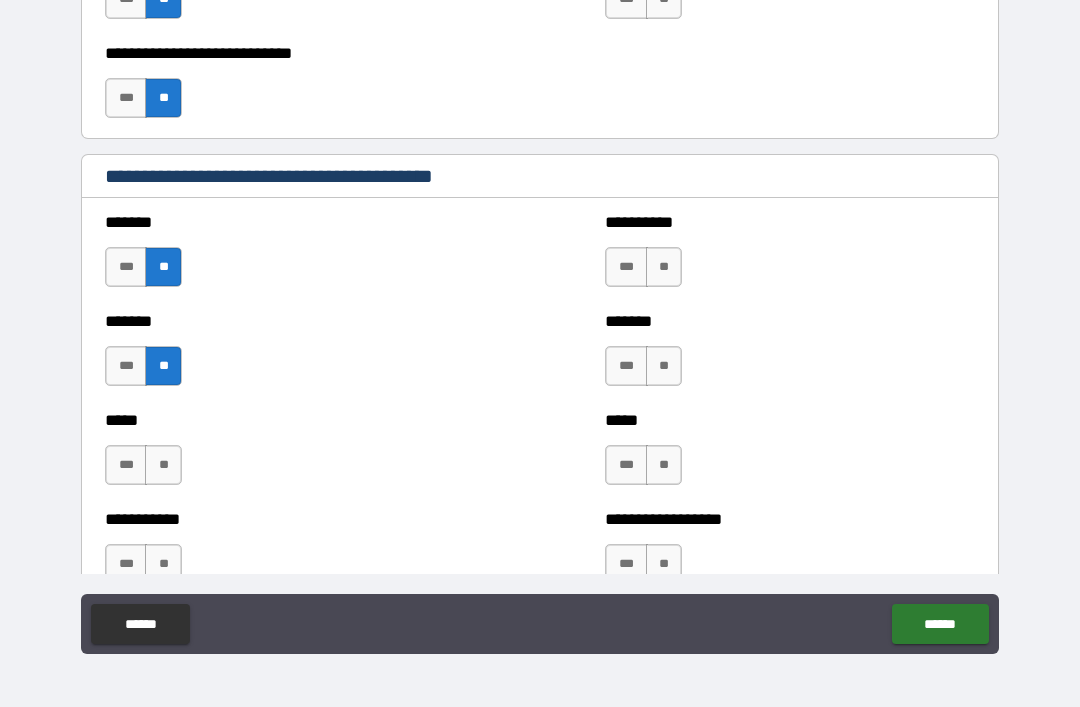 click on "**" at bounding box center (163, 465) 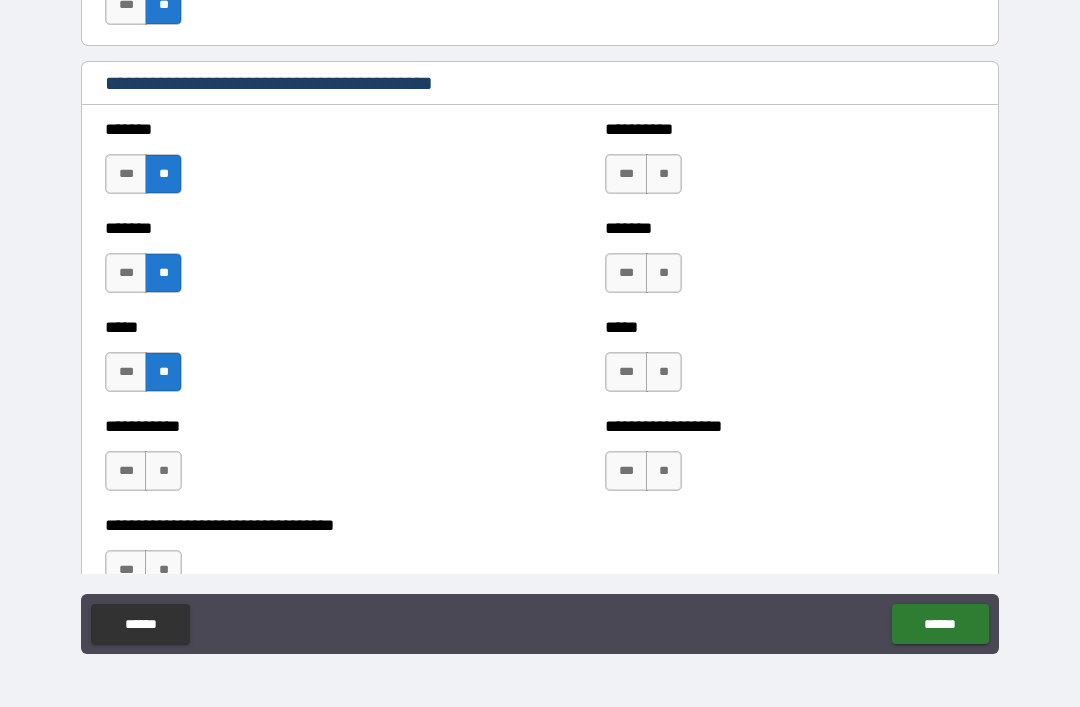 scroll, scrollTop: 1610, scrollLeft: 0, axis: vertical 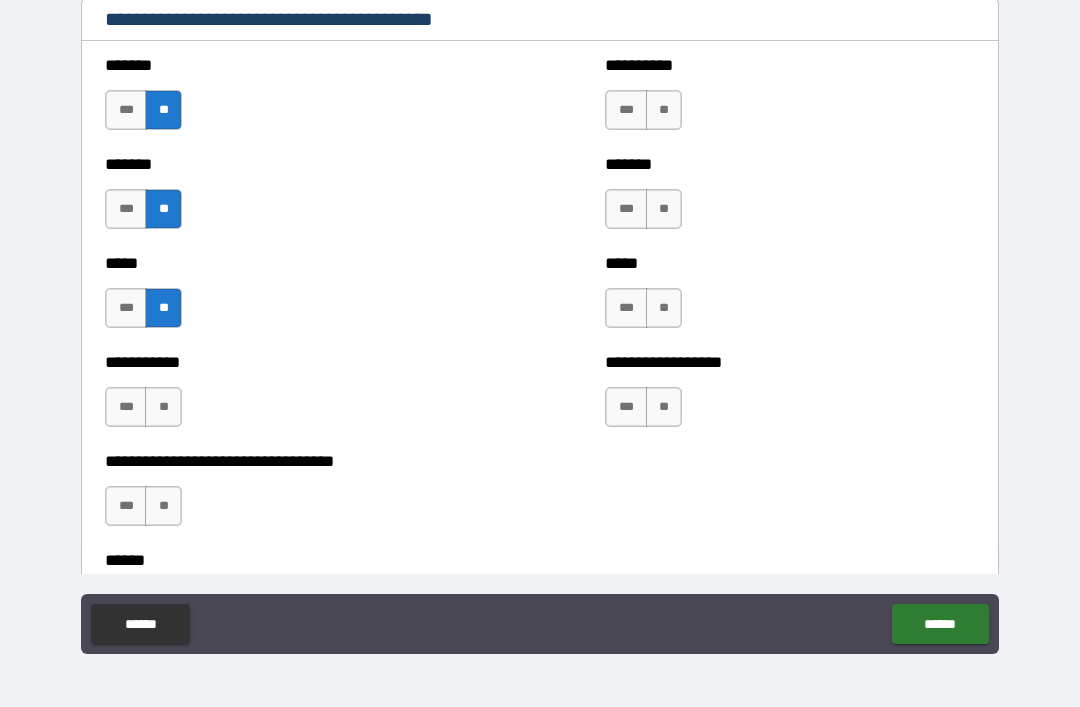 click on "**" at bounding box center (163, 407) 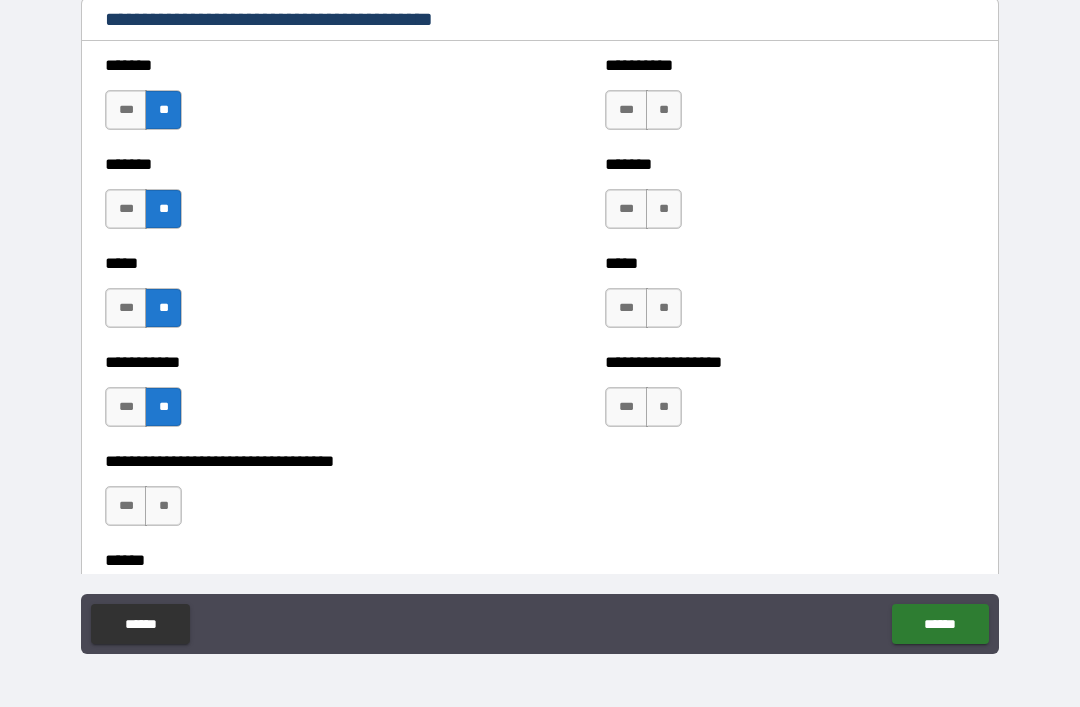 click on "**" at bounding box center [664, 110] 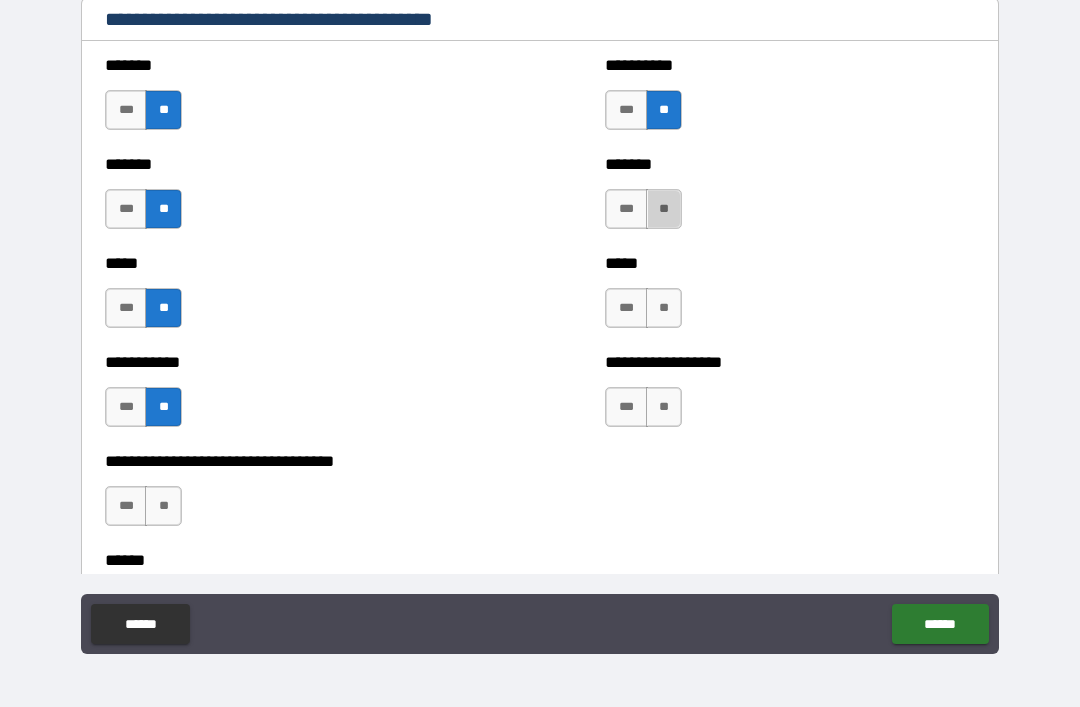 click on "**" at bounding box center (664, 209) 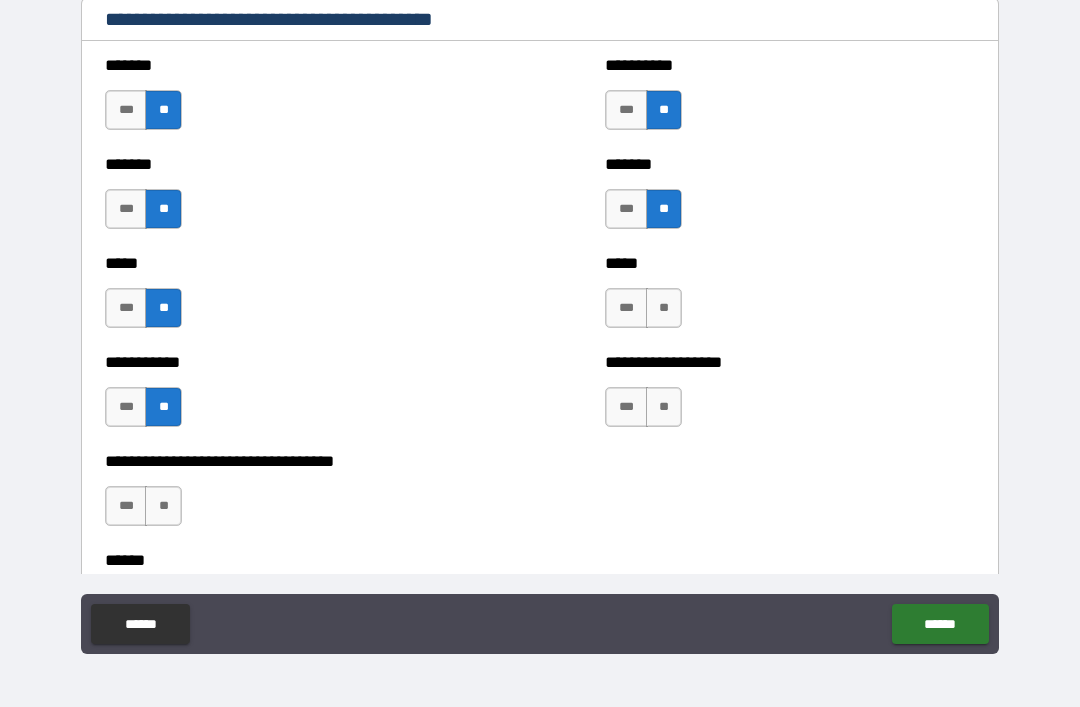 click on "**" at bounding box center [664, 308] 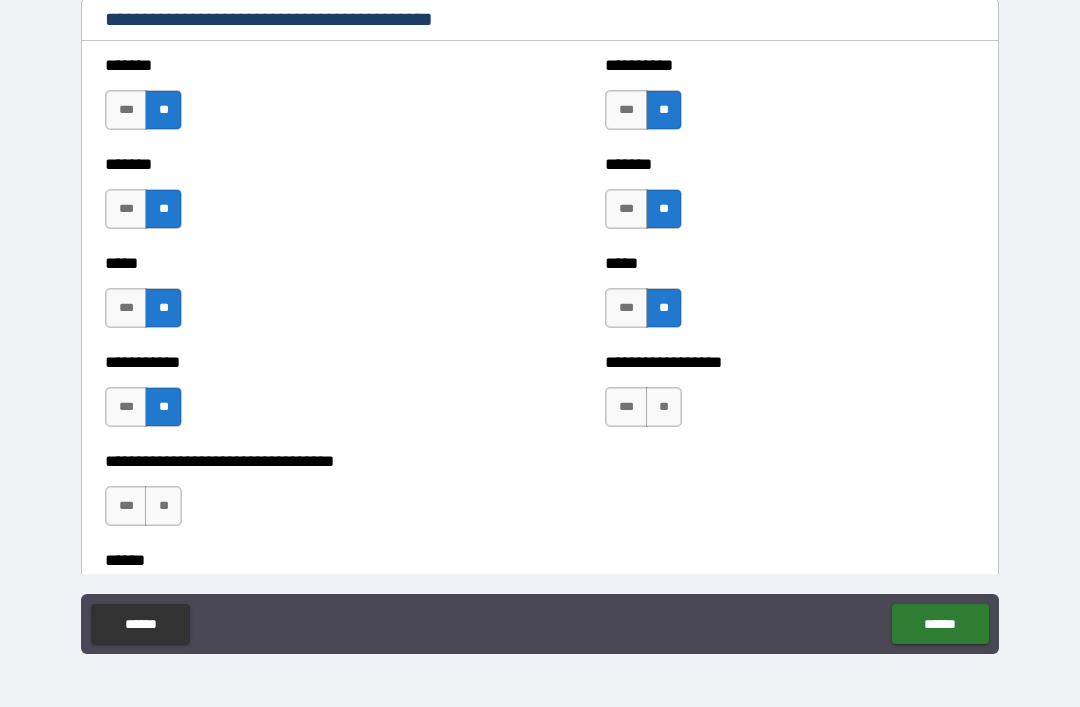 click on "**" at bounding box center [664, 407] 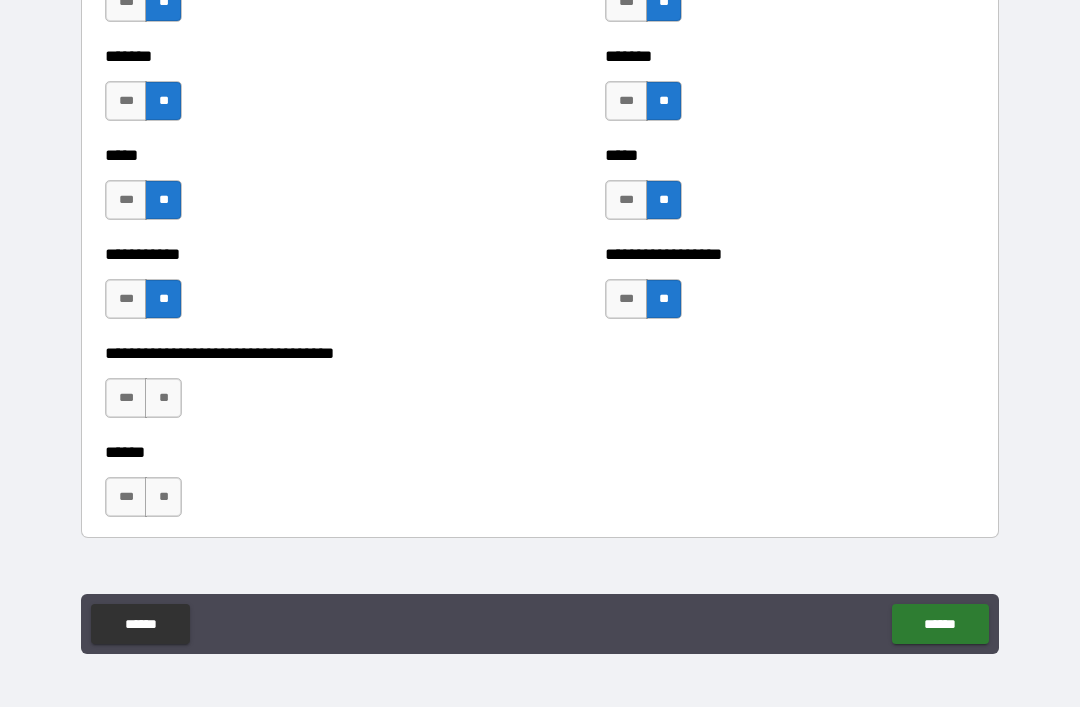 scroll, scrollTop: 1752, scrollLeft: 0, axis: vertical 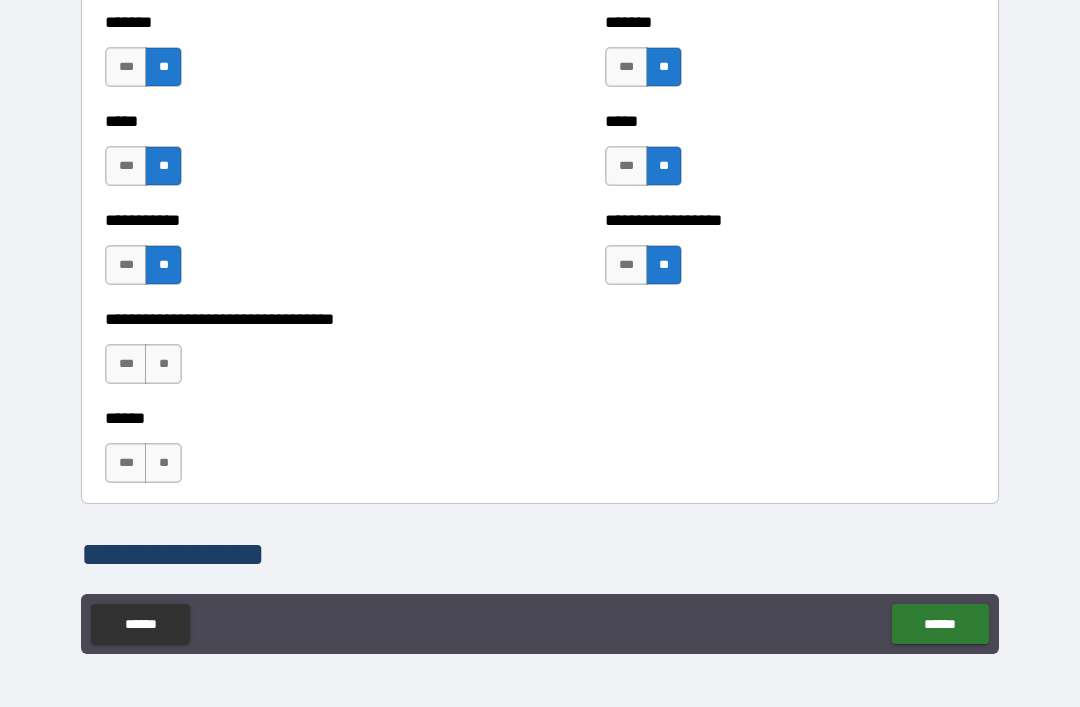 click on "**" at bounding box center (163, 364) 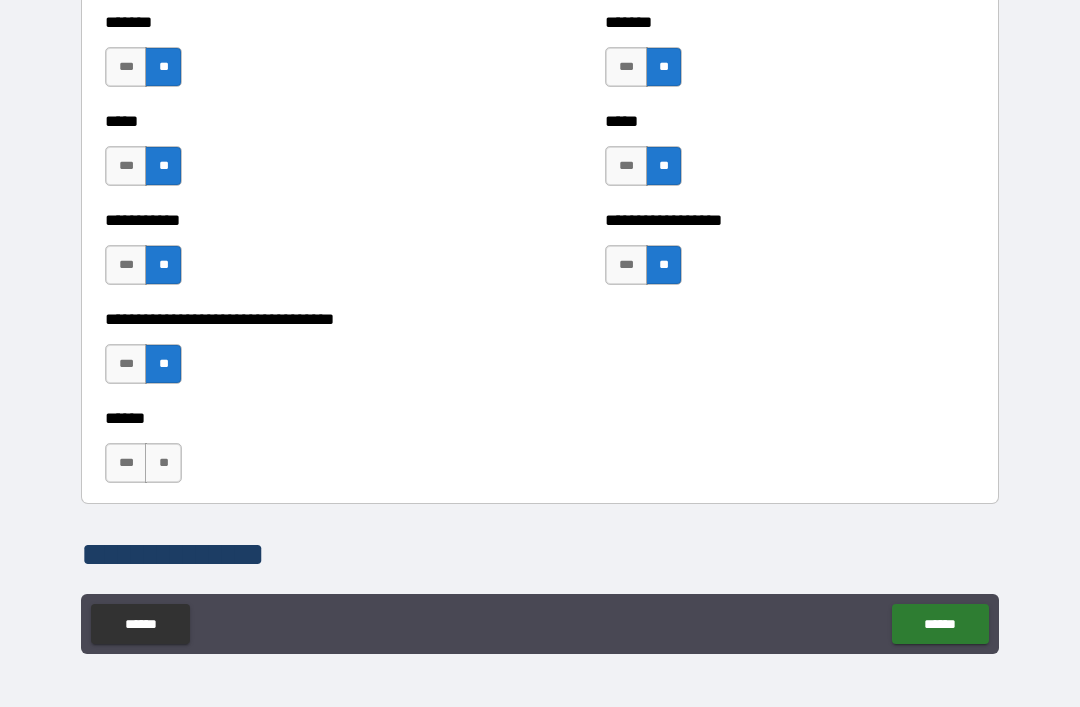 click on "**" at bounding box center (163, 463) 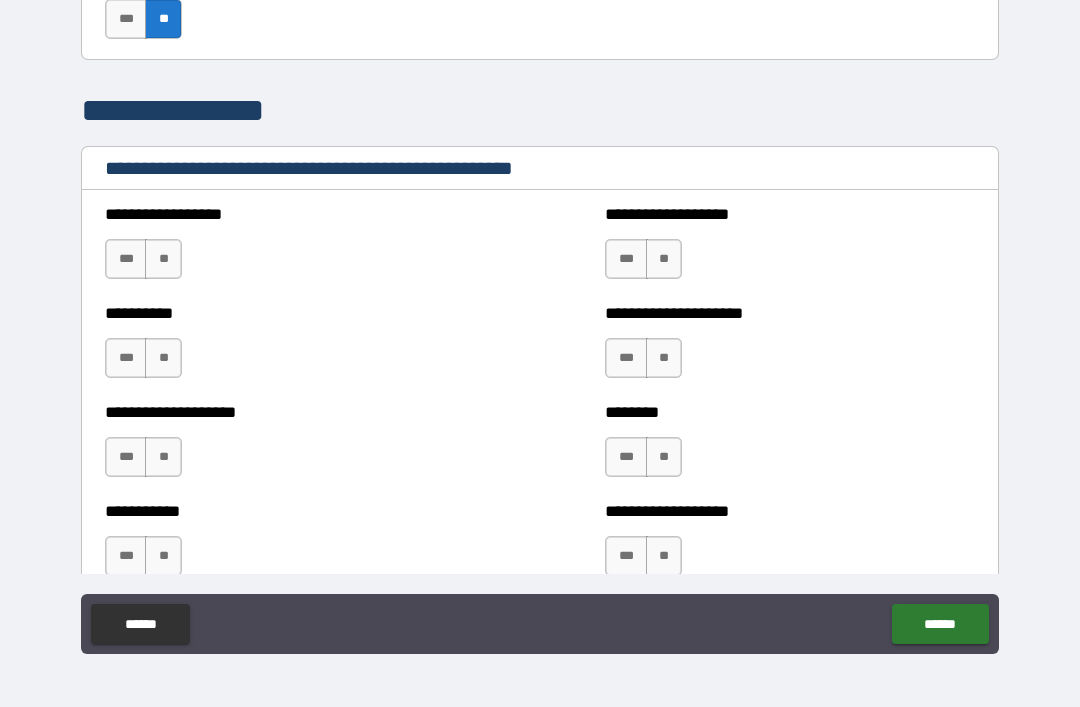 scroll, scrollTop: 2211, scrollLeft: 0, axis: vertical 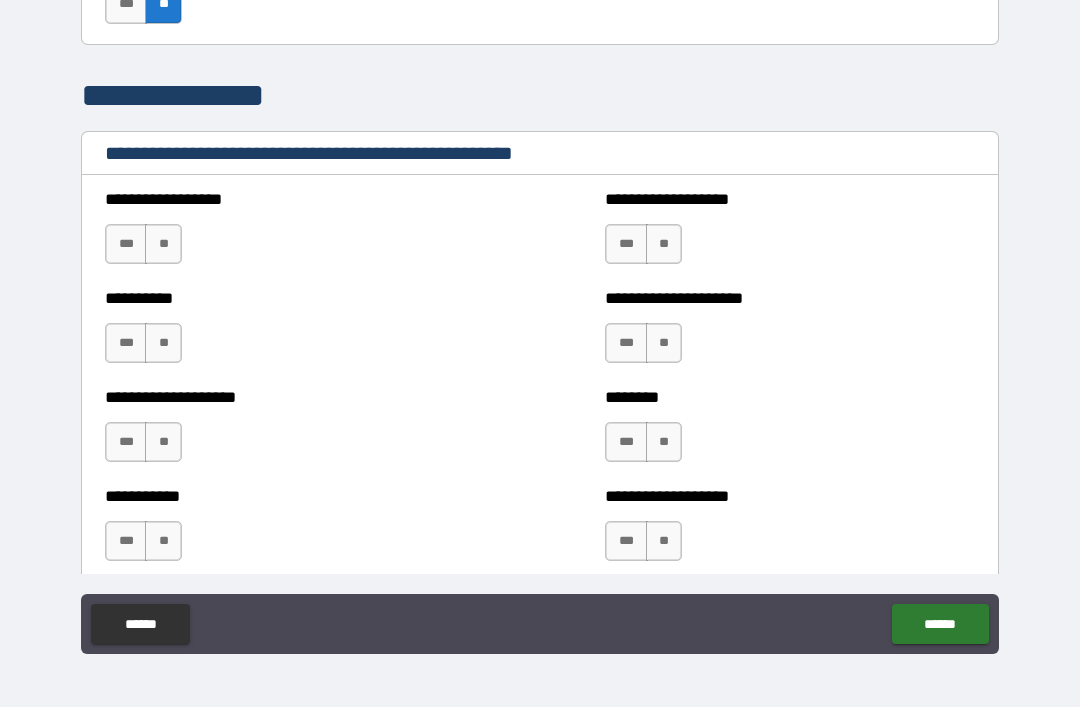 click on "**" at bounding box center [163, 244] 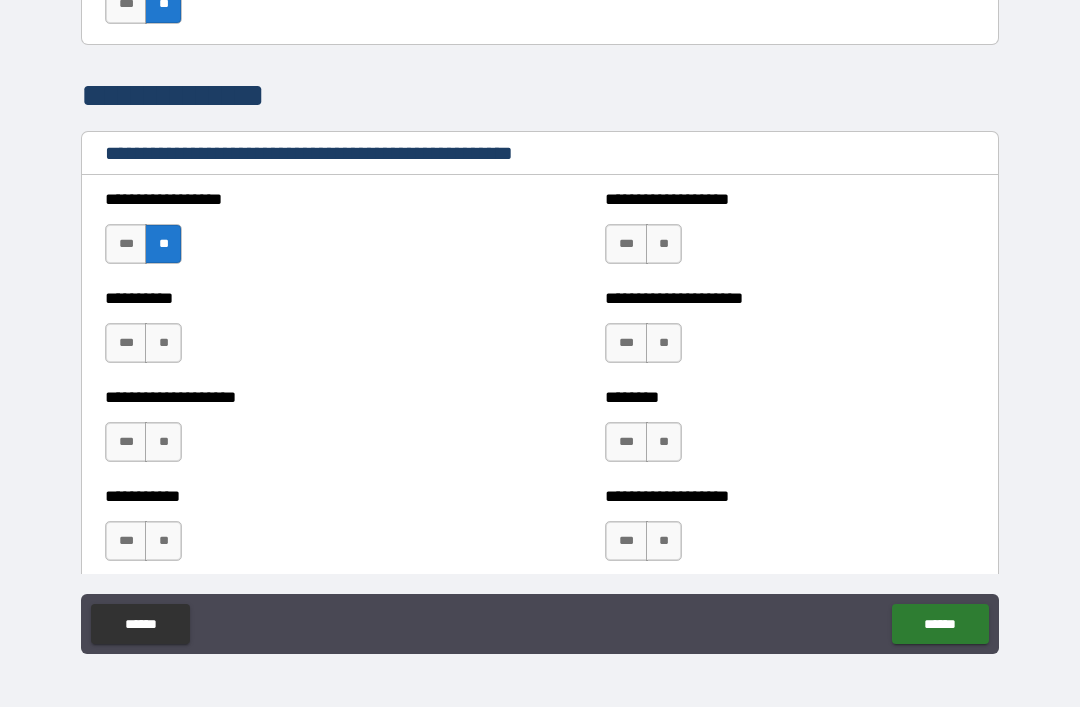 click on "**" at bounding box center (163, 343) 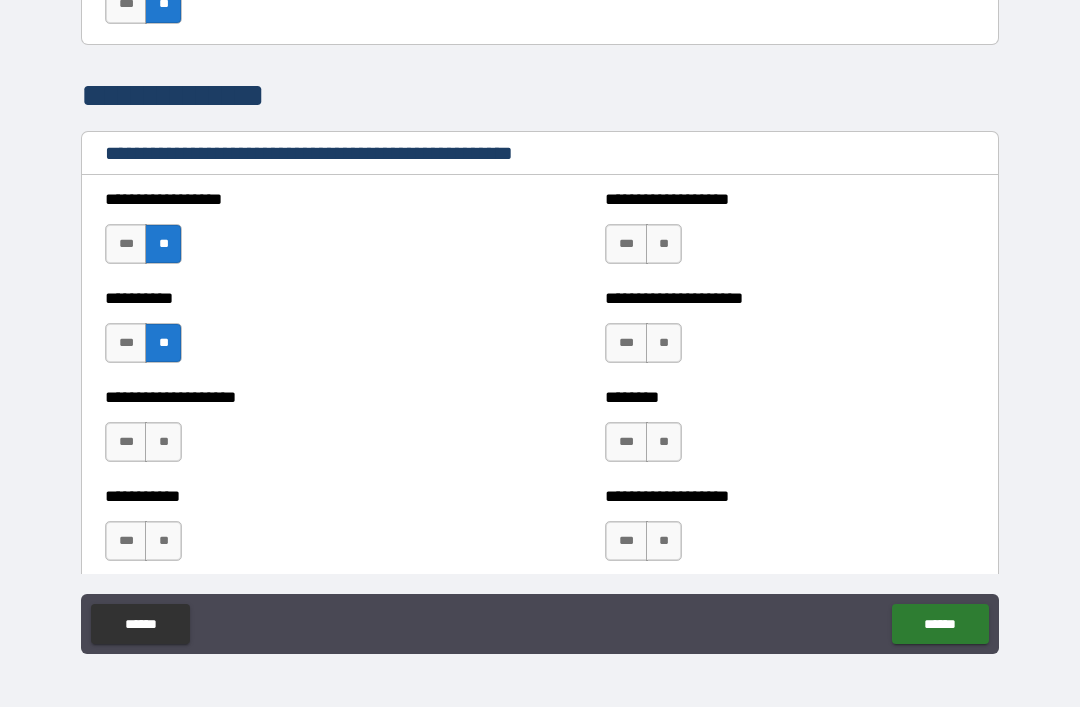 click on "**" at bounding box center [163, 442] 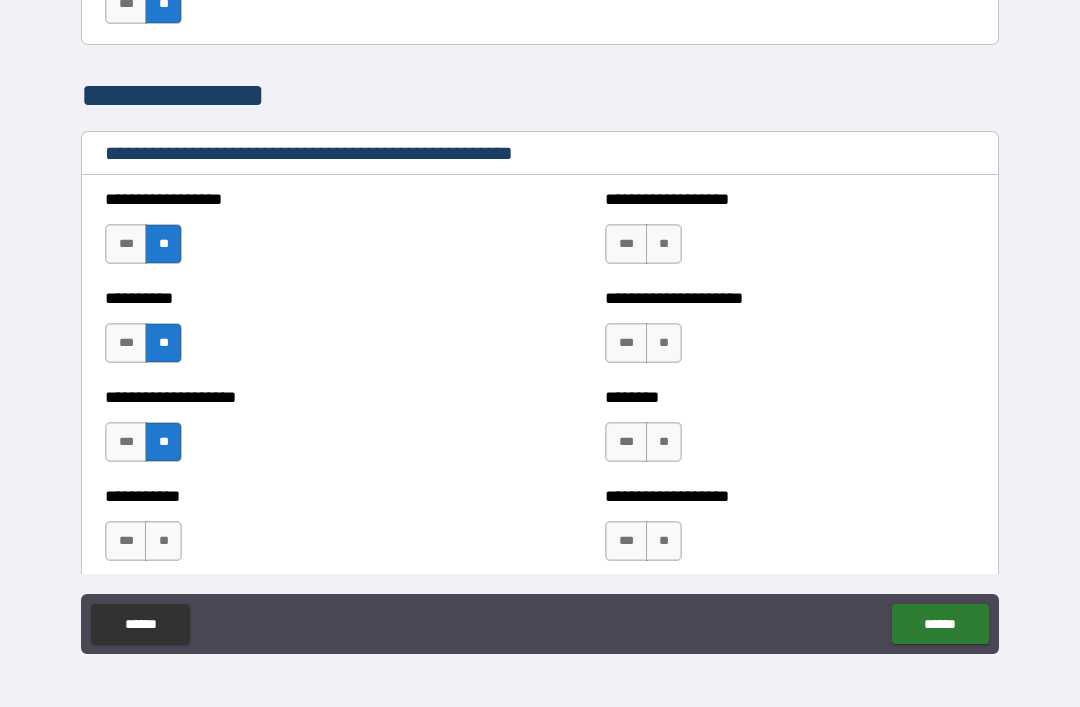 click on "**" at bounding box center (163, 541) 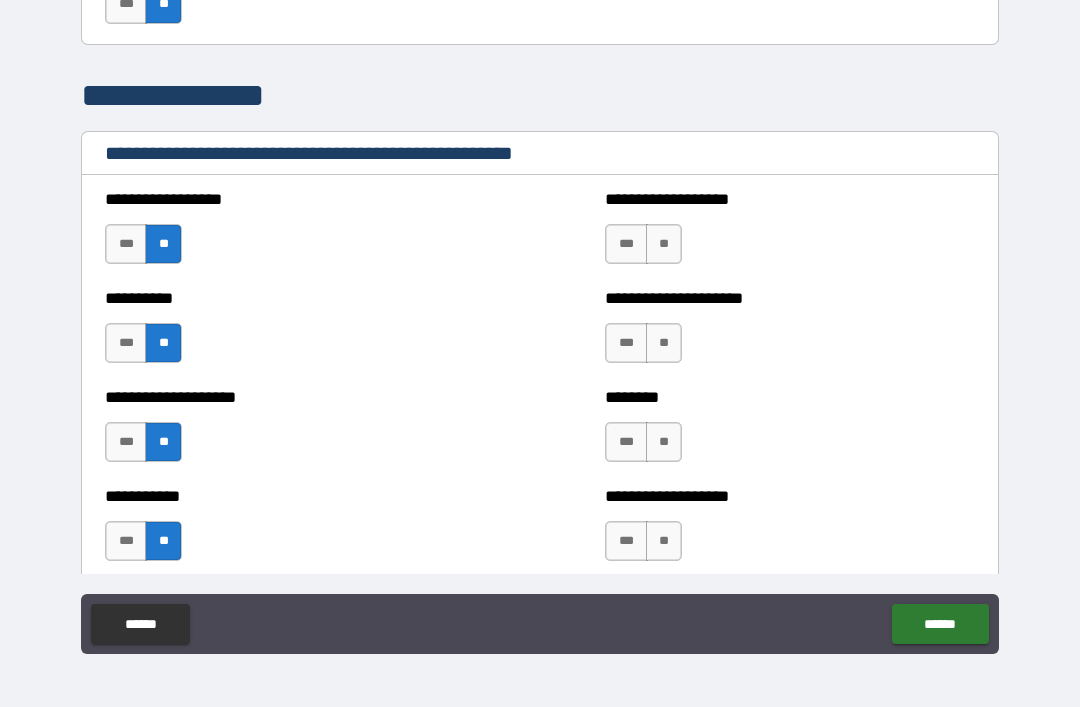 click on "**" at bounding box center (664, 244) 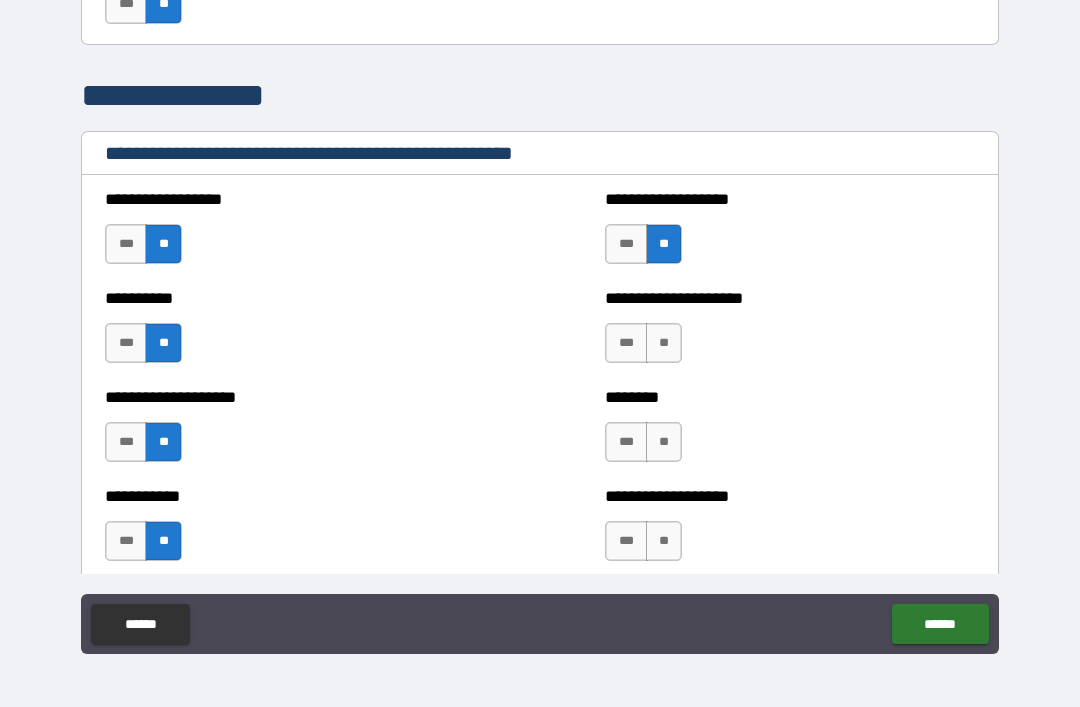 click on "**" at bounding box center (664, 343) 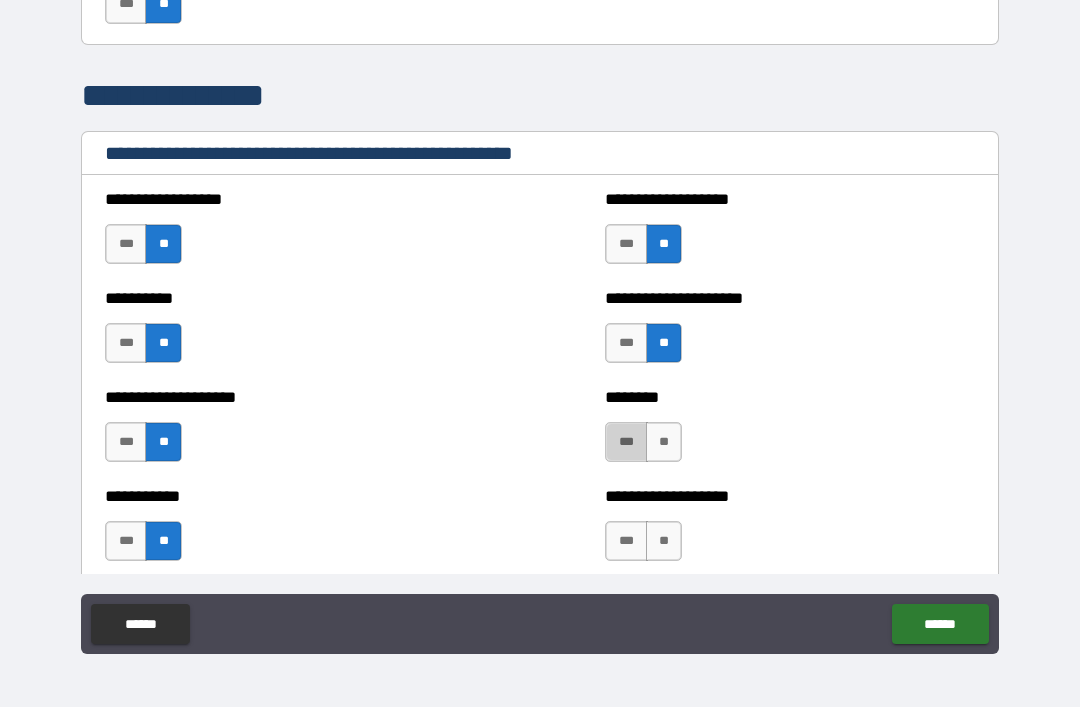 click on "***" at bounding box center (626, 442) 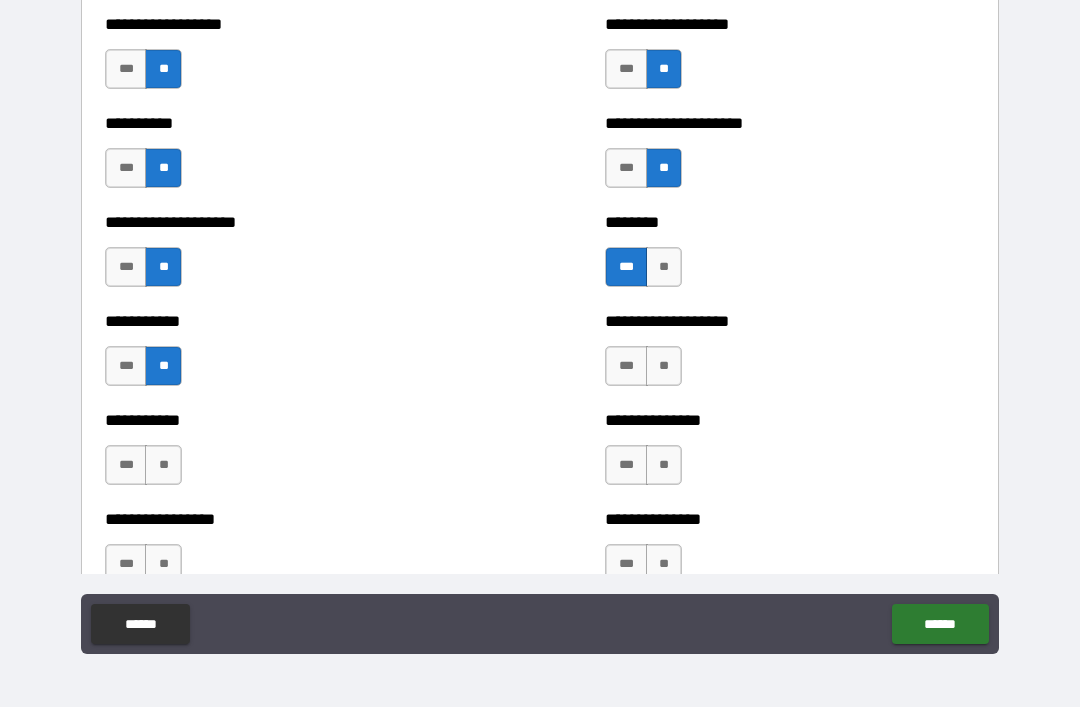 scroll, scrollTop: 2387, scrollLeft: 0, axis: vertical 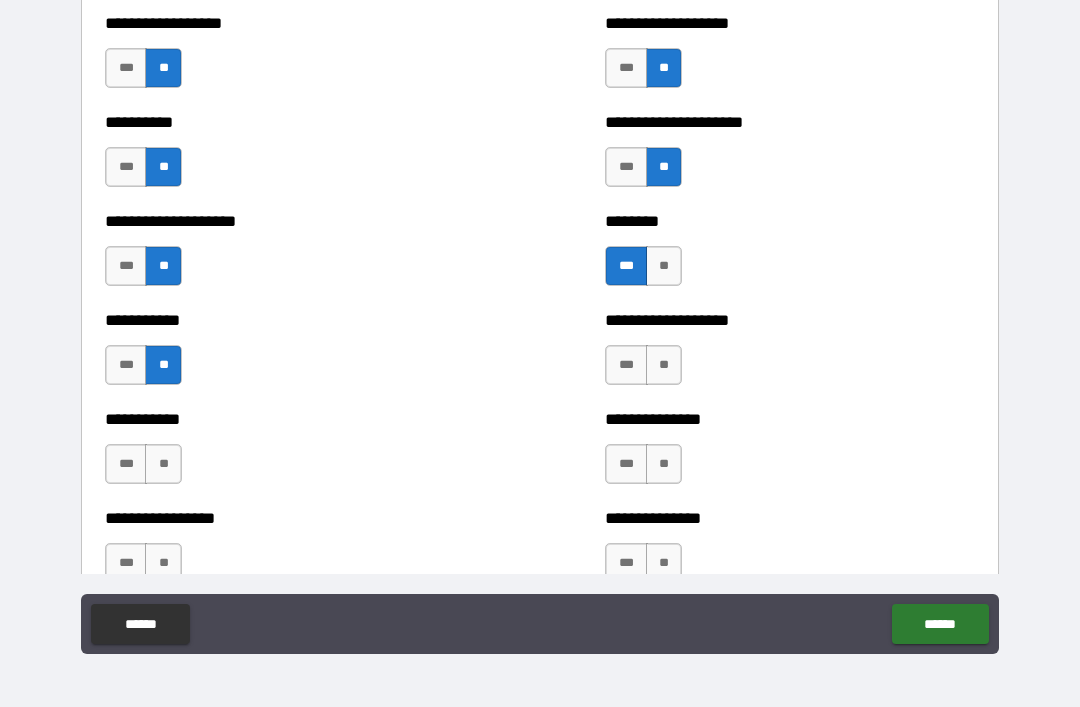 click on "**" at bounding box center [664, 365] 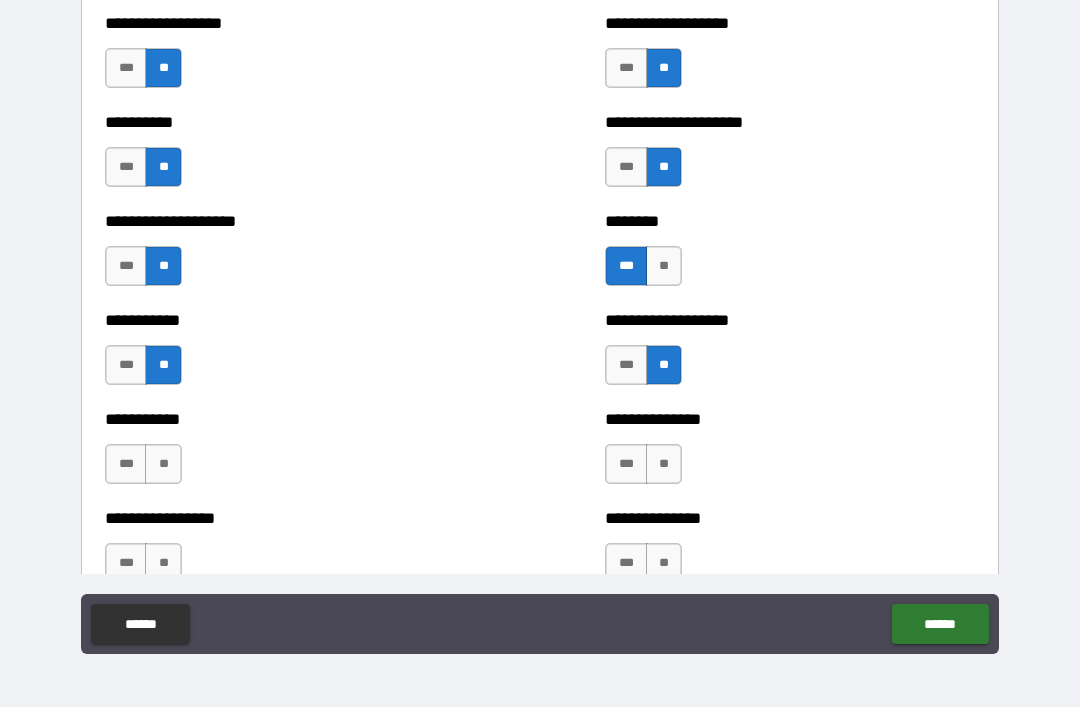 click on "**" at bounding box center (664, 464) 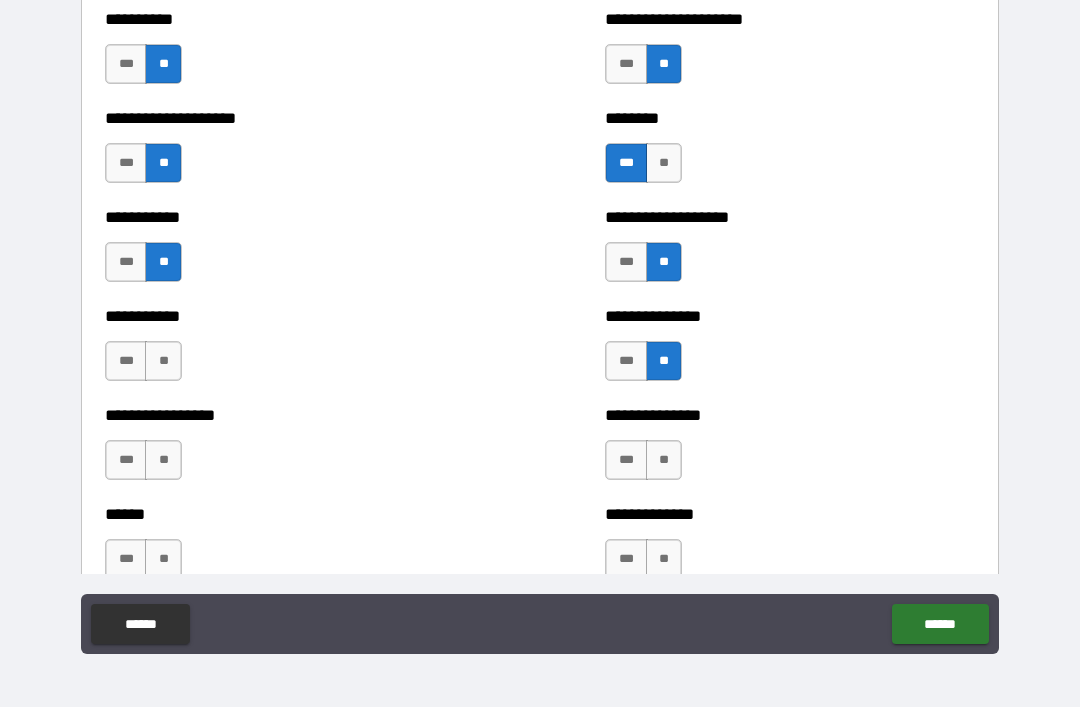 scroll, scrollTop: 2517, scrollLeft: 0, axis: vertical 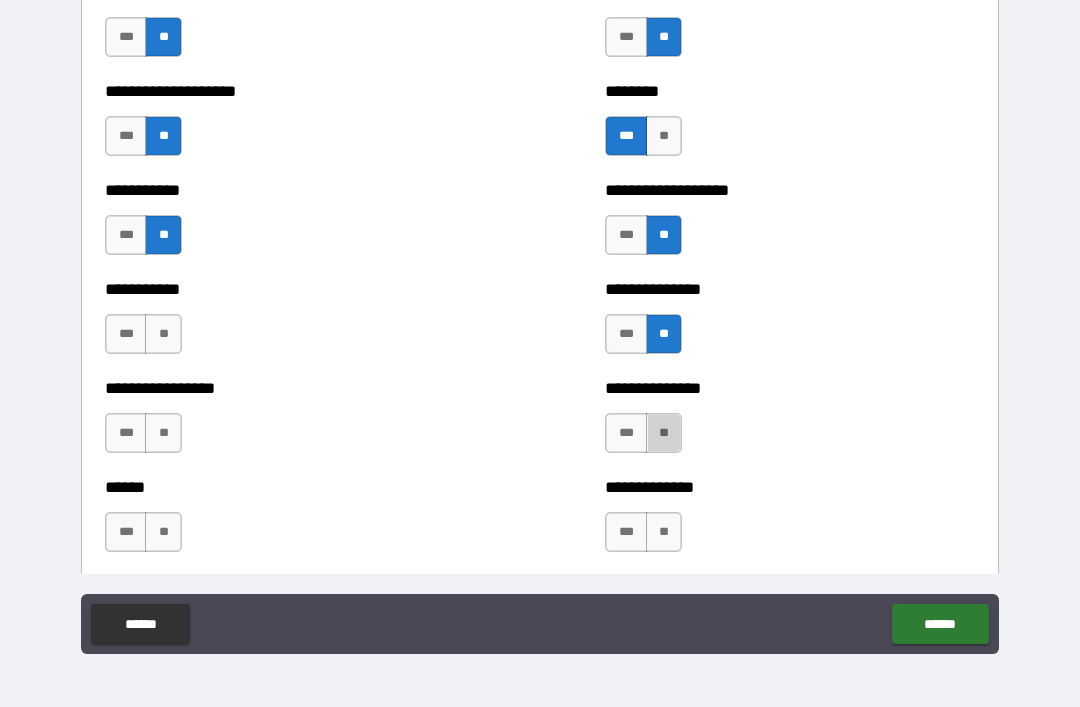 click on "**" at bounding box center (664, 433) 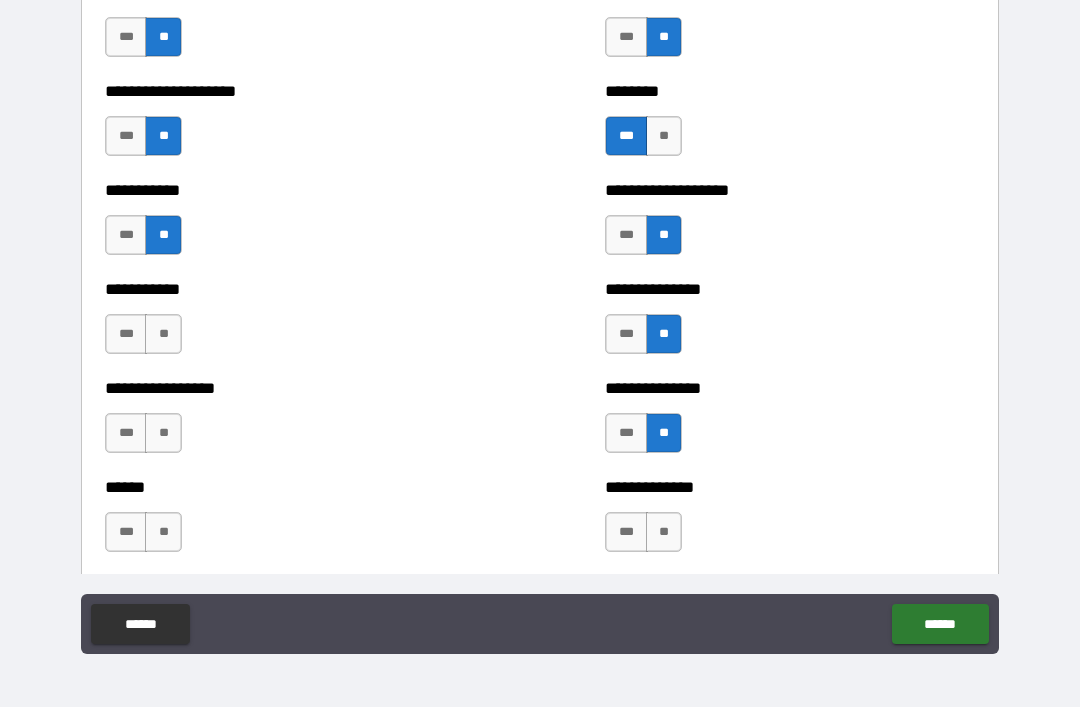 click on "**" at bounding box center (163, 334) 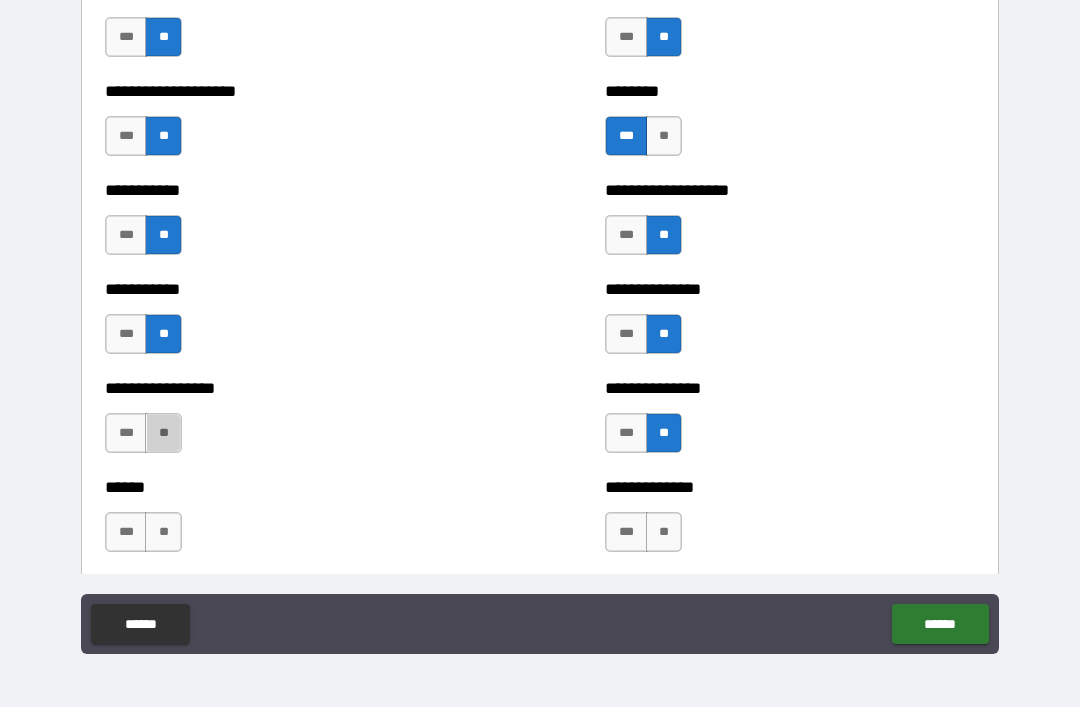 click on "**" at bounding box center [163, 433] 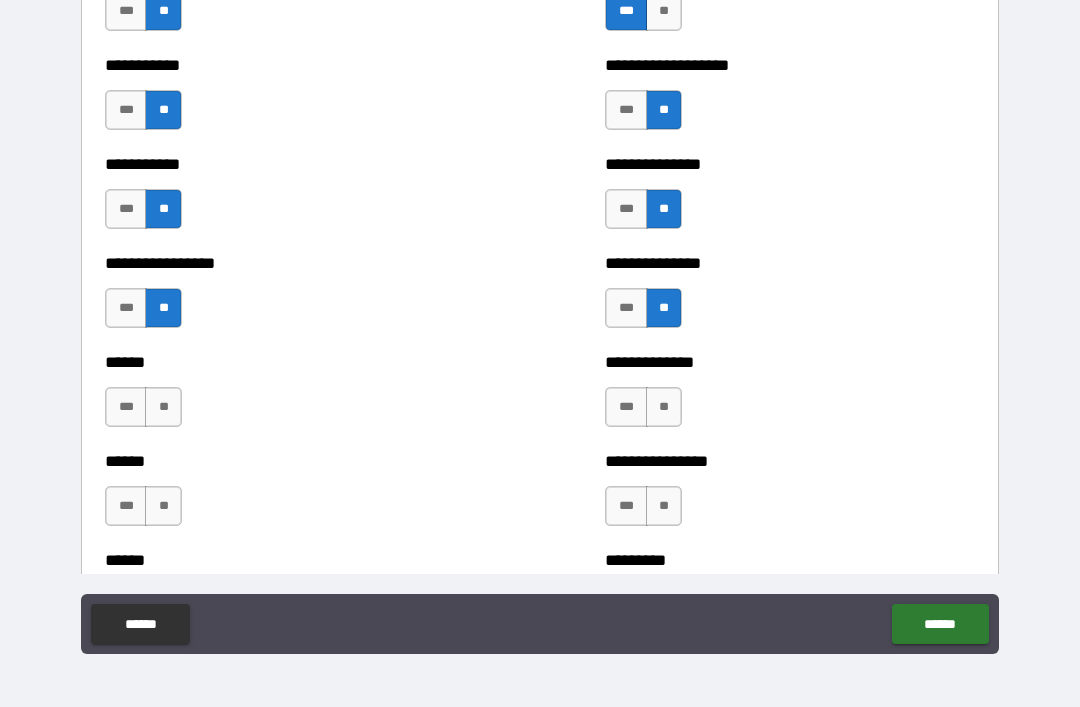 scroll, scrollTop: 2701, scrollLeft: 0, axis: vertical 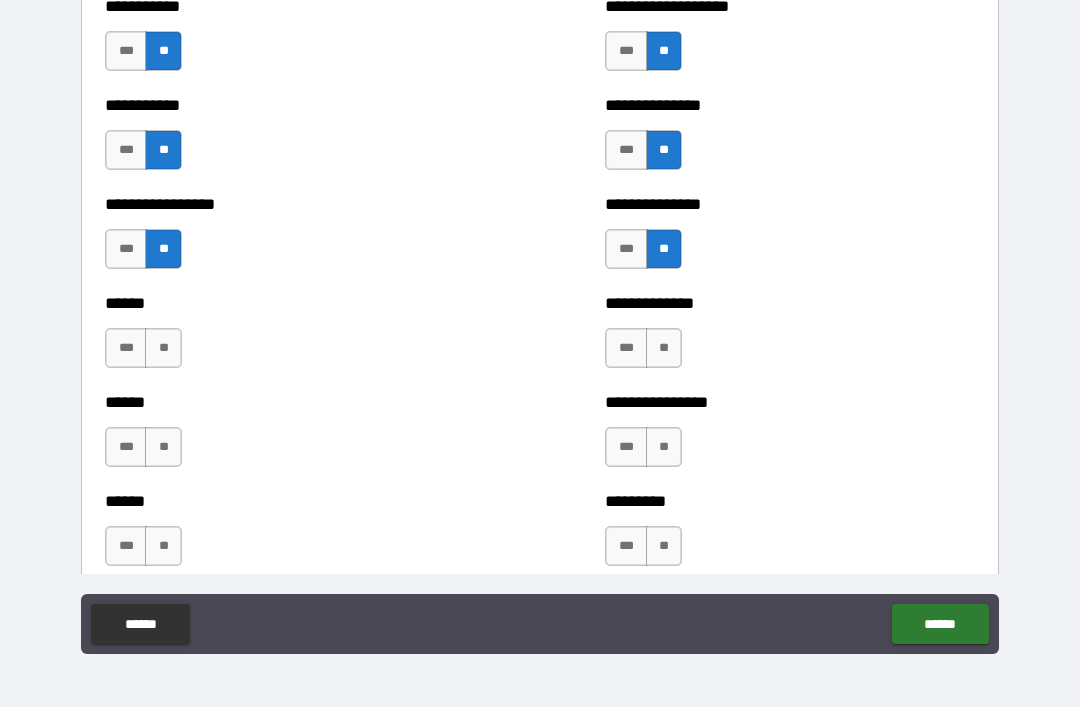 click on "**" at bounding box center [163, 348] 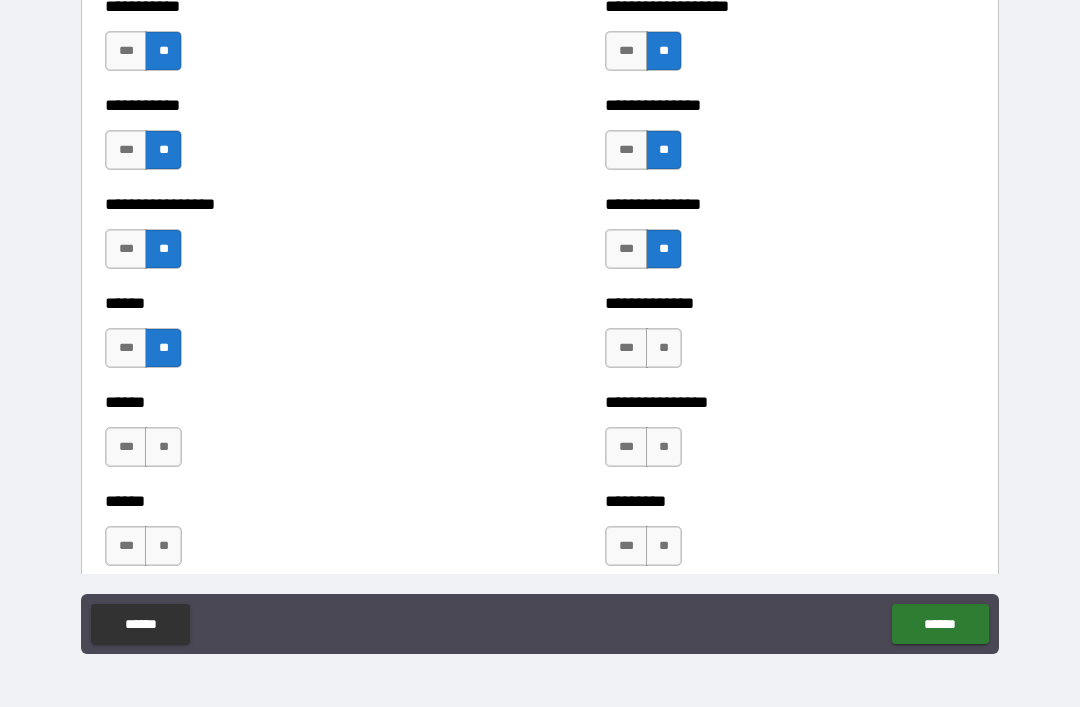 click on "**" at bounding box center [163, 447] 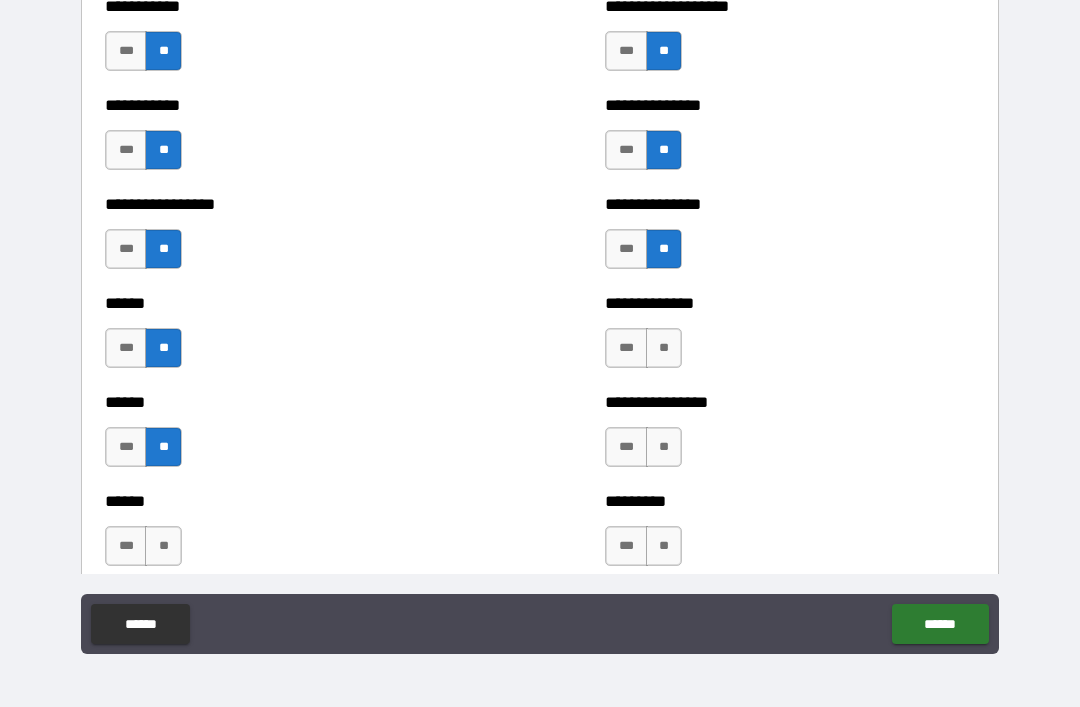 click on "**" at bounding box center (163, 546) 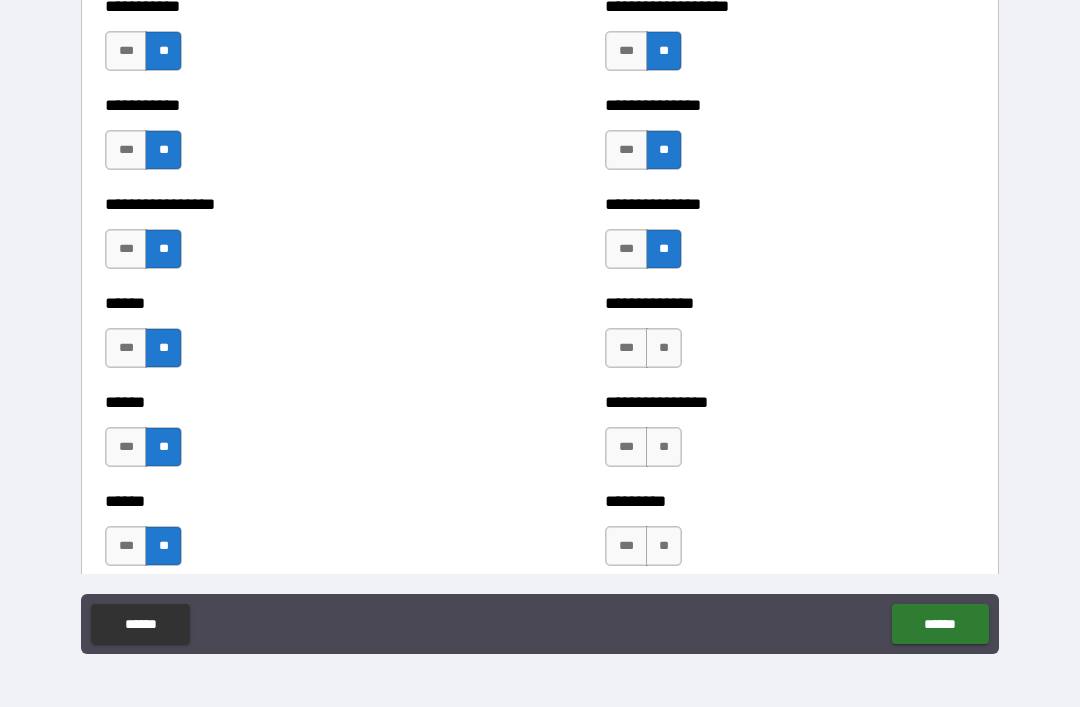 click on "**" at bounding box center [664, 348] 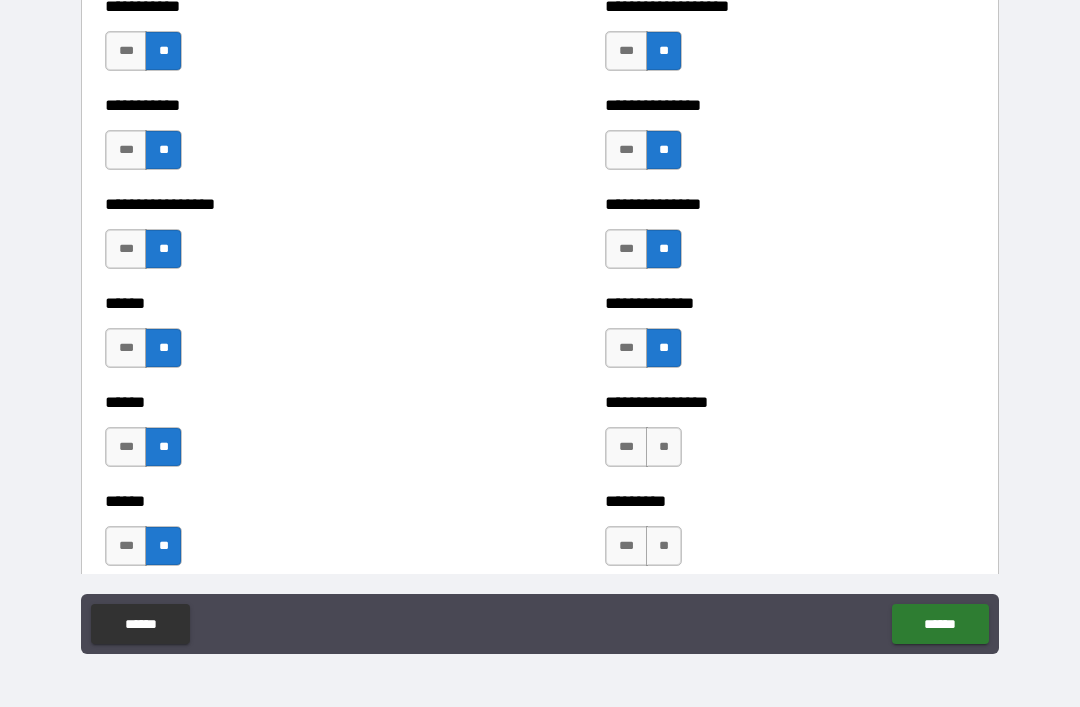 click on "**" at bounding box center (664, 447) 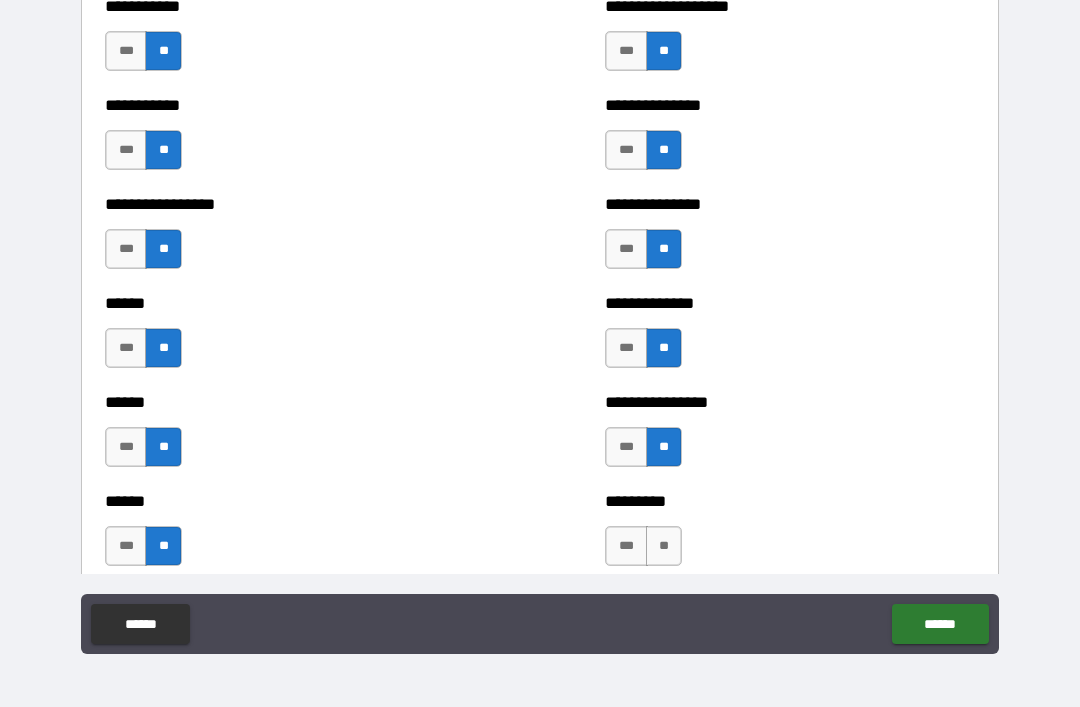 click on "**" at bounding box center (664, 546) 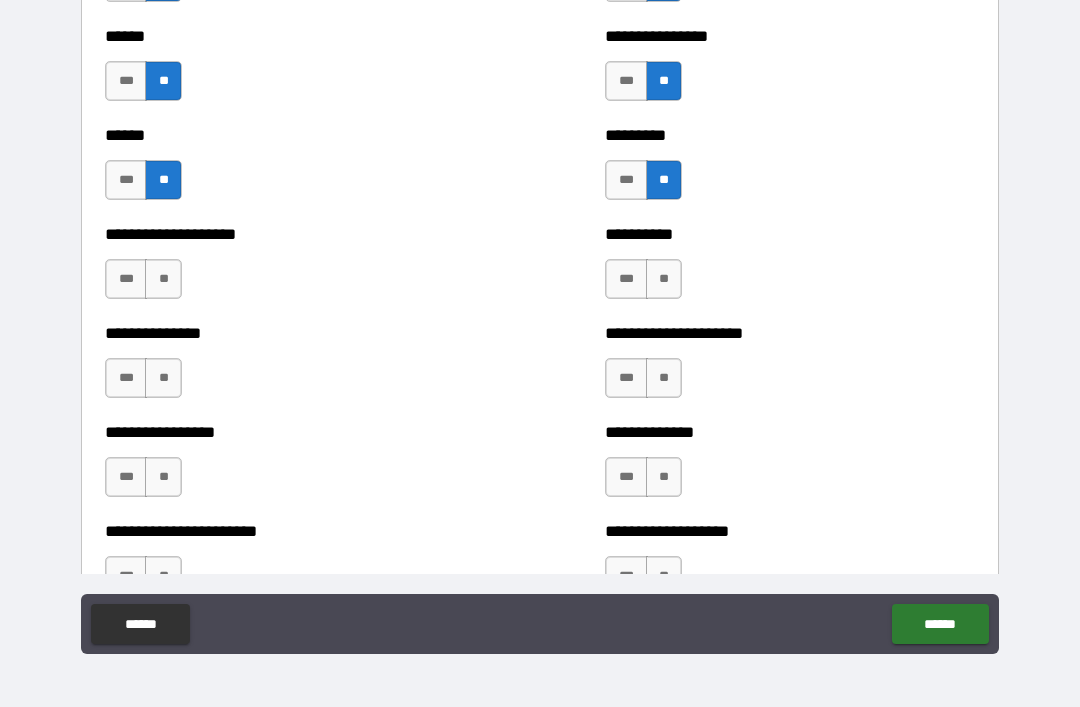 scroll, scrollTop: 3073, scrollLeft: 0, axis: vertical 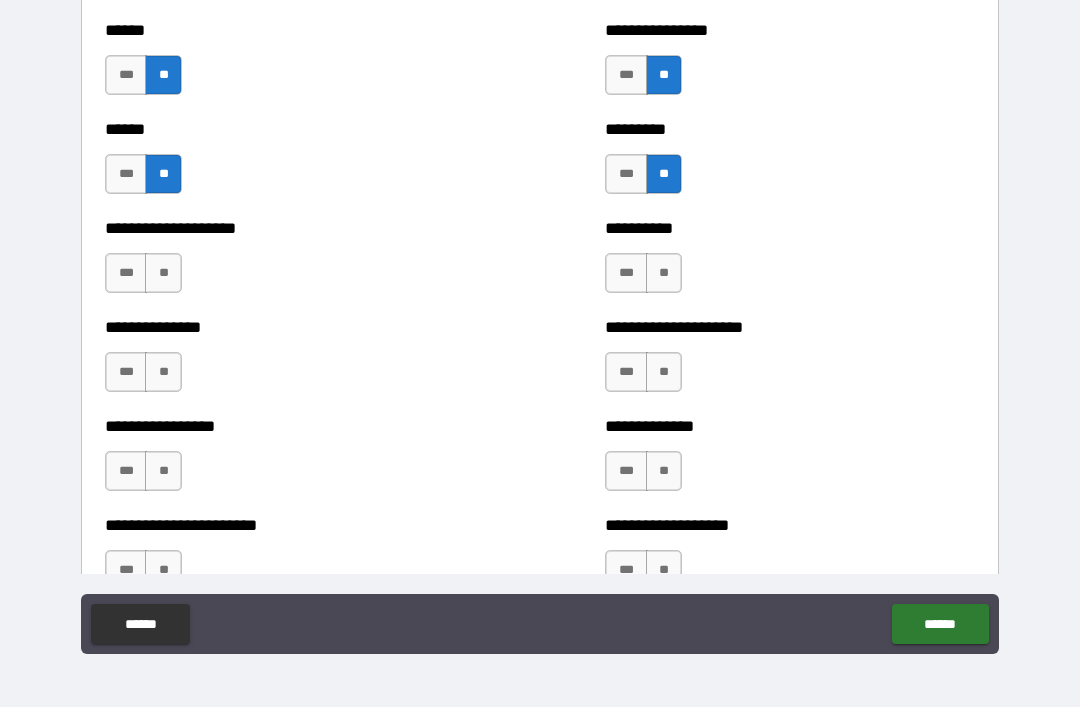 click on "***" at bounding box center (126, 273) 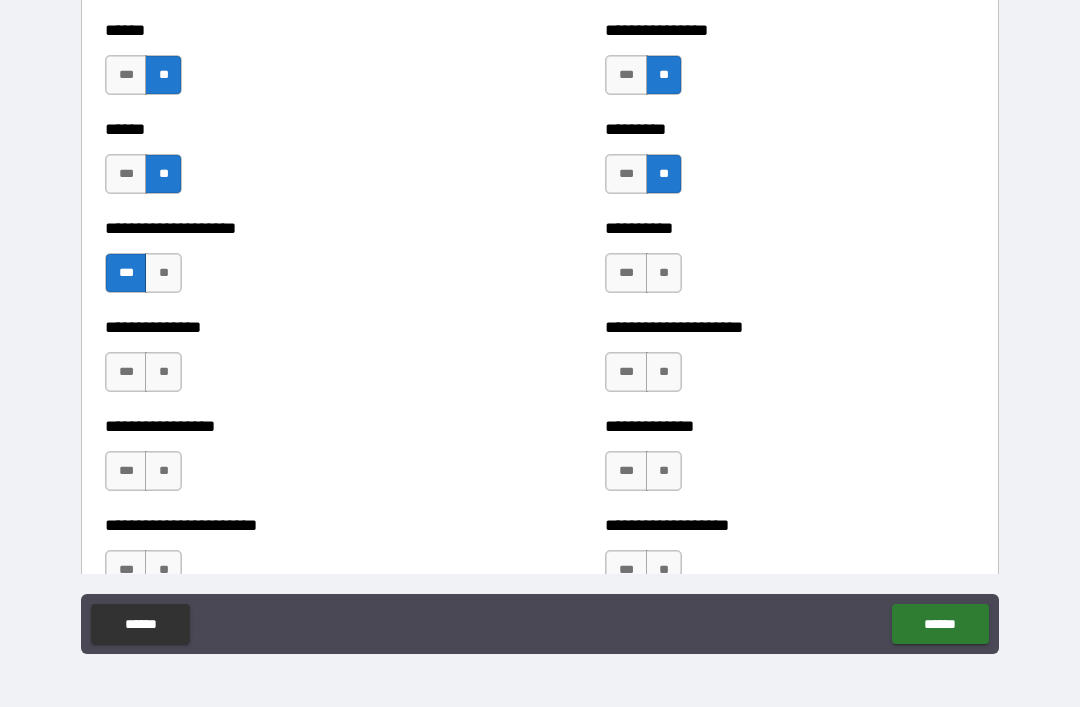 click on "**" at bounding box center (664, 273) 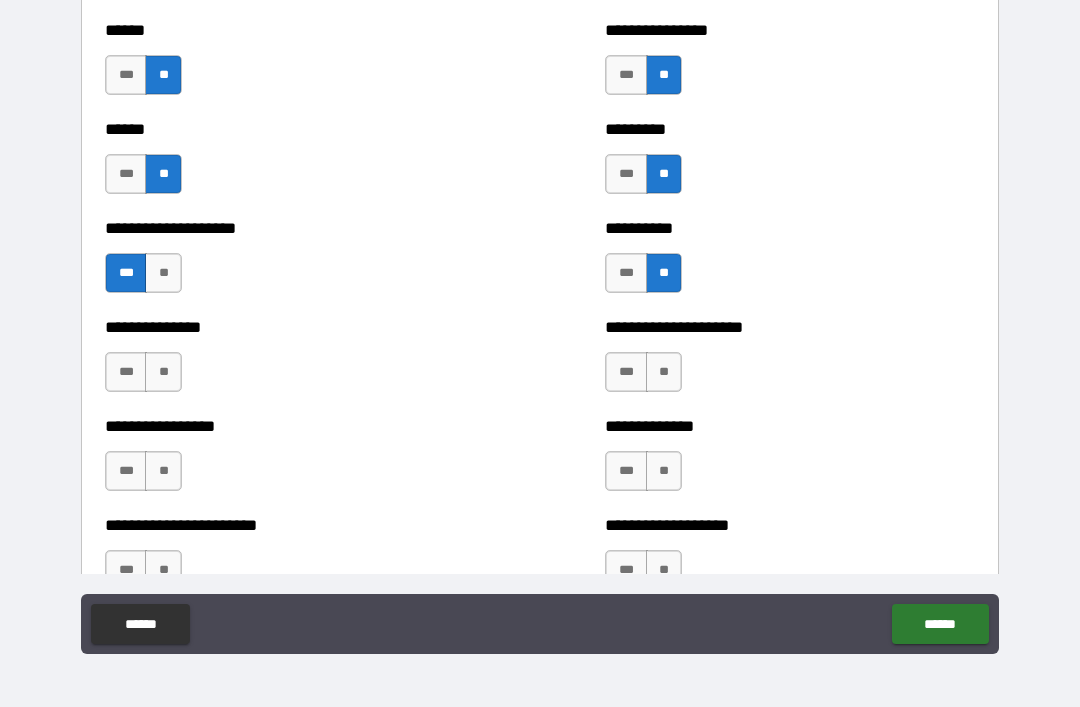 click on "**" at bounding box center (664, 372) 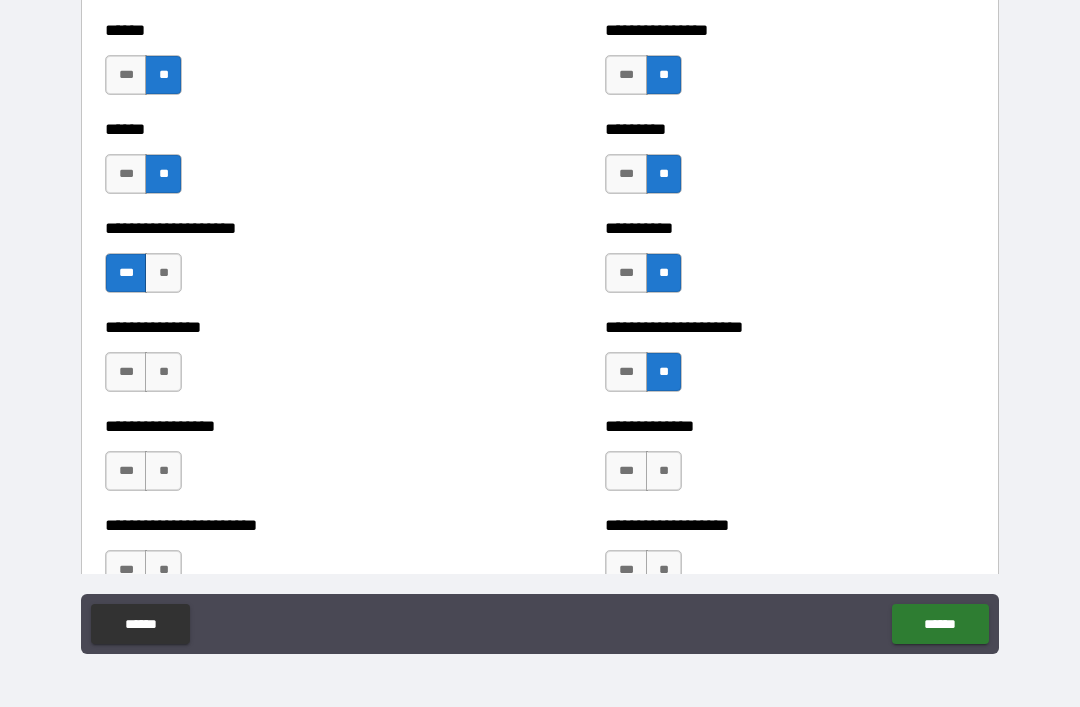 click on "**" at bounding box center (664, 471) 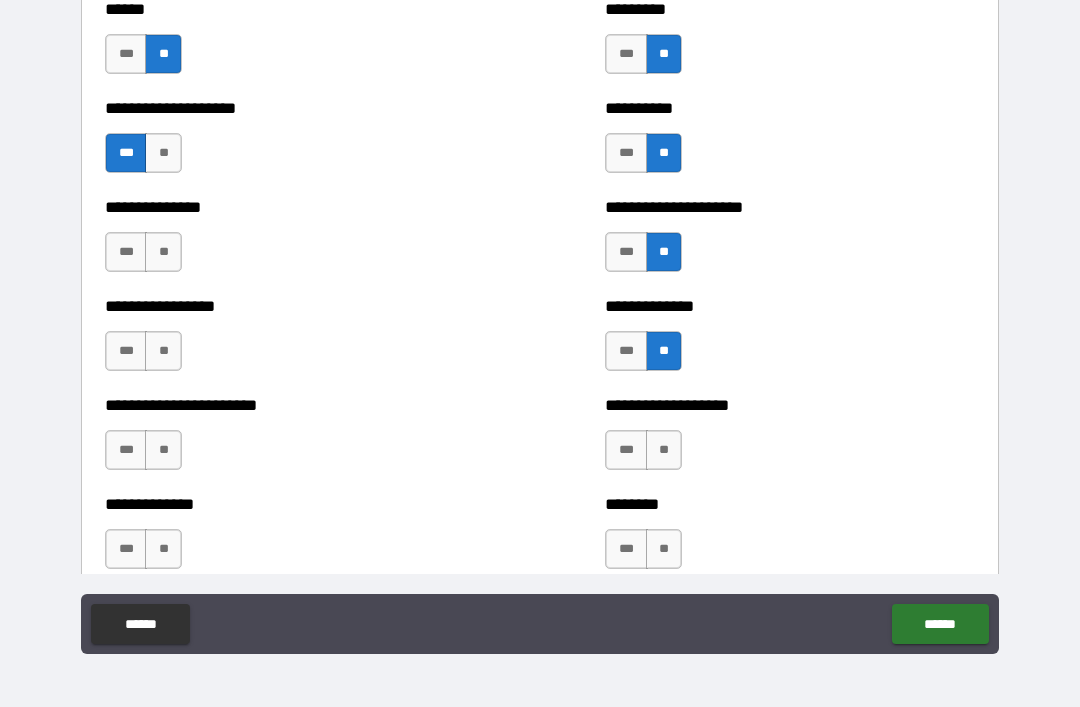 scroll, scrollTop: 3207, scrollLeft: 0, axis: vertical 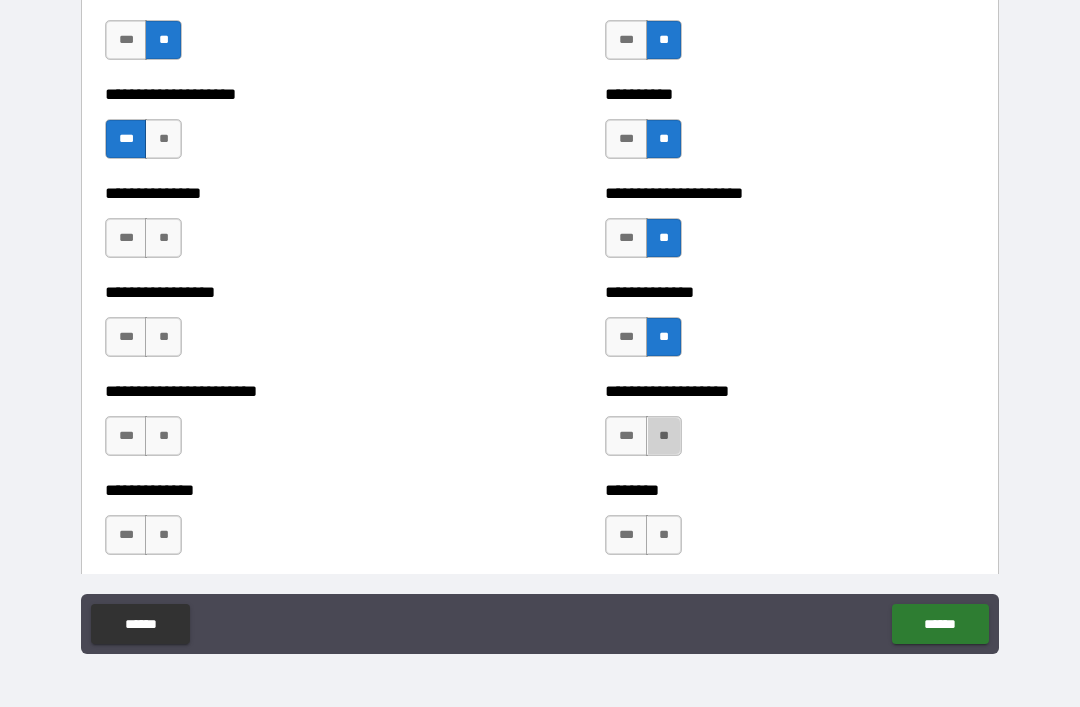 click on "**" at bounding box center [664, 436] 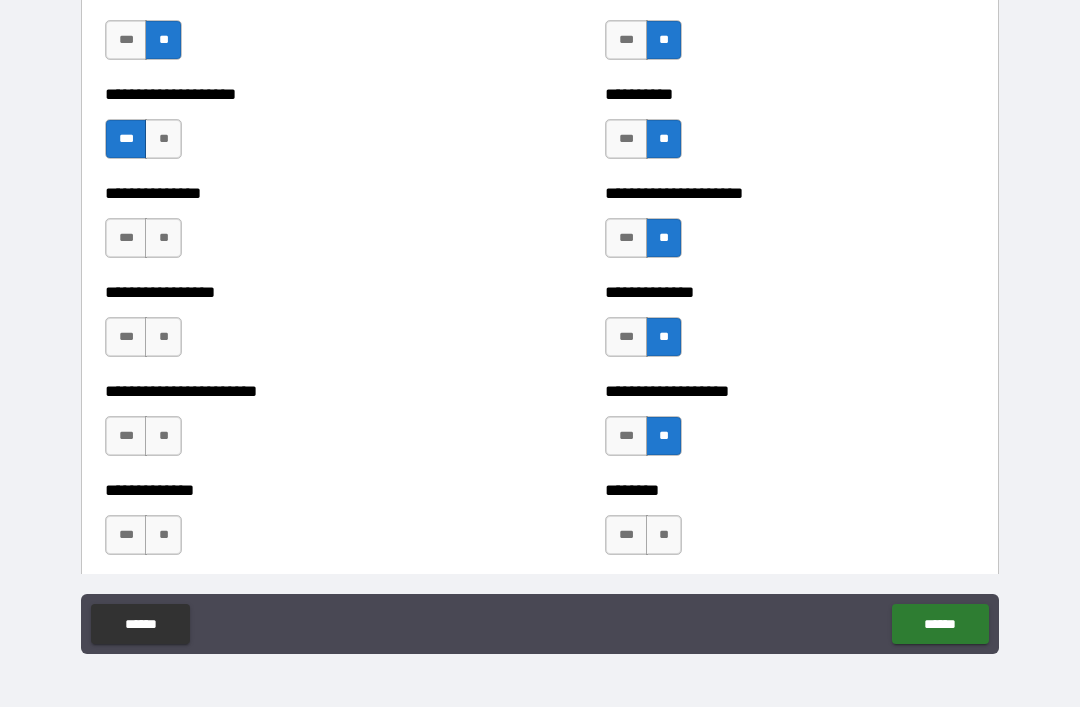 click on "**" at bounding box center [163, 238] 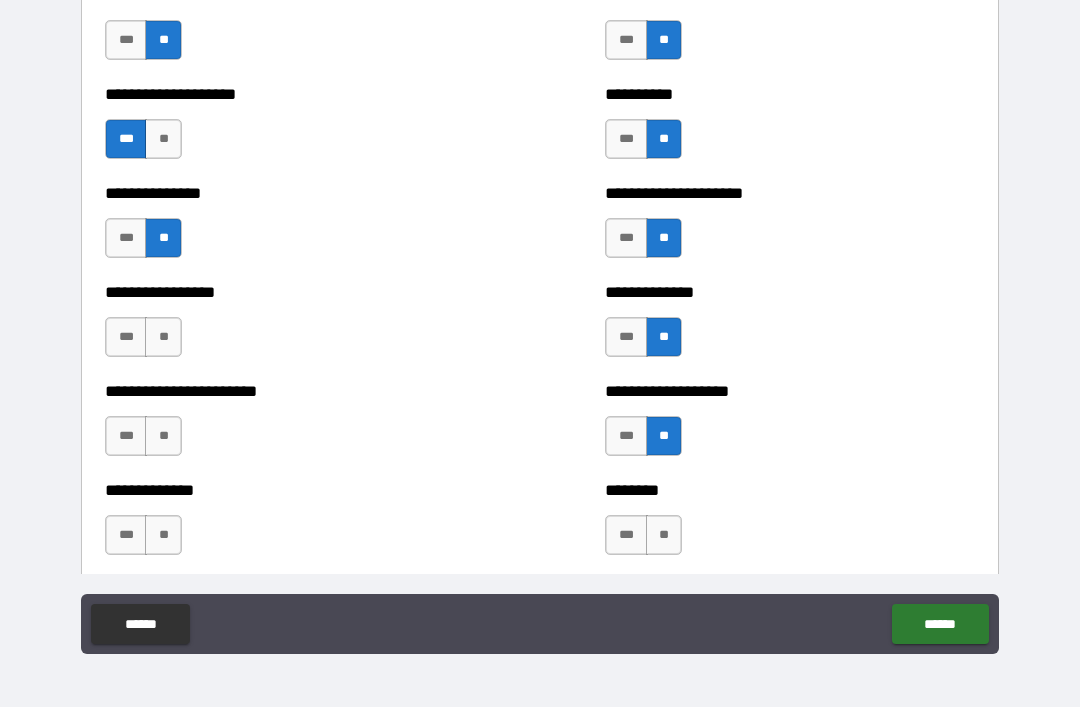 click on "***" at bounding box center (126, 337) 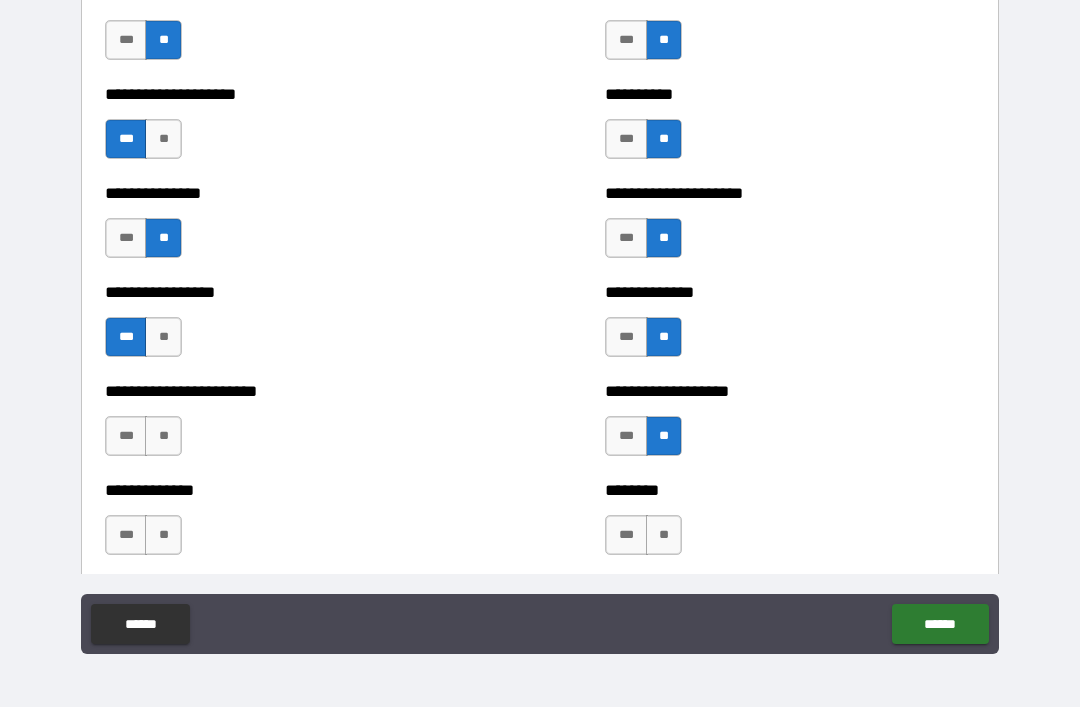 click on "**" at bounding box center [163, 436] 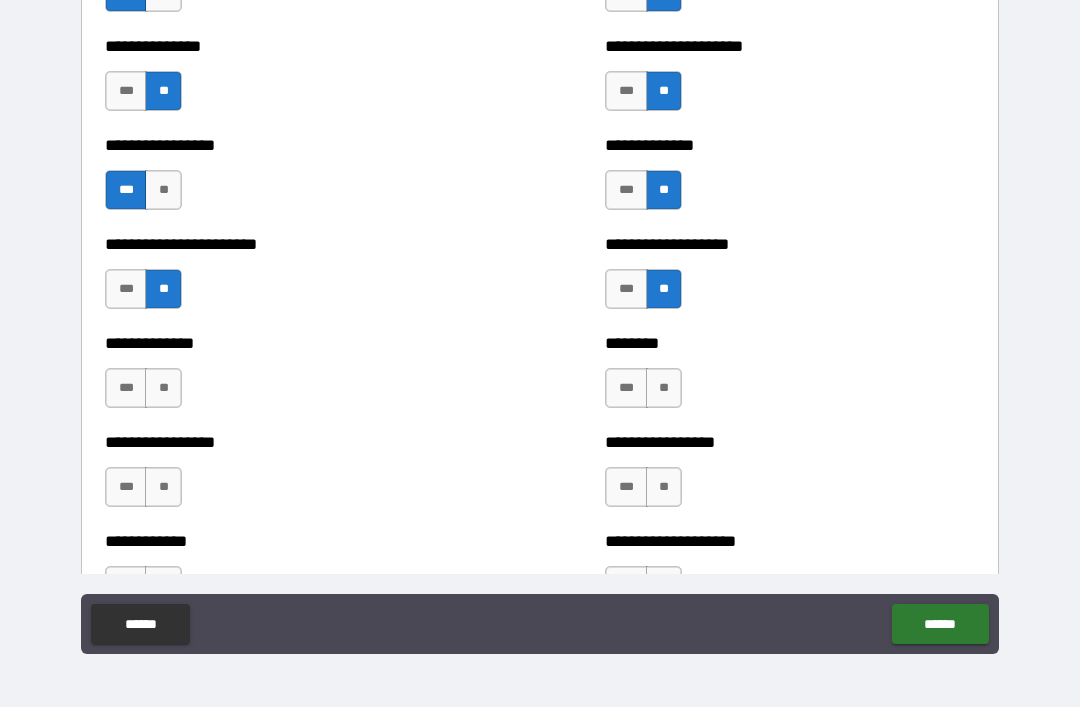 scroll, scrollTop: 3361, scrollLeft: 0, axis: vertical 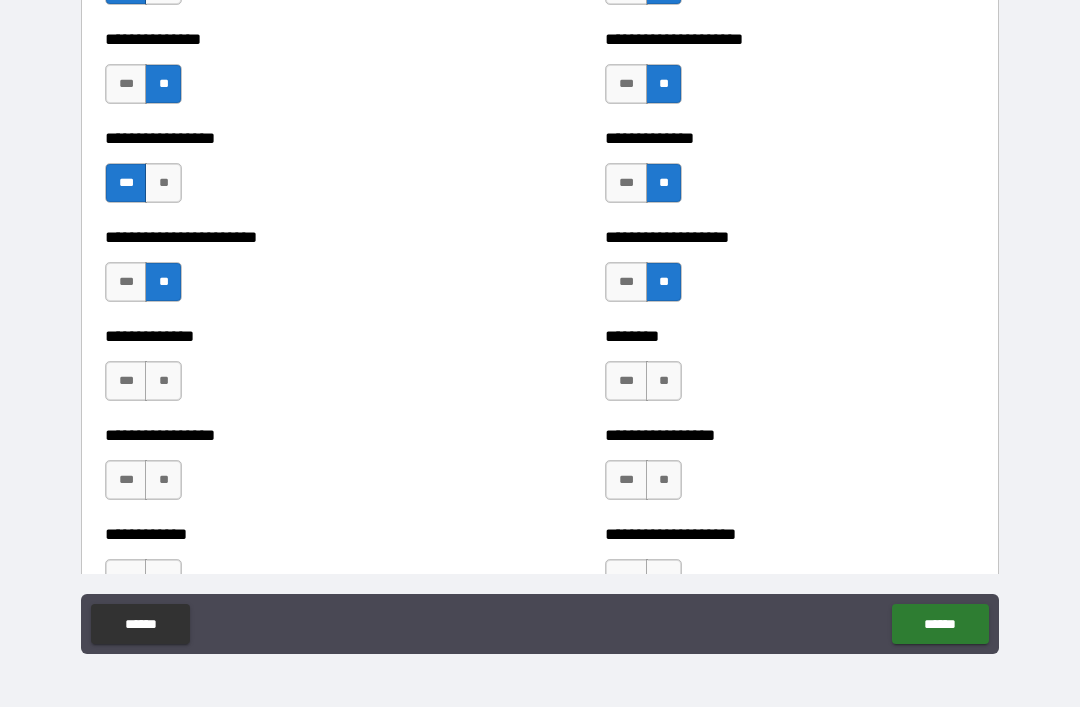 click on "***" at bounding box center [126, 381] 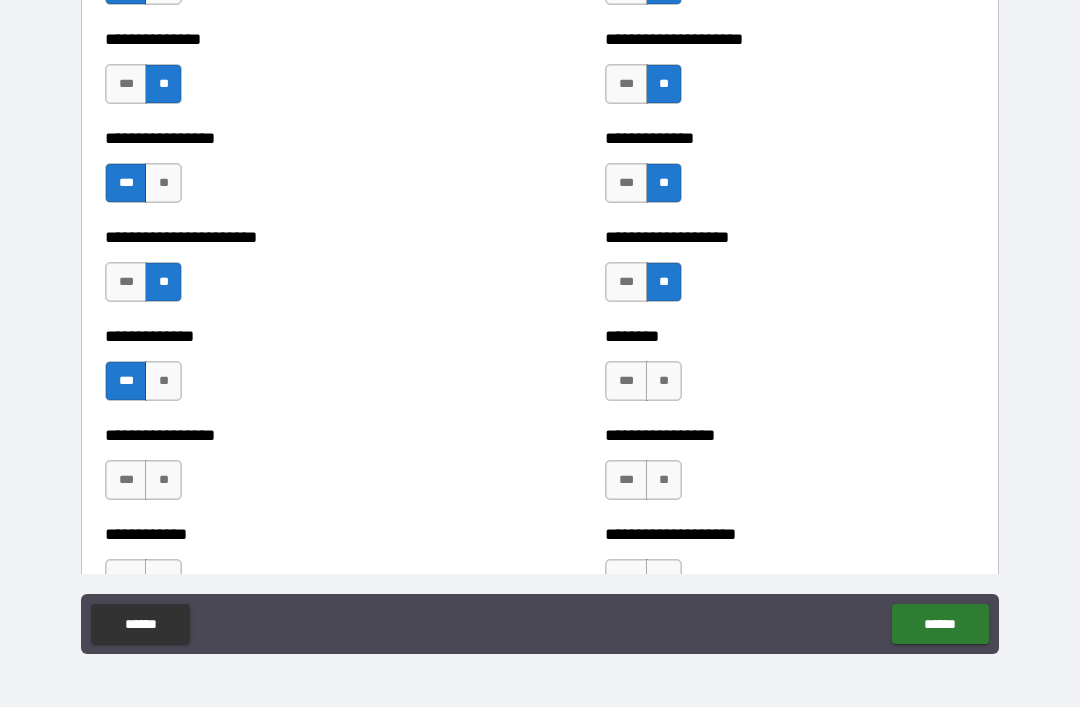 click on "**" at bounding box center (664, 381) 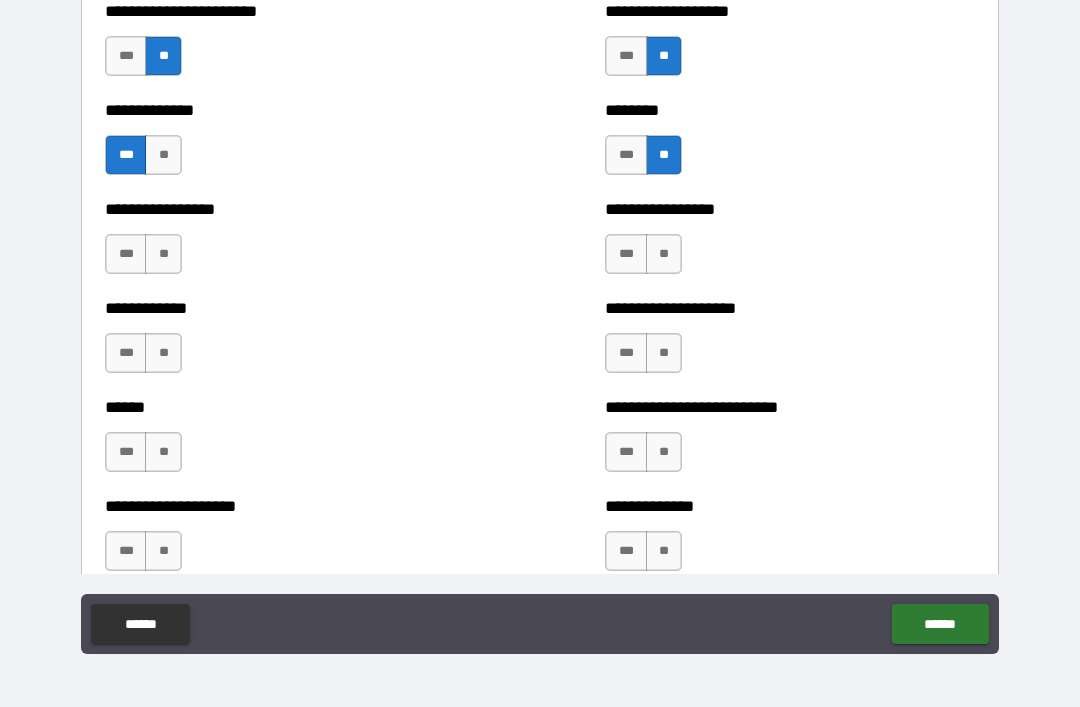 scroll, scrollTop: 3594, scrollLeft: 0, axis: vertical 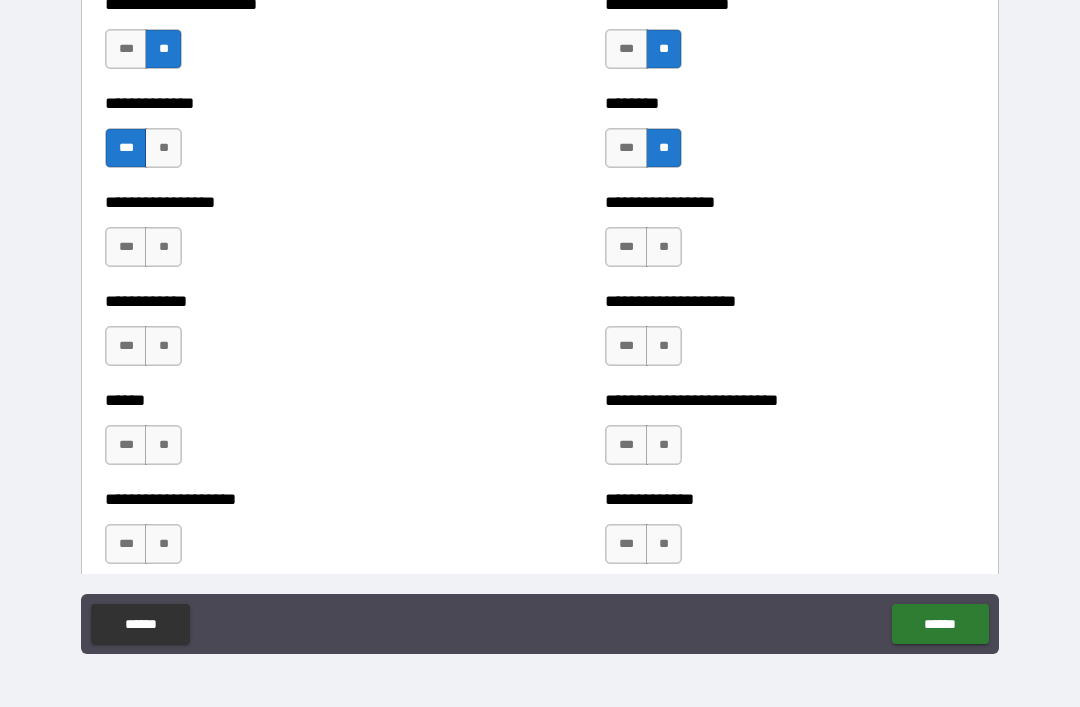 click on "***" at bounding box center (626, 247) 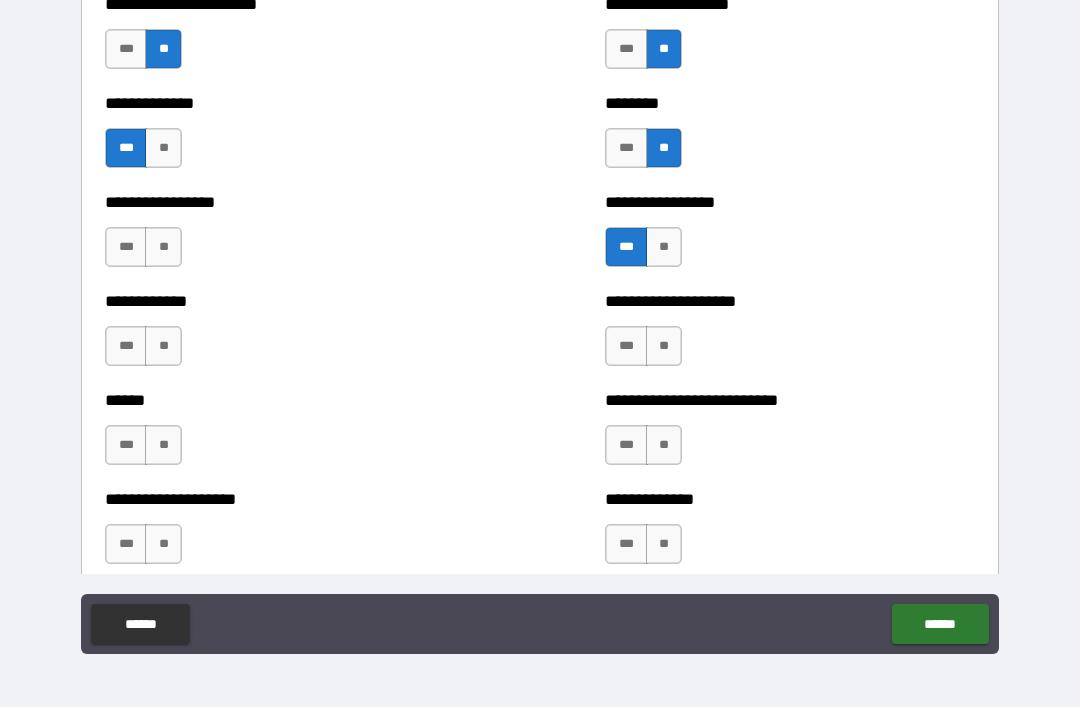 click on "**" at bounding box center (664, 346) 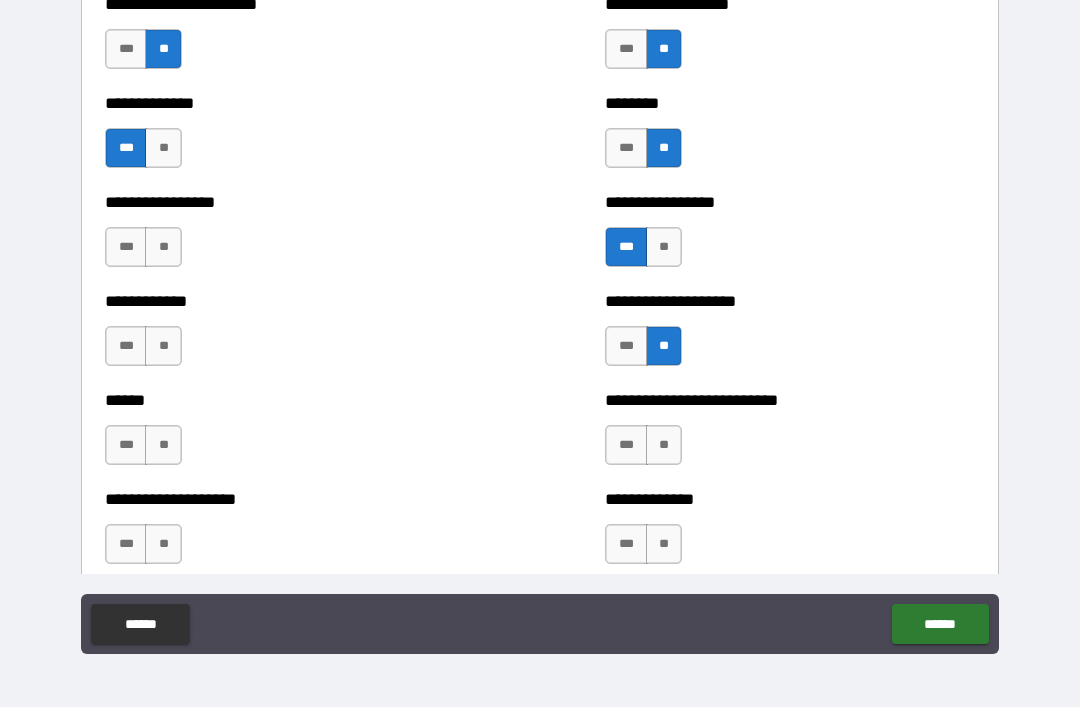click on "**" at bounding box center (664, 445) 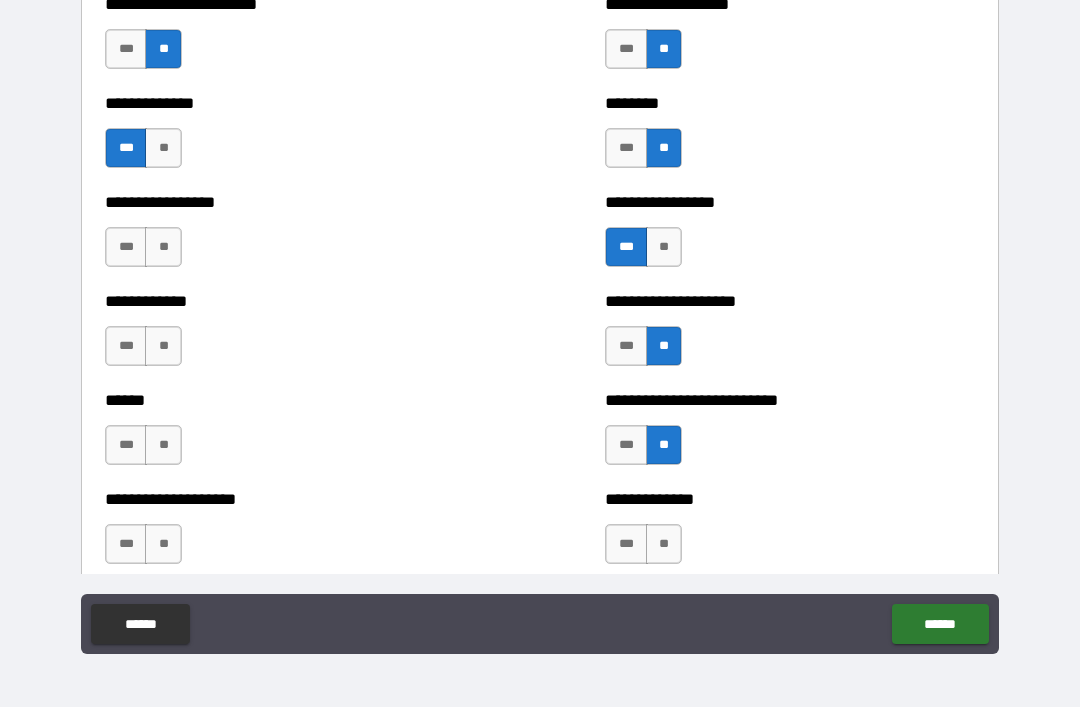 click on "**" at bounding box center [664, 544] 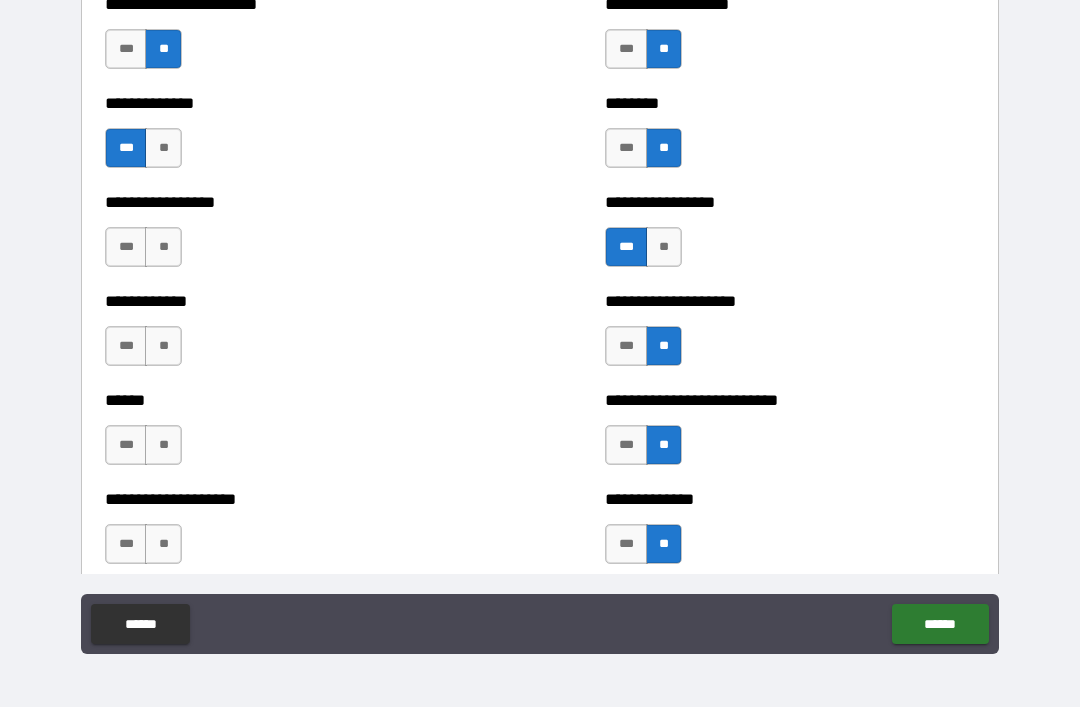 click on "**" at bounding box center [163, 247] 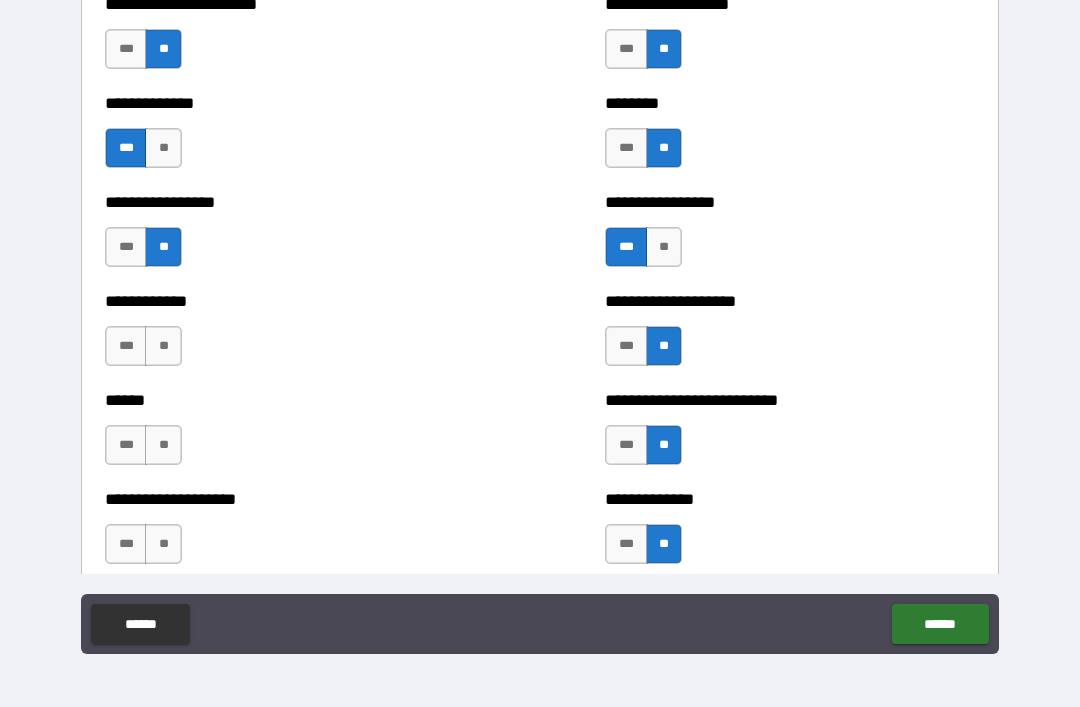 click on "**" at bounding box center [163, 346] 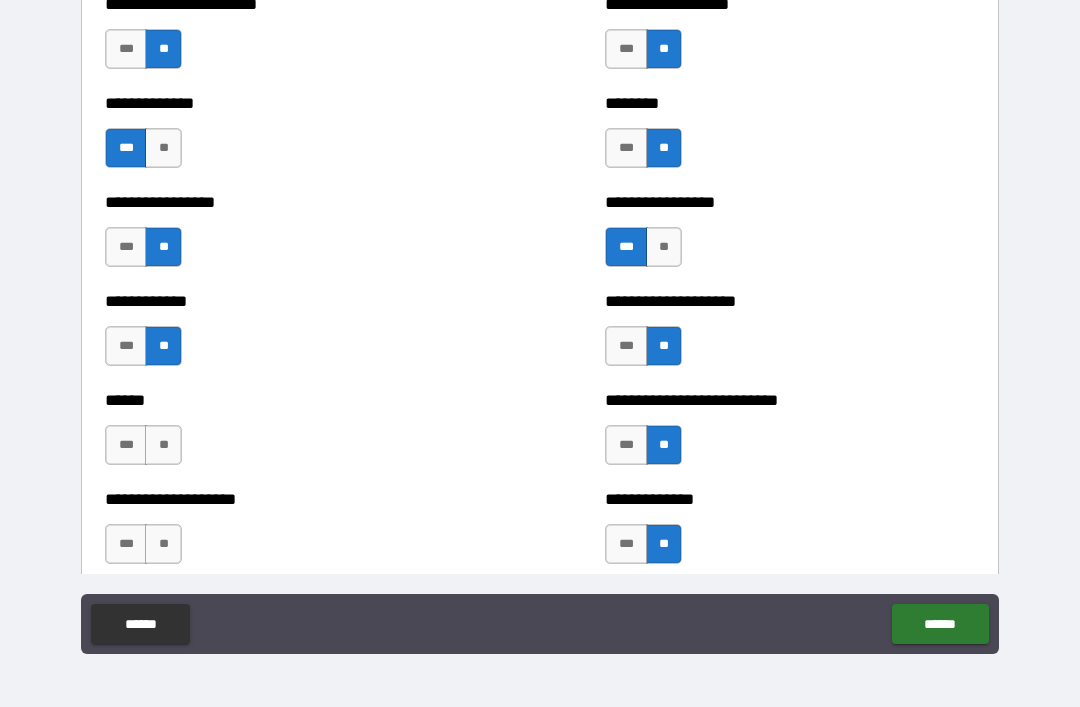 click on "**" at bounding box center (163, 445) 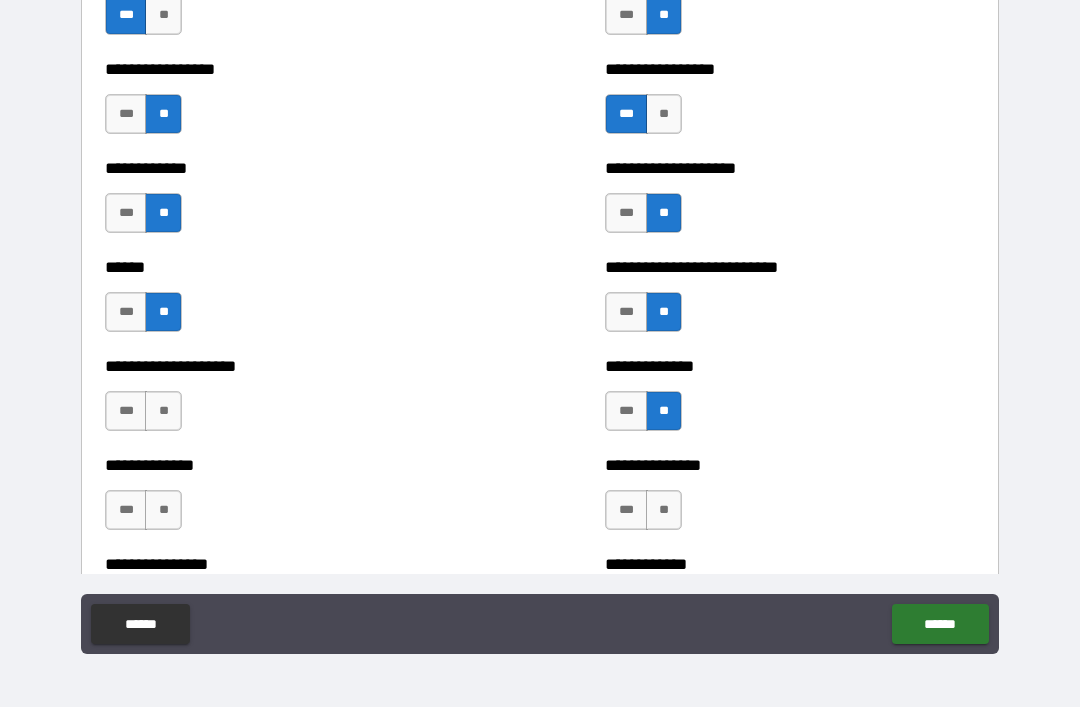 scroll, scrollTop: 3748, scrollLeft: 0, axis: vertical 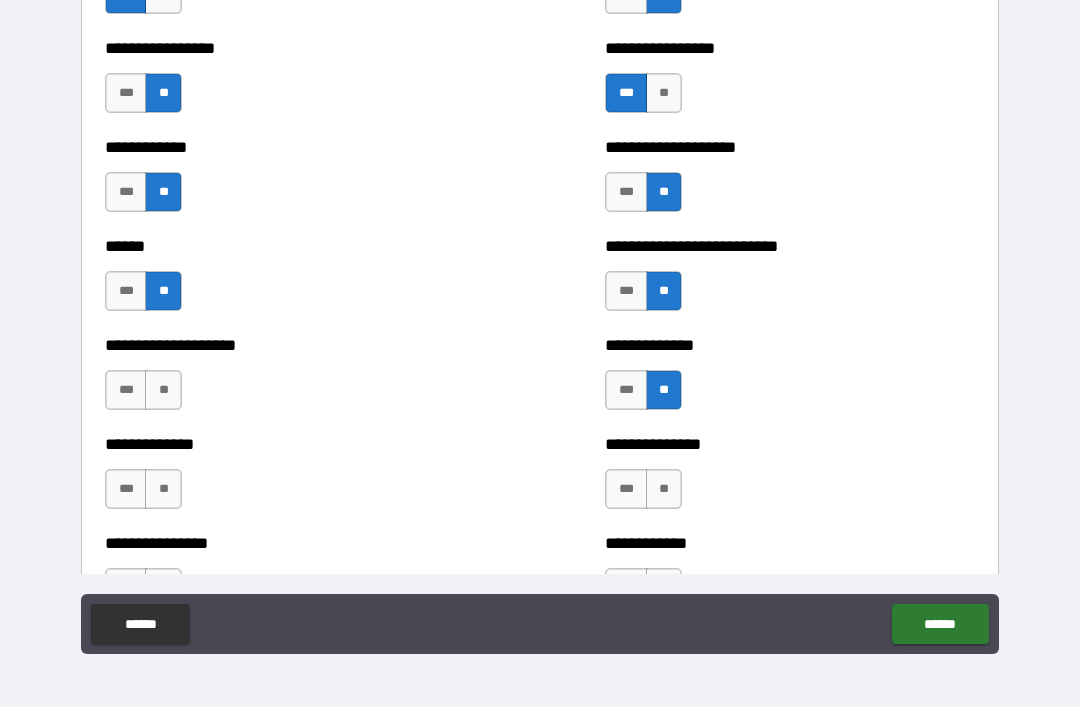 click on "**" at bounding box center [163, 390] 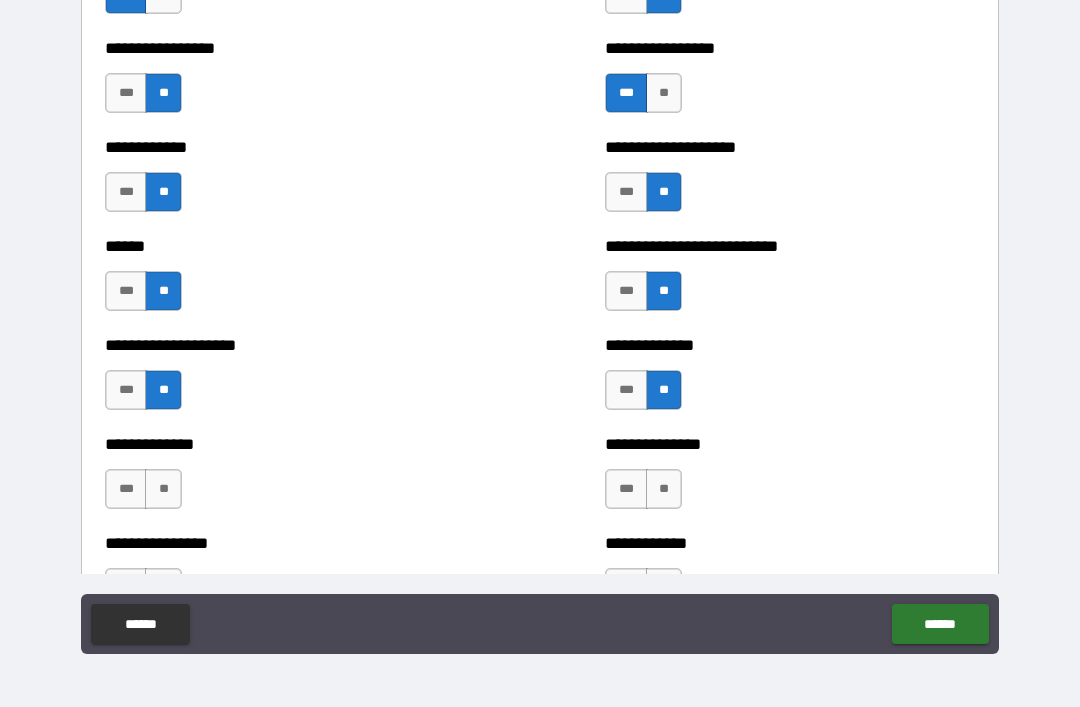 click on "**" at bounding box center [163, 489] 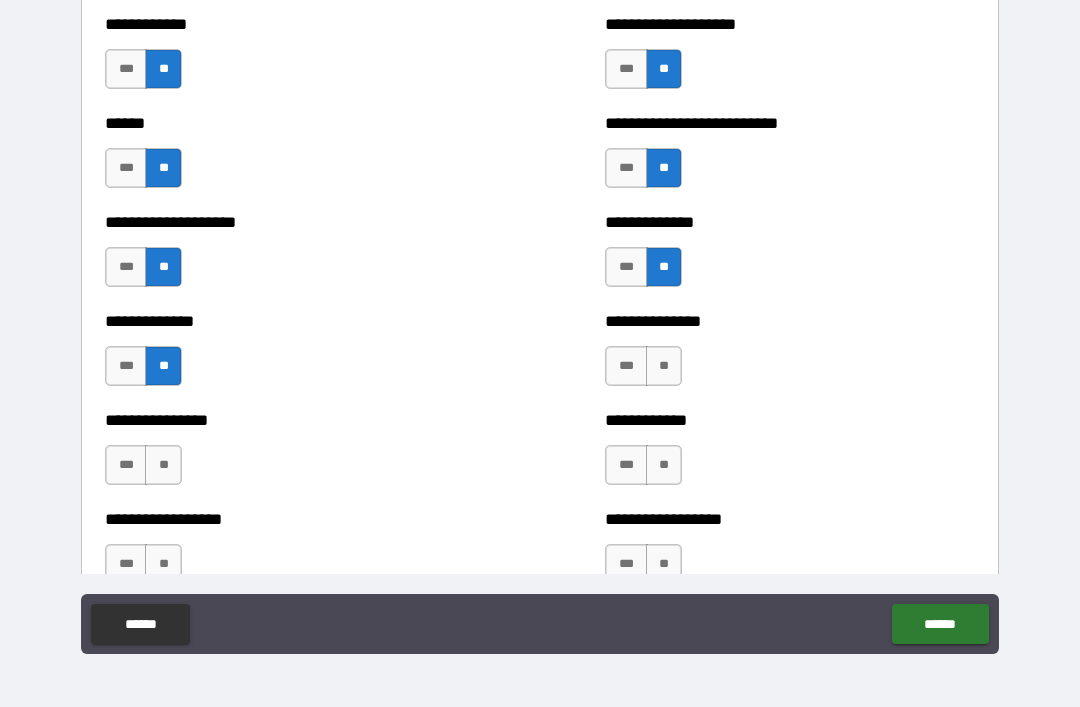 scroll, scrollTop: 3941, scrollLeft: 0, axis: vertical 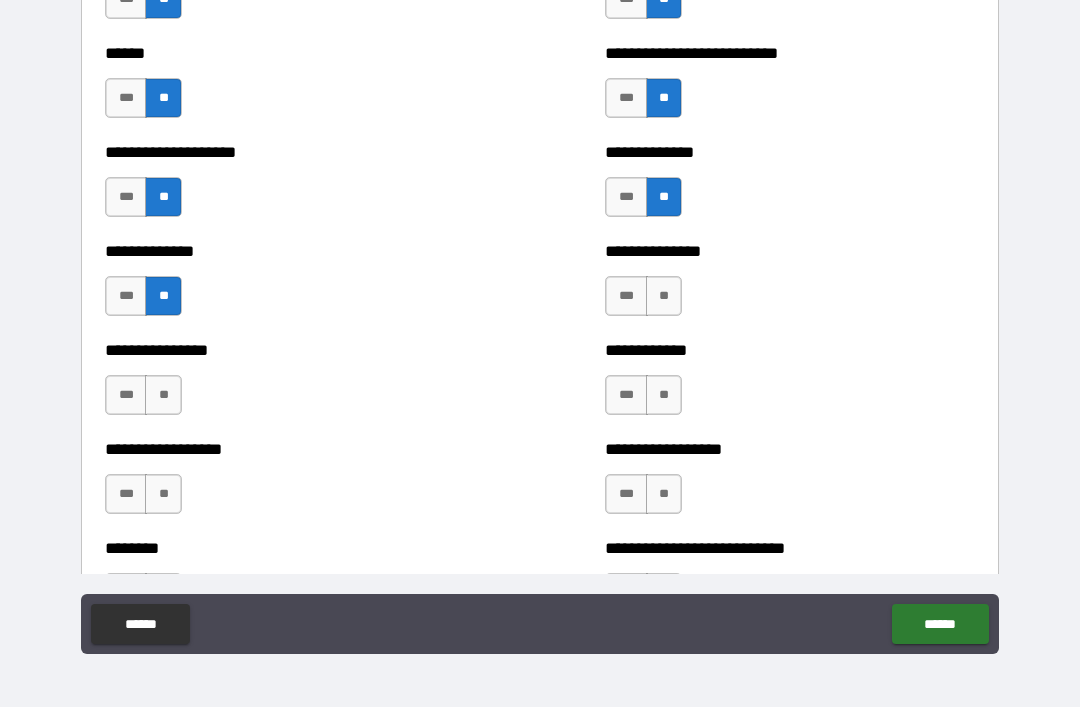 click on "**" at bounding box center (163, 395) 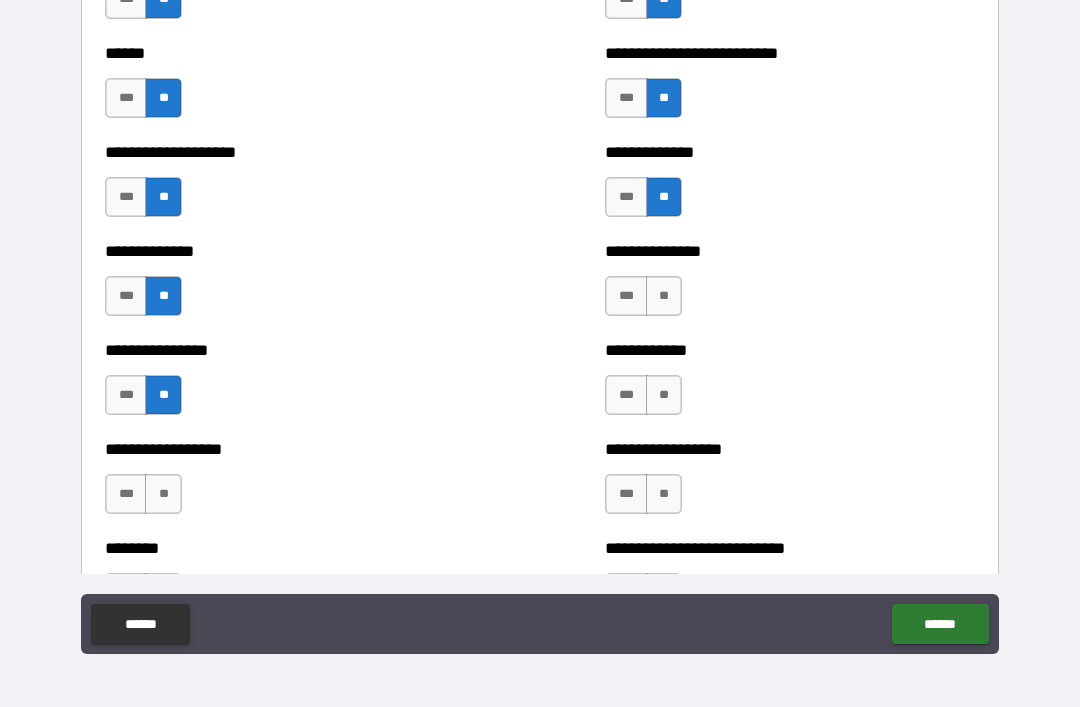 click on "**" at bounding box center (163, 494) 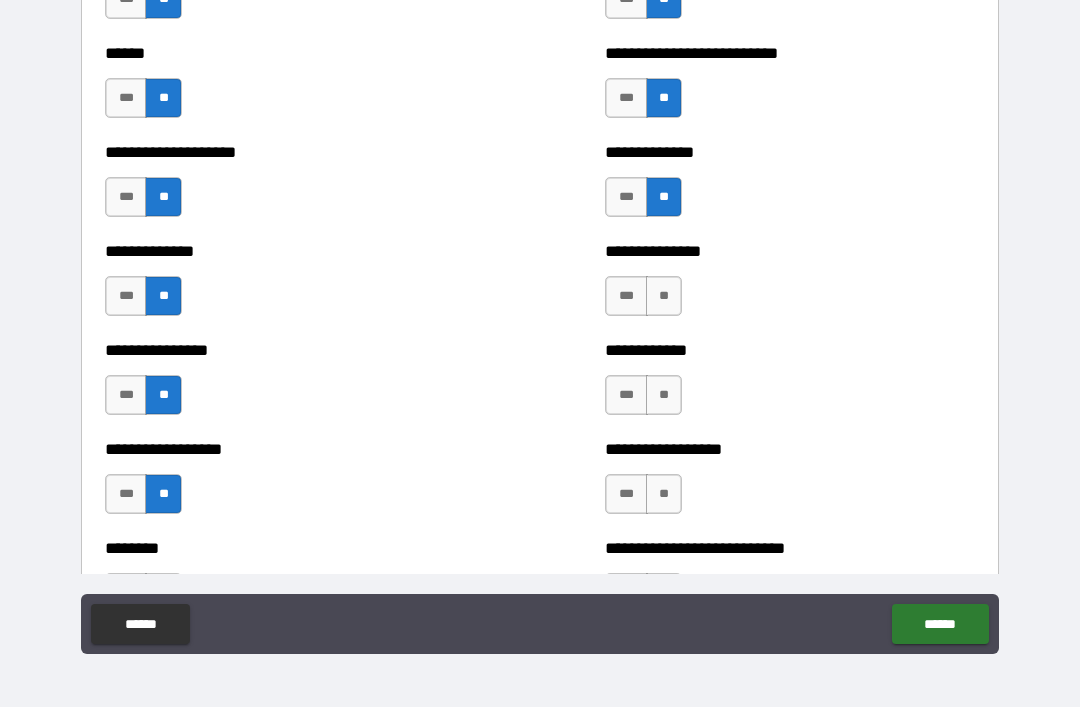 click on "**" at bounding box center (664, 296) 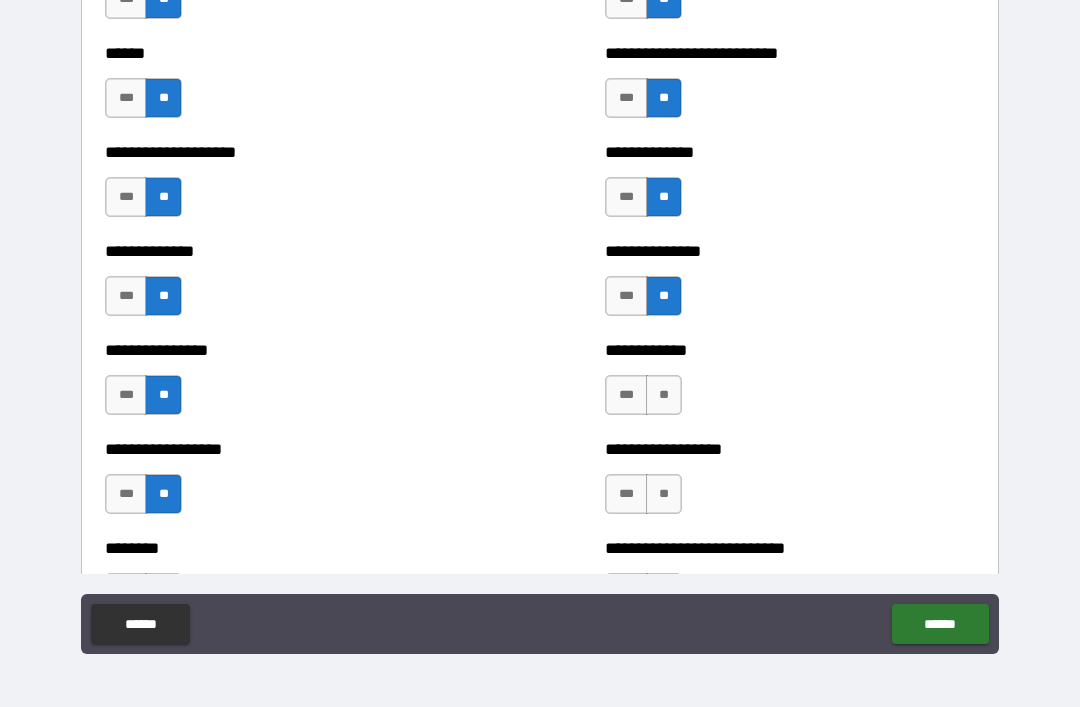 click on "**" at bounding box center [664, 395] 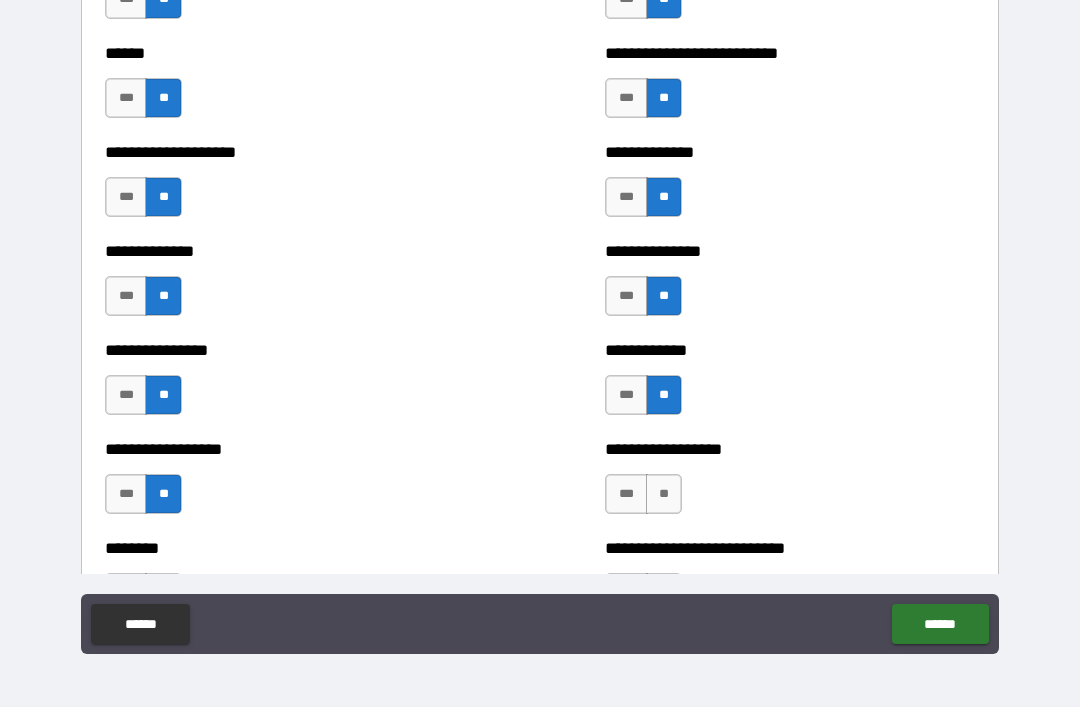 click on "**" at bounding box center [664, 494] 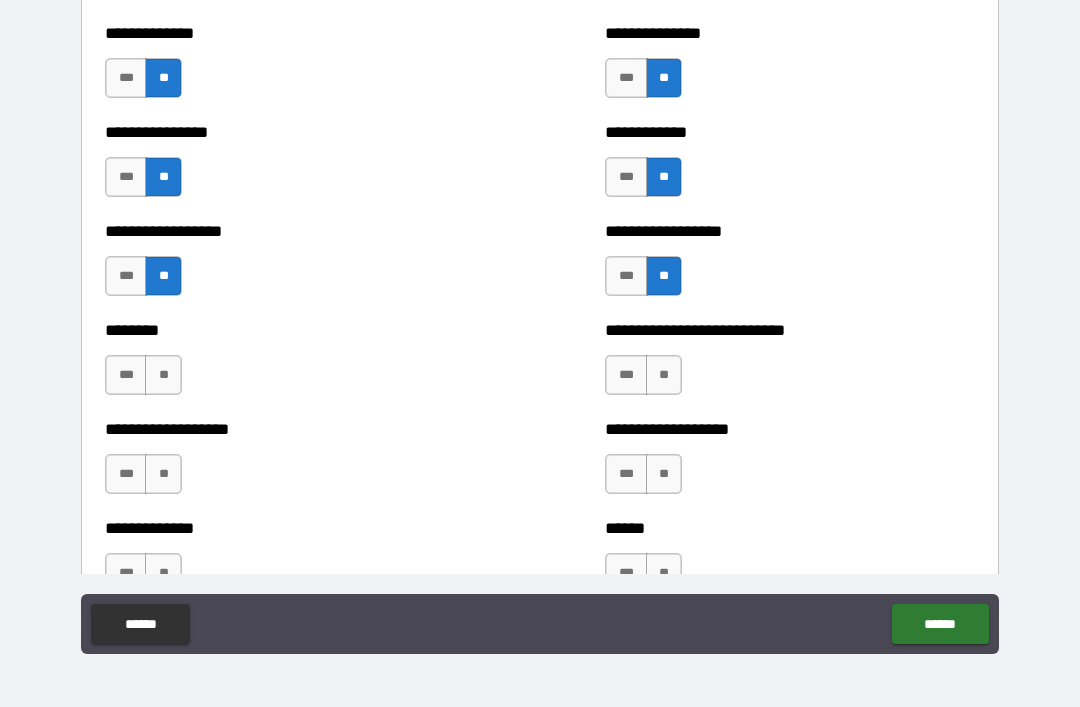 scroll, scrollTop: 4172, scrollLeft: 0, axis: vertical 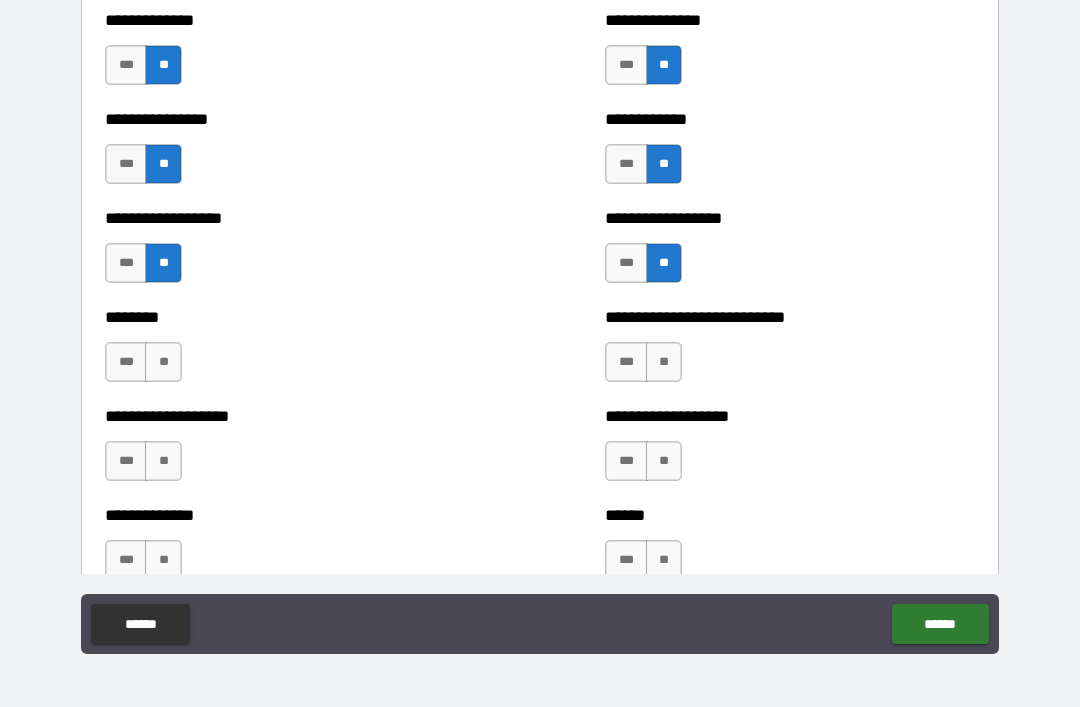 click on "**" at bounding box center [163, 362] 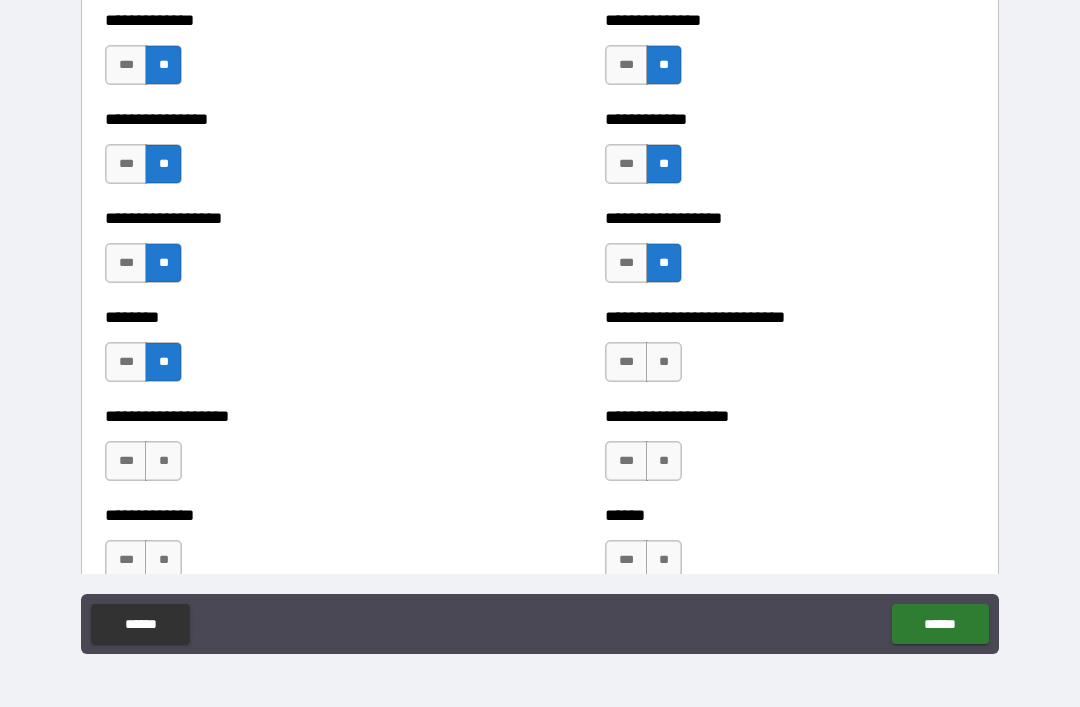 click on "**" at bounding box center (163, 461) 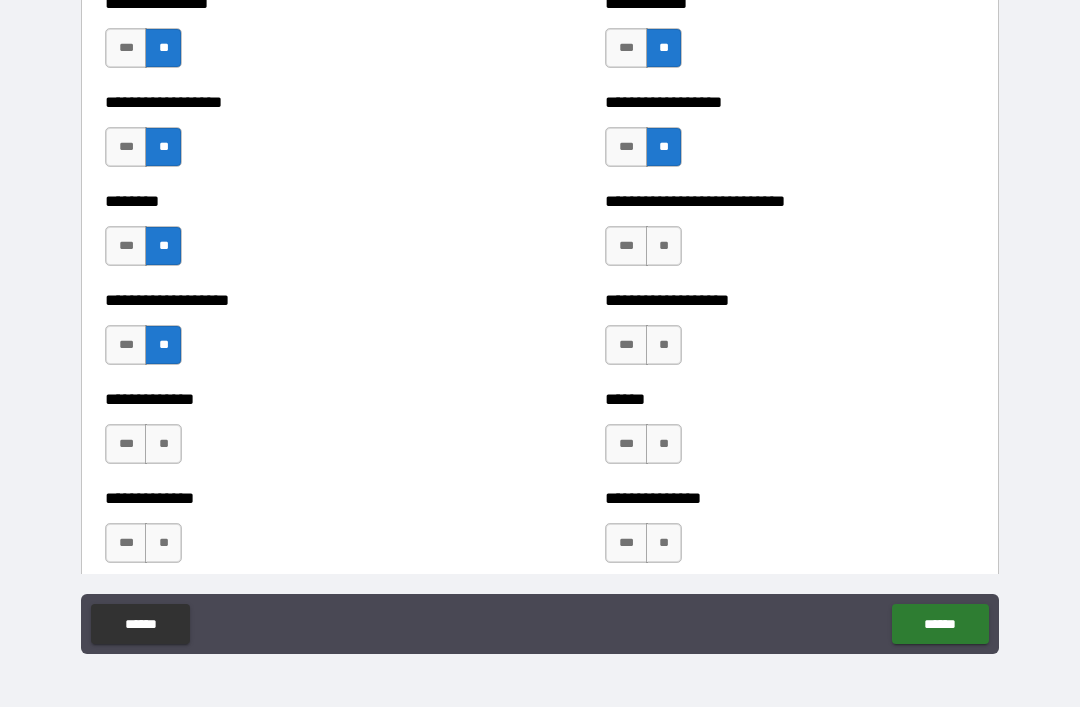 scroll, scrollTop: 4317, scrollLeft: 0, axis: vertical 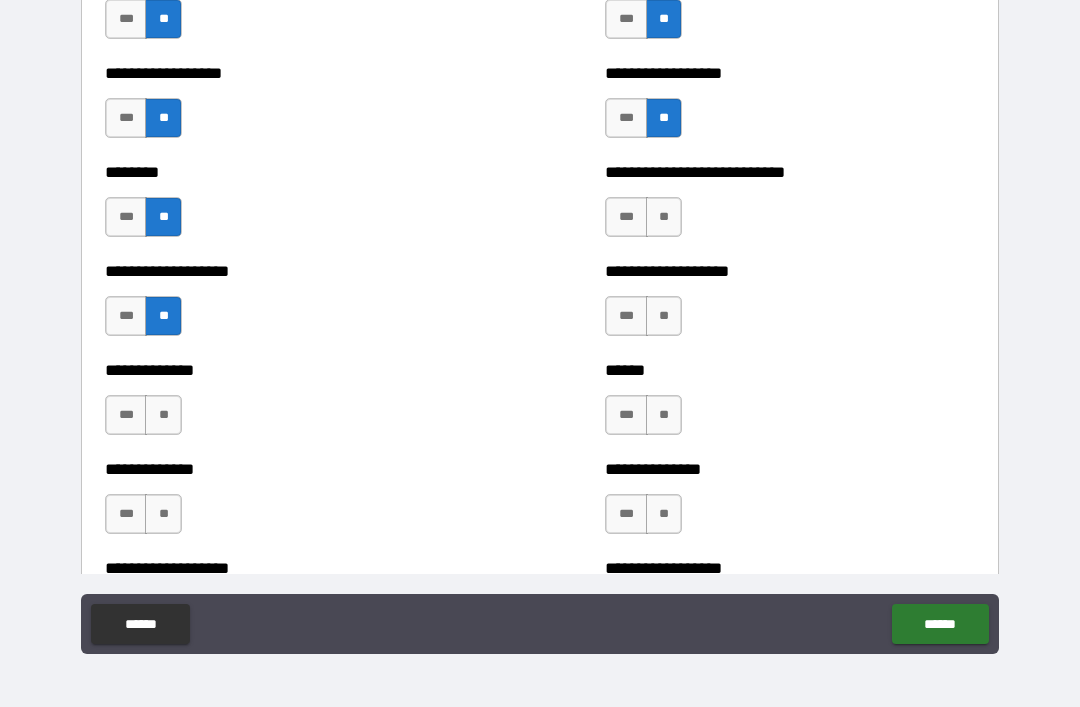 click on "**" at bounding box center (163, 415) 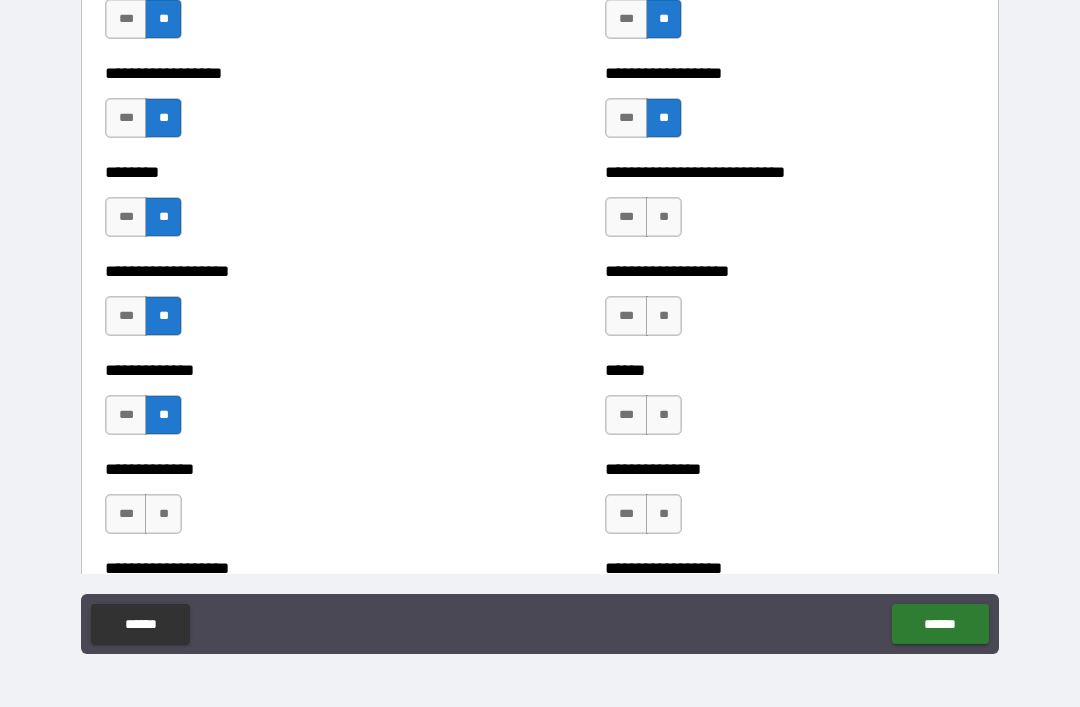 click on "**" at bounding box center [163, 514] 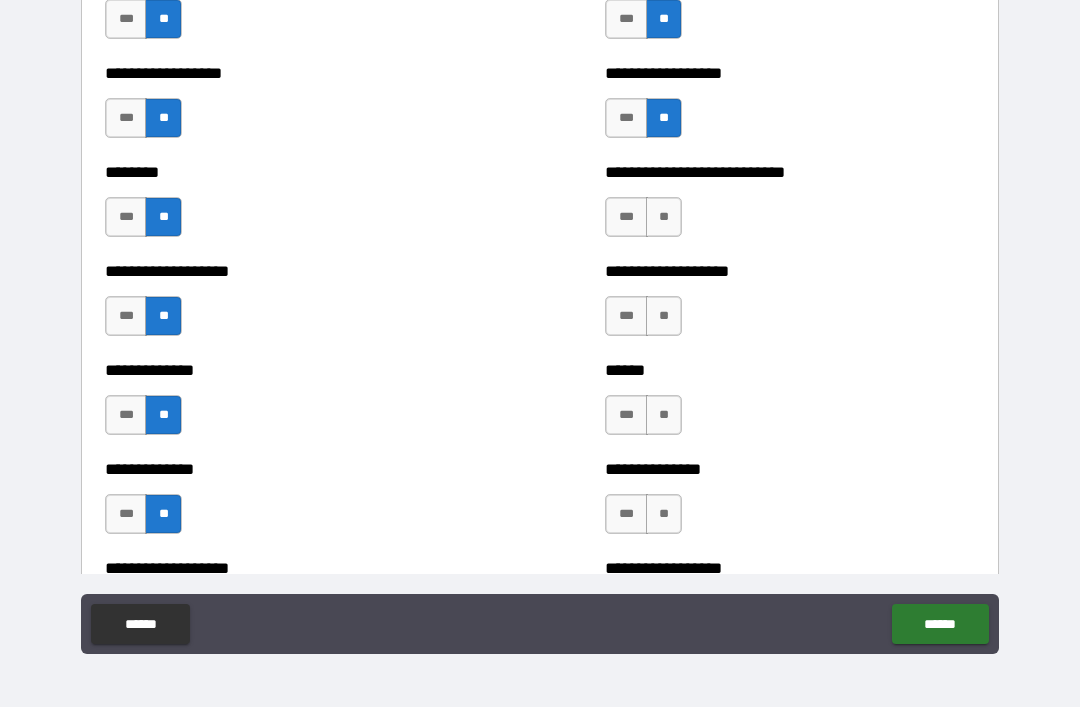 click on "***" at bounding box center (126, 514) 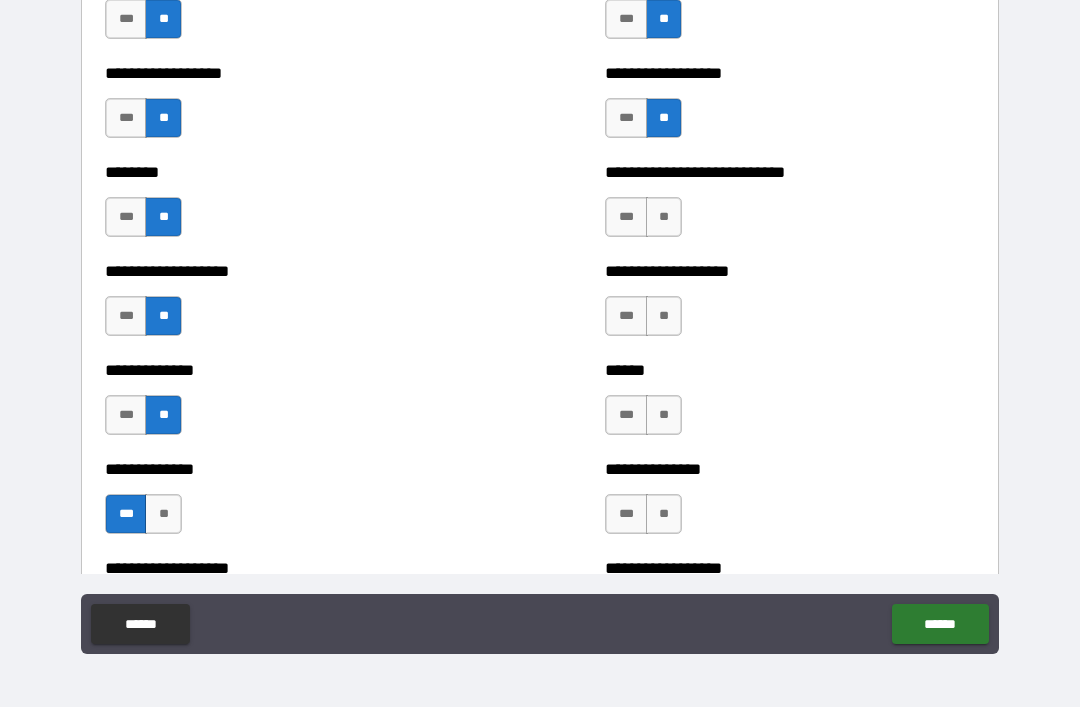 click on "**" at bounding box center [664, 217] 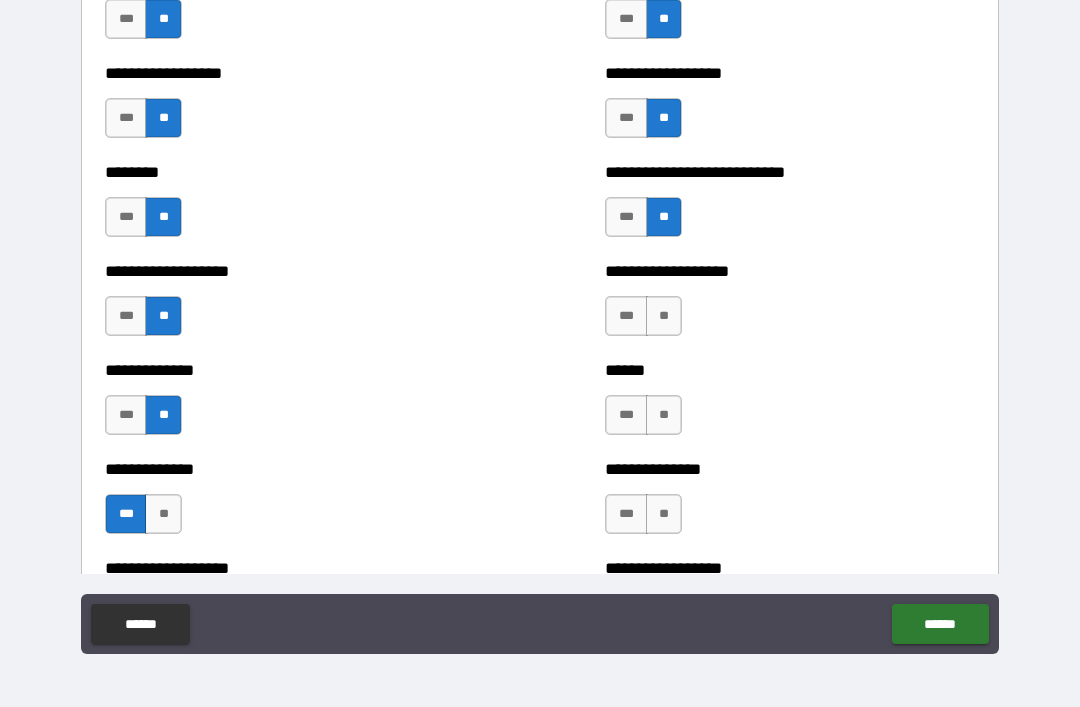 click on "**" at bounding box center [664, 316] 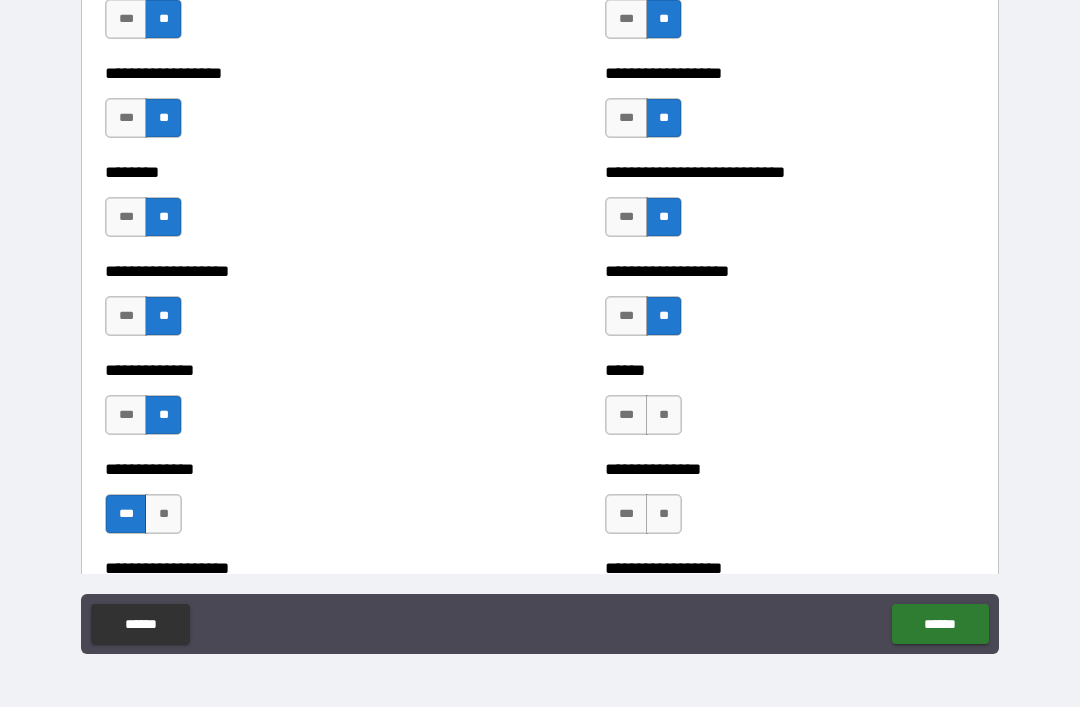click on "**" at bounding box center (664, 415) 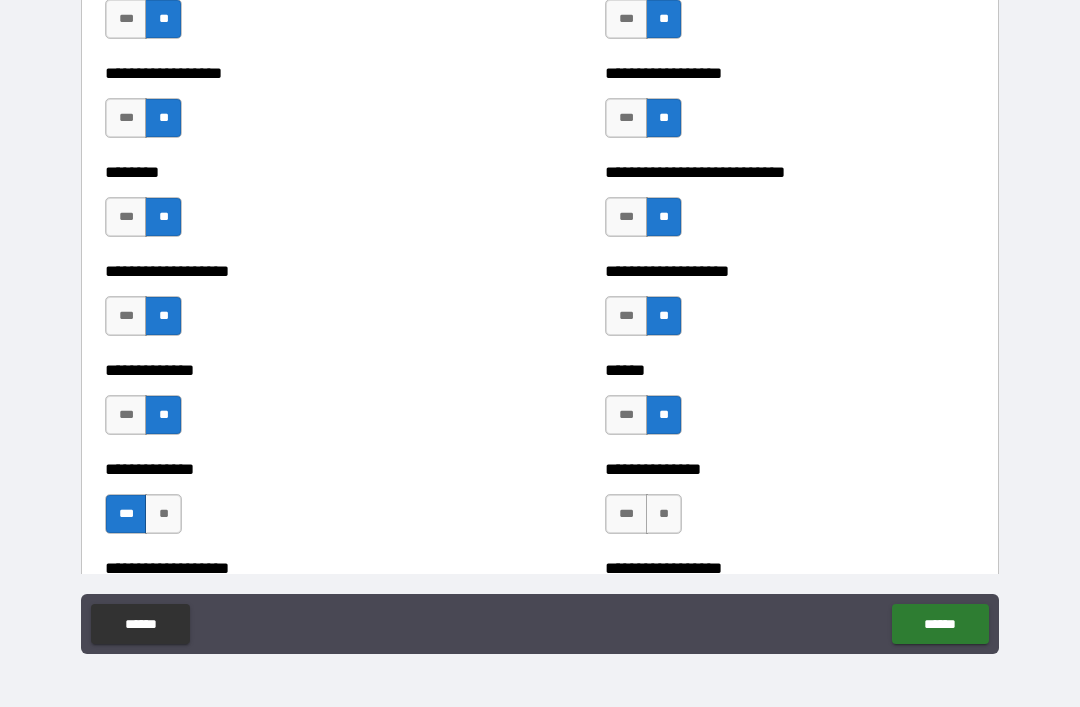 click on "**" at bounding box center (664, 514) 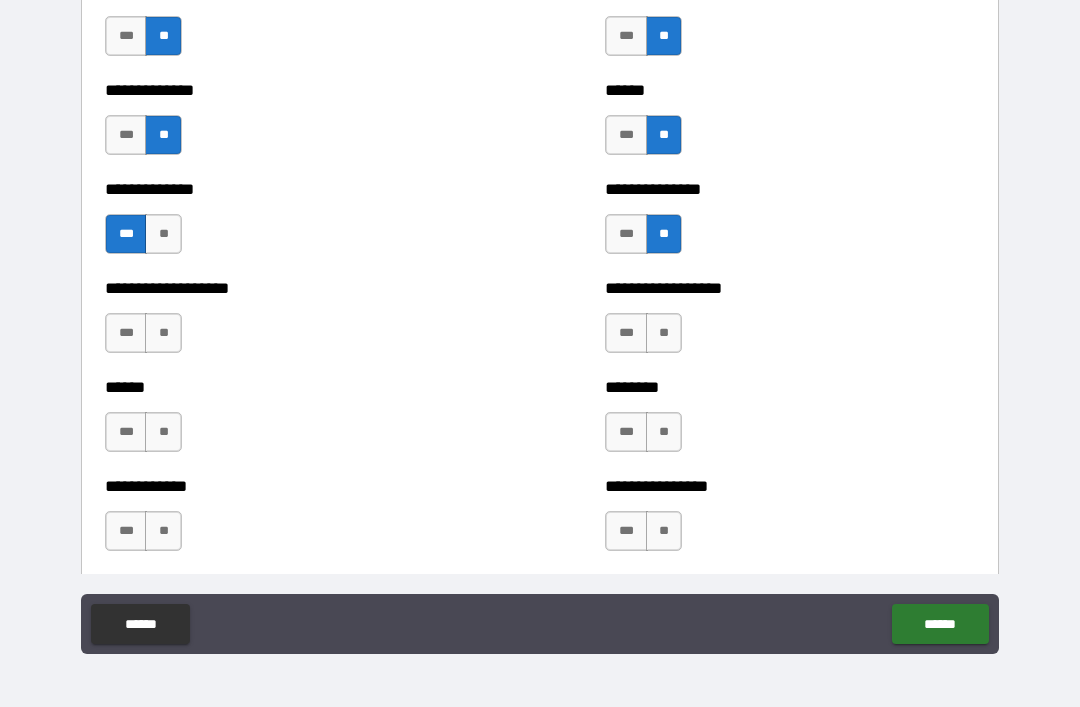 scroll, scrollTop: 4609, scrollLeft: 0, axis: vertical 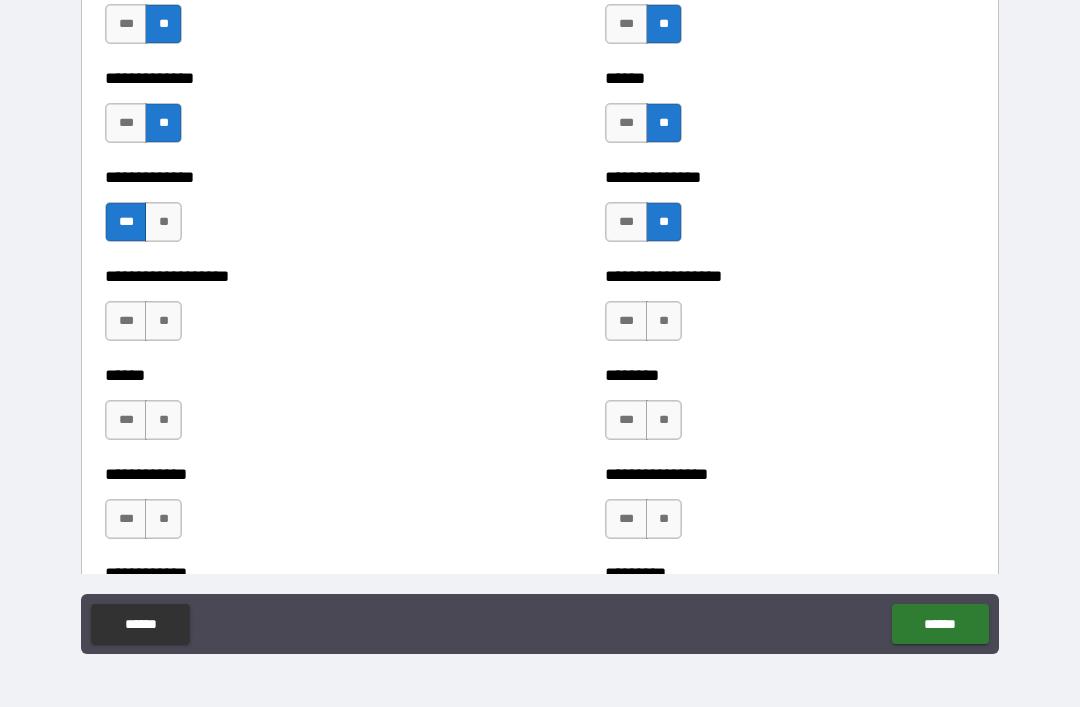 click on "**" at bounding box center [664, 321] 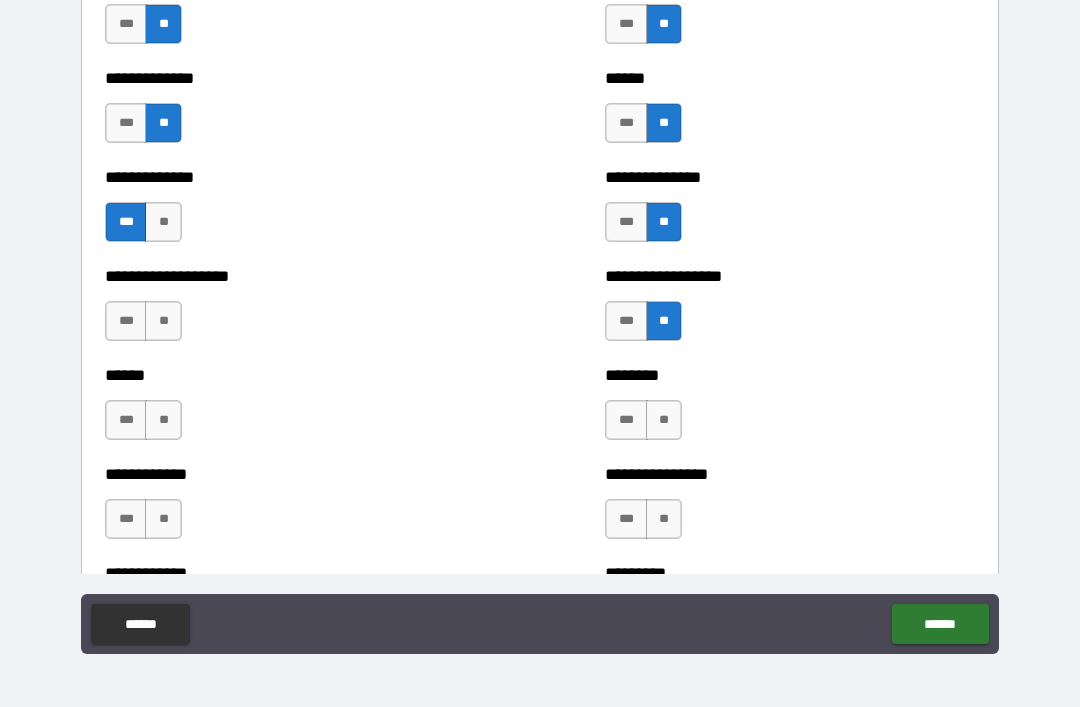 click on "**" at bounding box center [664, 420] 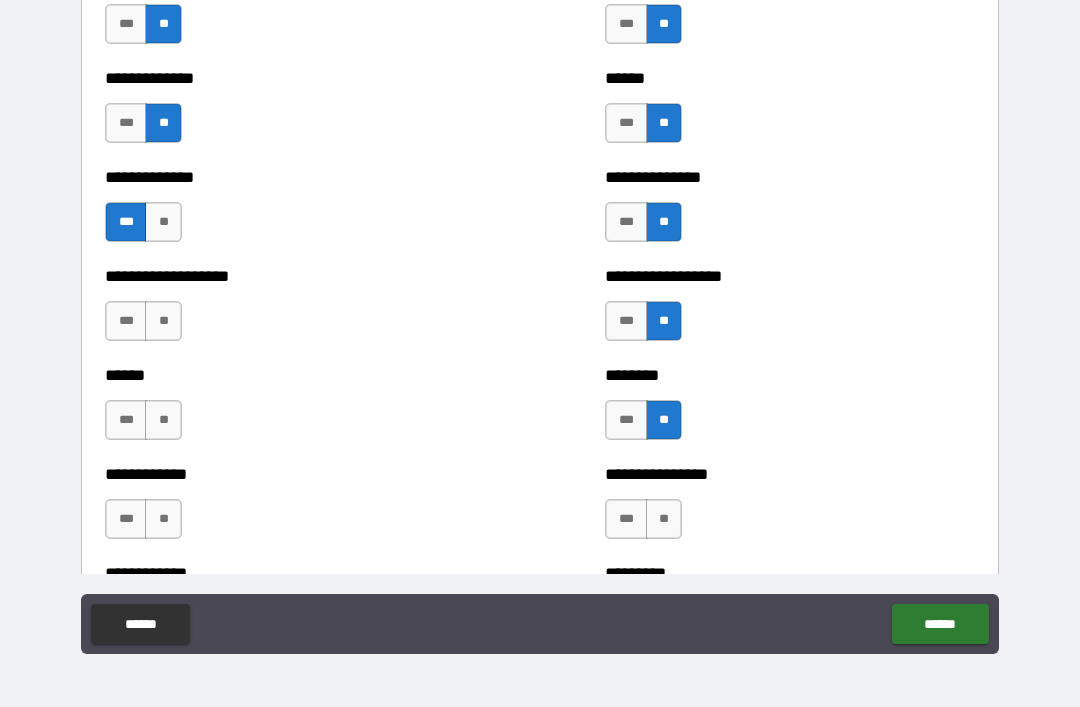 click on "**" at bounding box center [664, 519] 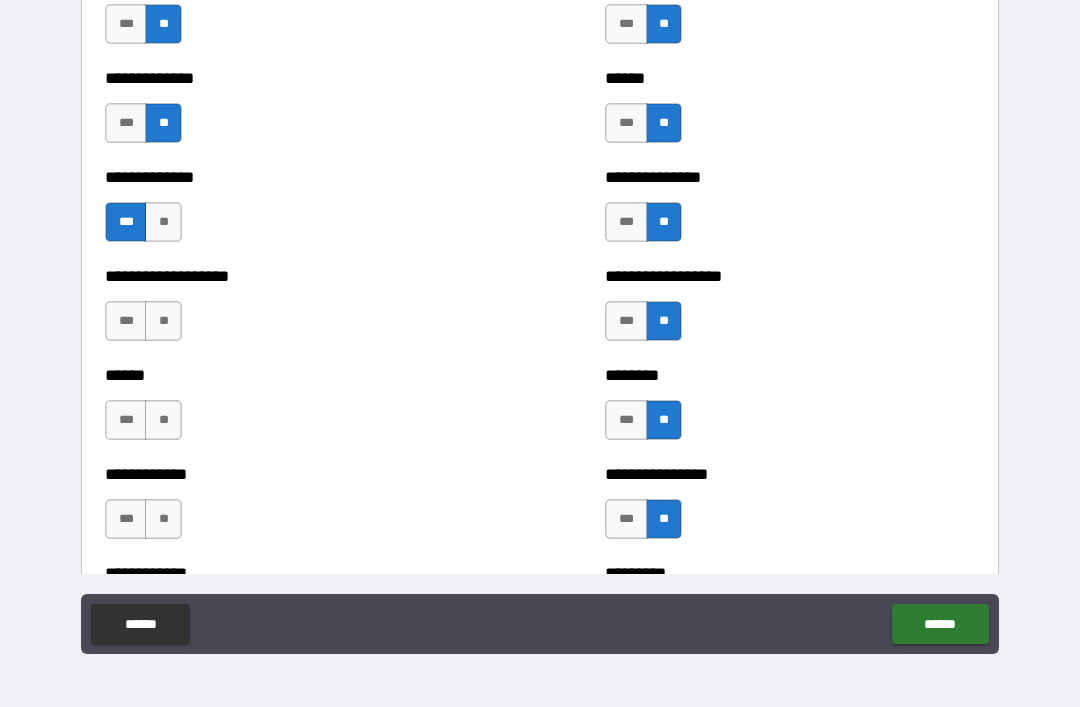 click on "**" at bounding box center (163, 321) 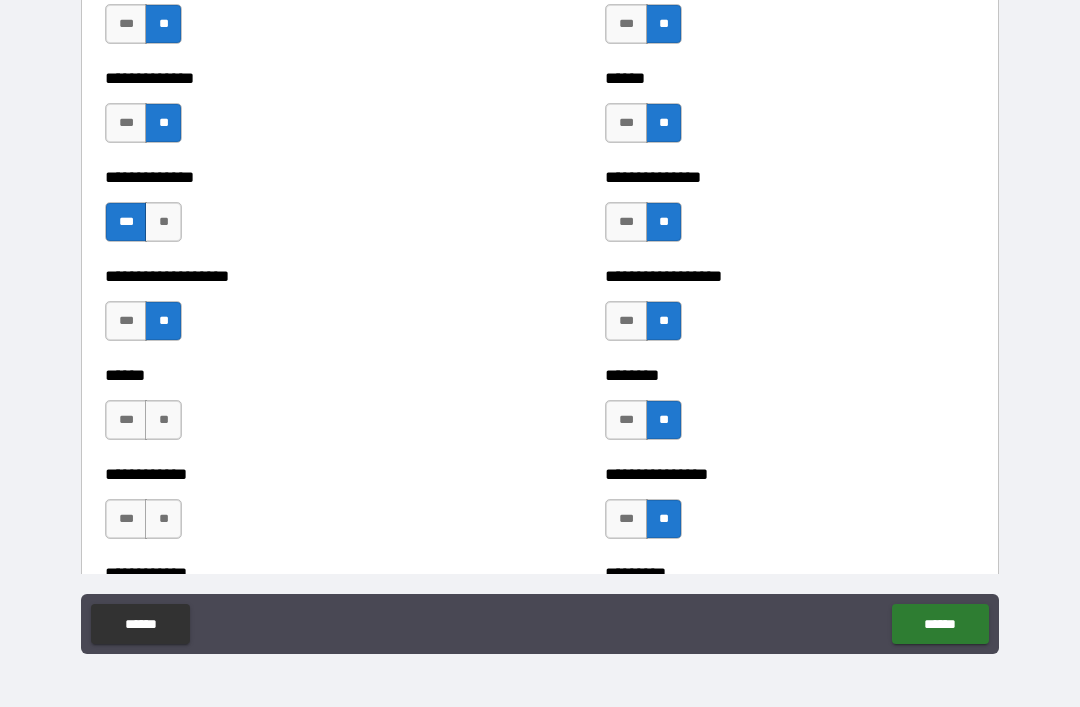 click on "**" at bounding box center [163, 420] 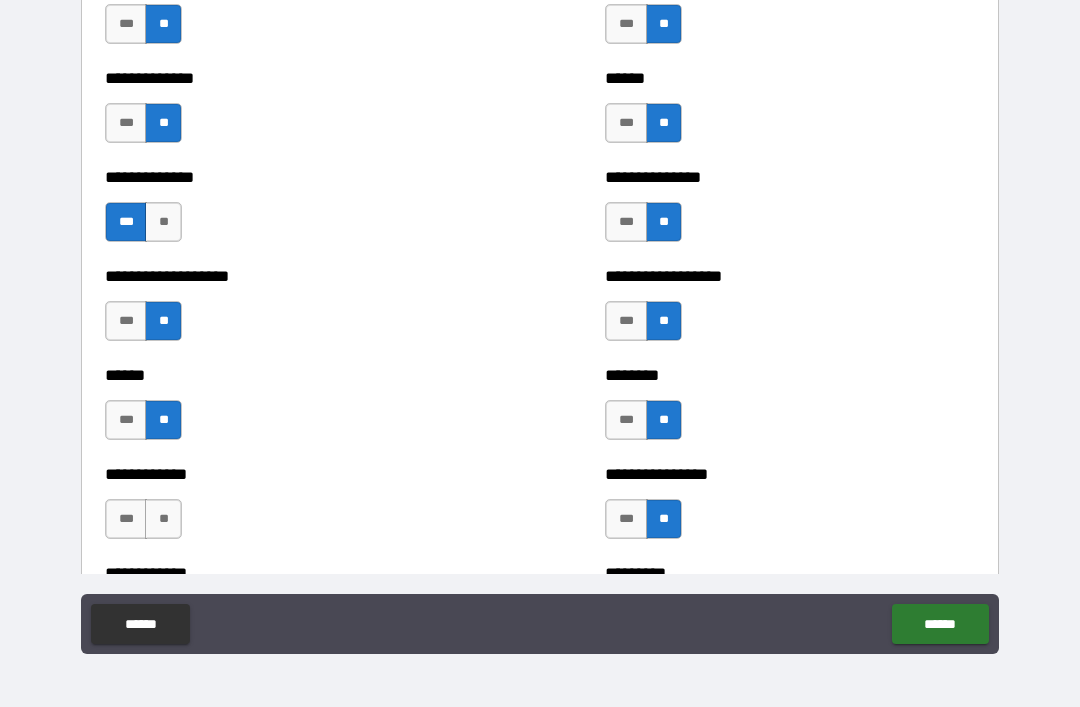 click on "**" at bounding box center (163, 519) 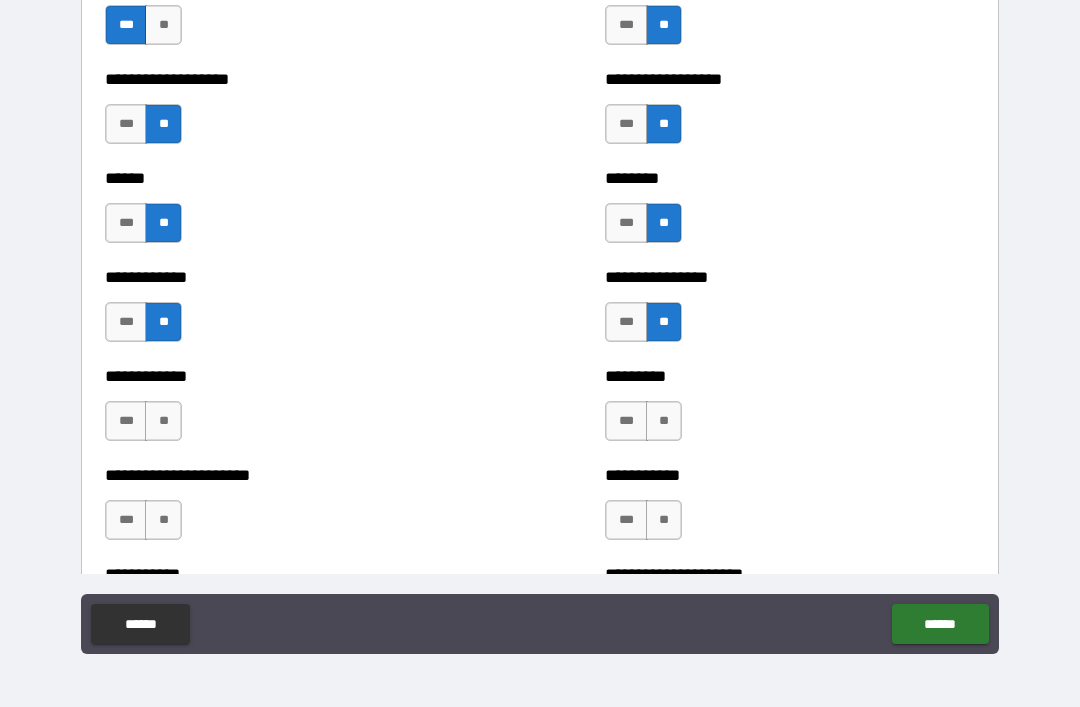 scroll, scrollTop: 4825, scrollLeft: 0, axis: vertical 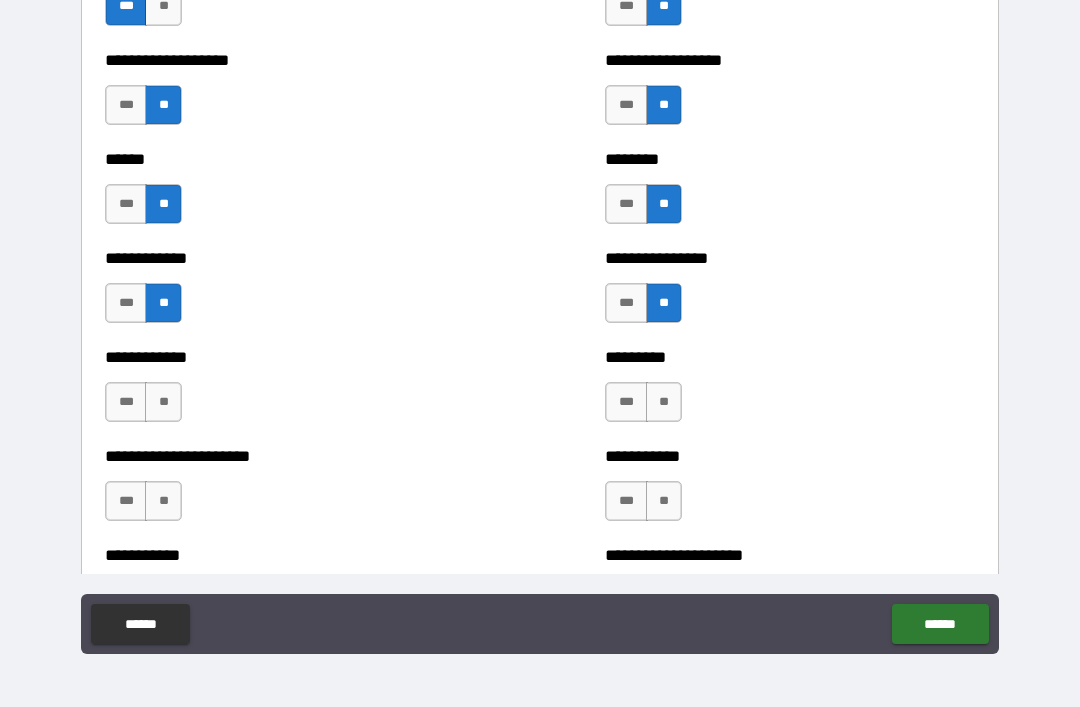click on "**" at bounding box center (163, 402) 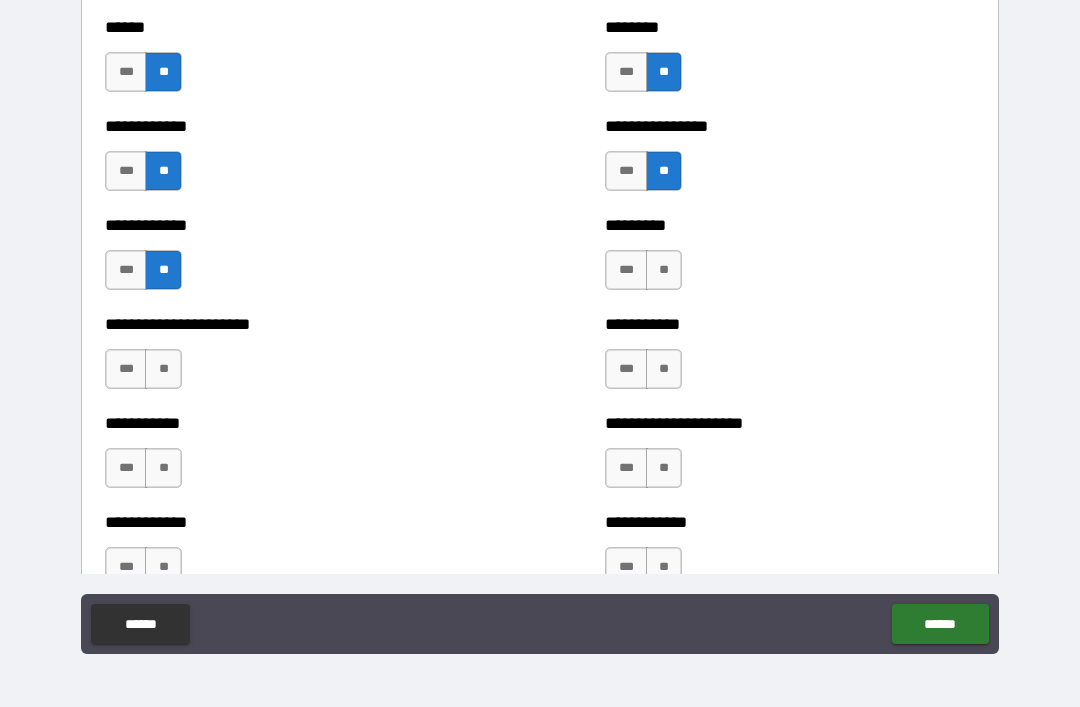 scroll, scrollTop: 4974, scrollLeft: 0, axis: vertical 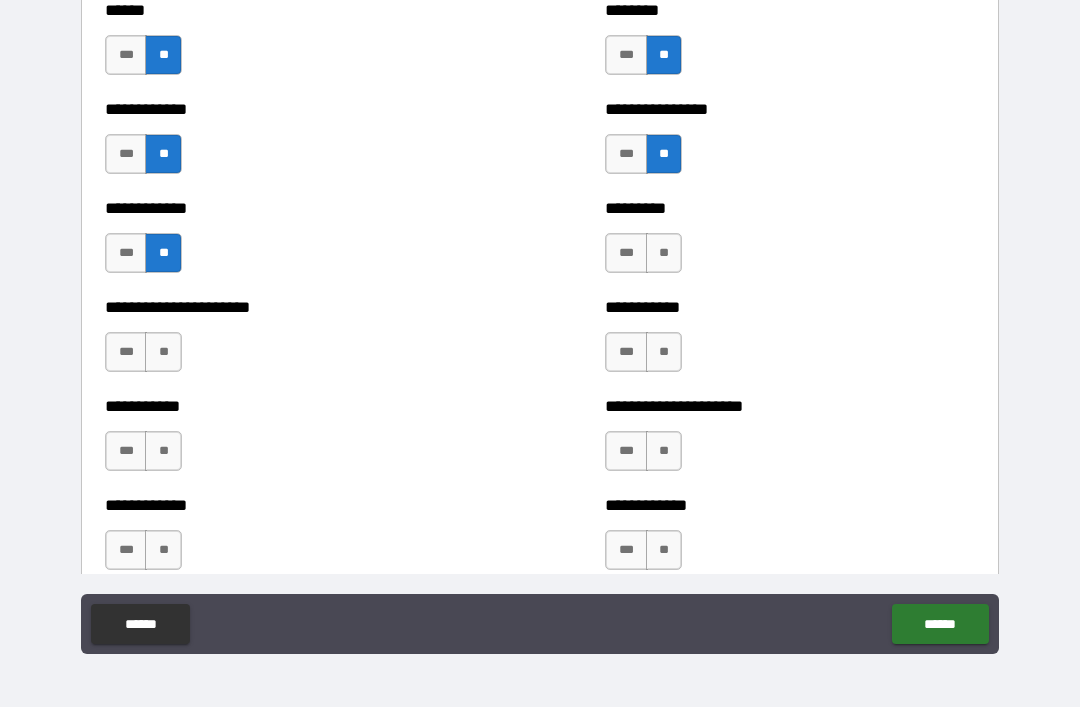 click on "**" at bounding box center (163, 352) 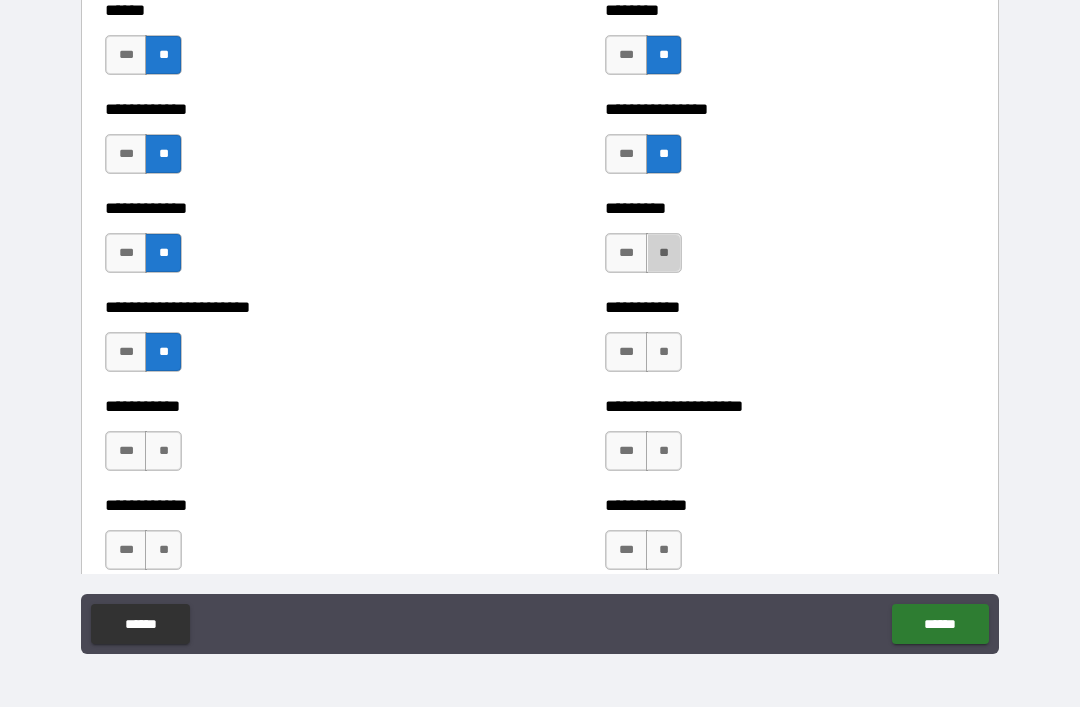 click on "**" at bounding box center [664, 253] 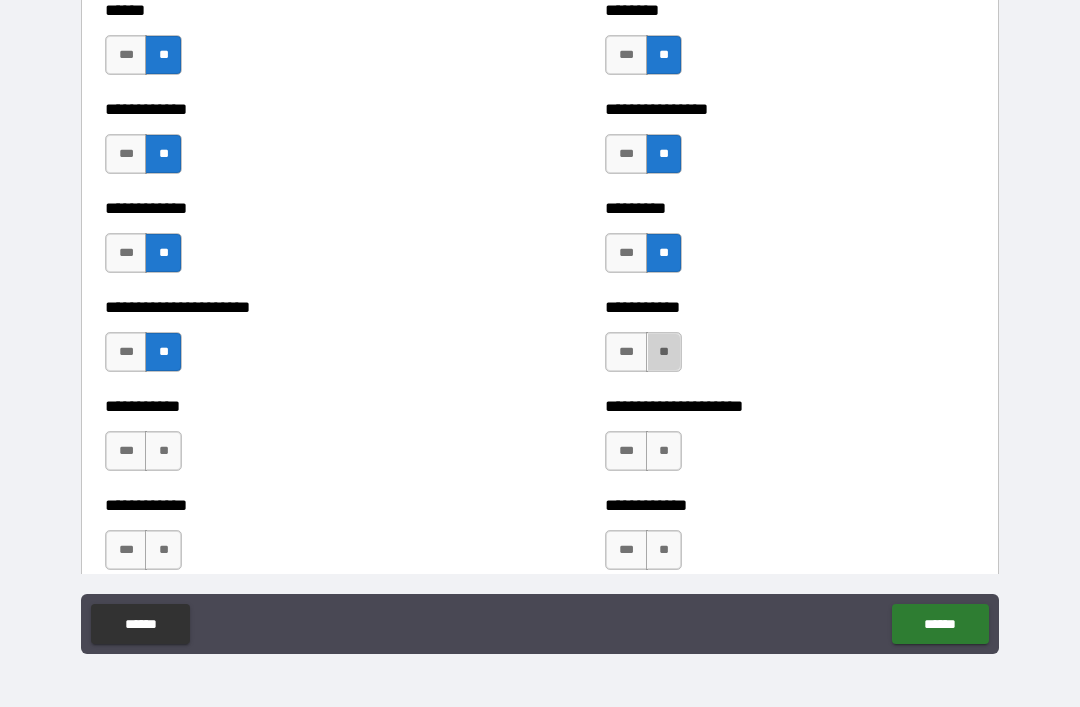 click on "**" at bounding box center (664, 352) 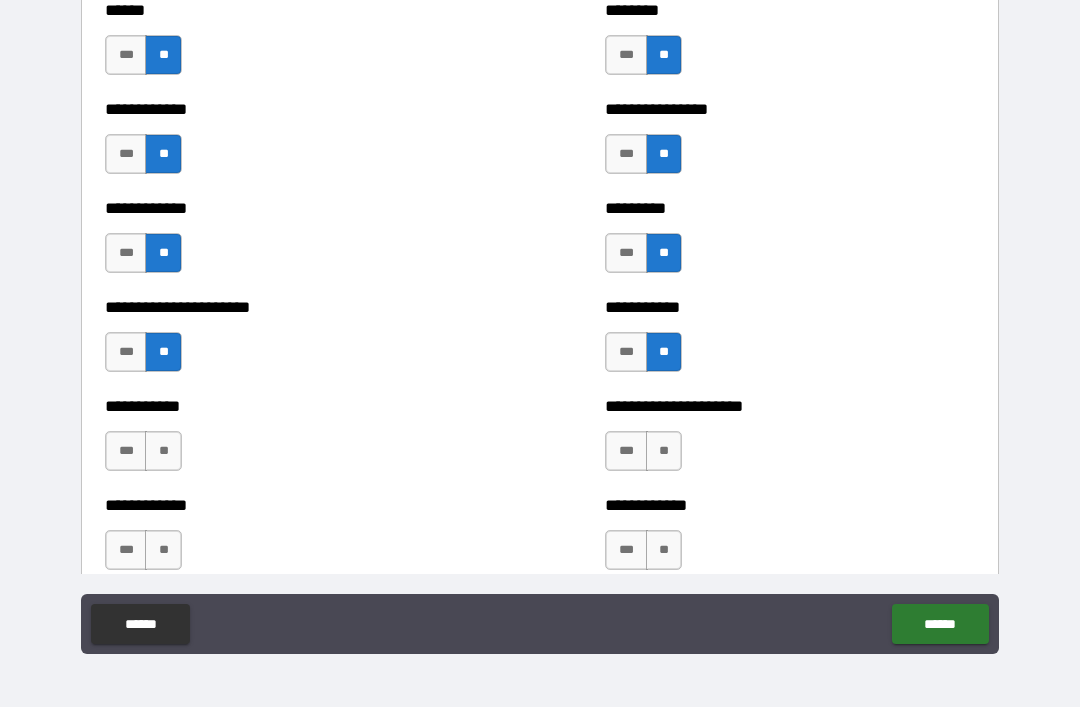 click on "**" at bounding box center [664, 451] 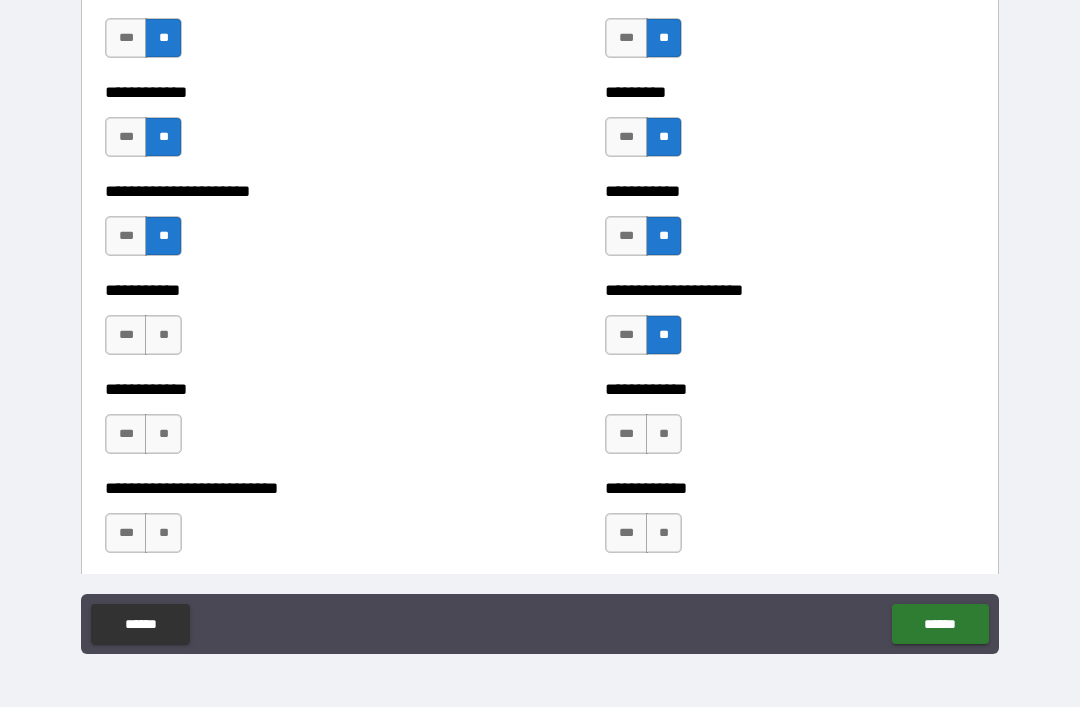 scroll, scrollTop: 5109, scrollLeft: 0, axis: vertical 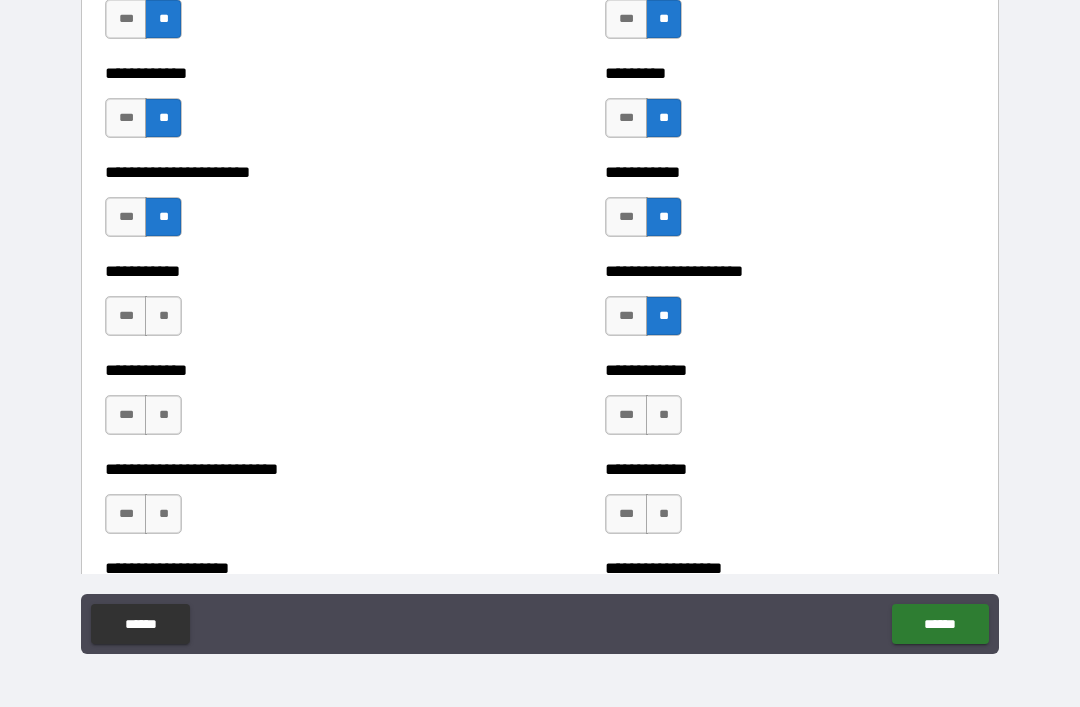 click on "**" at bounding box center (163, 316) 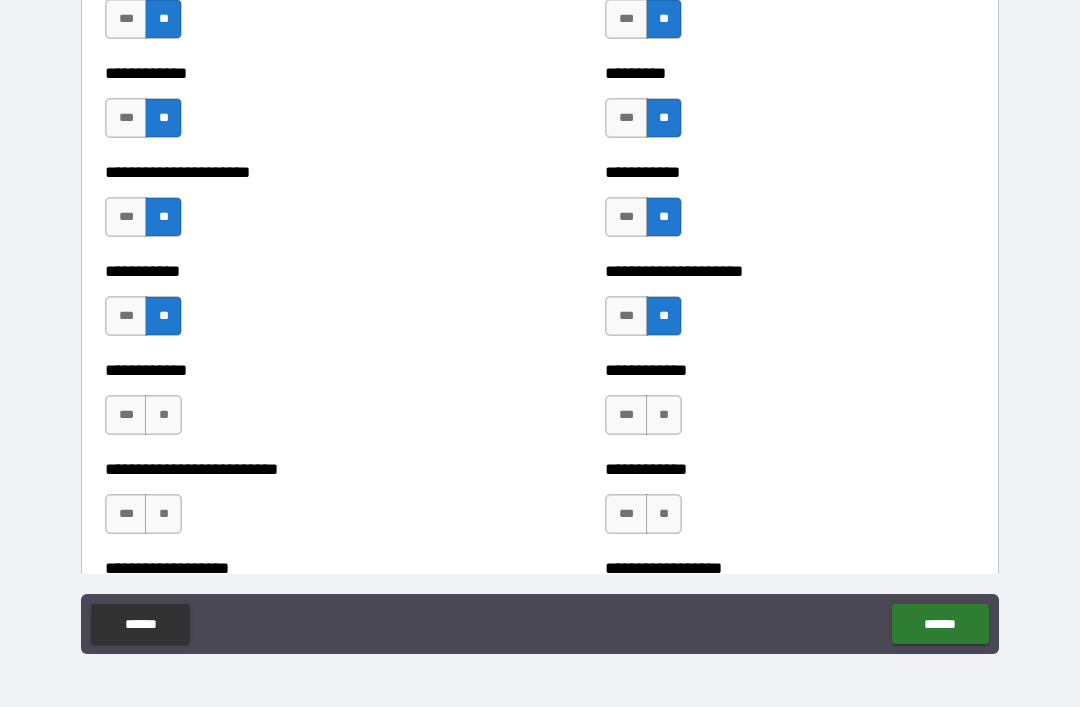click on "**" at bounding box center [163, 415] 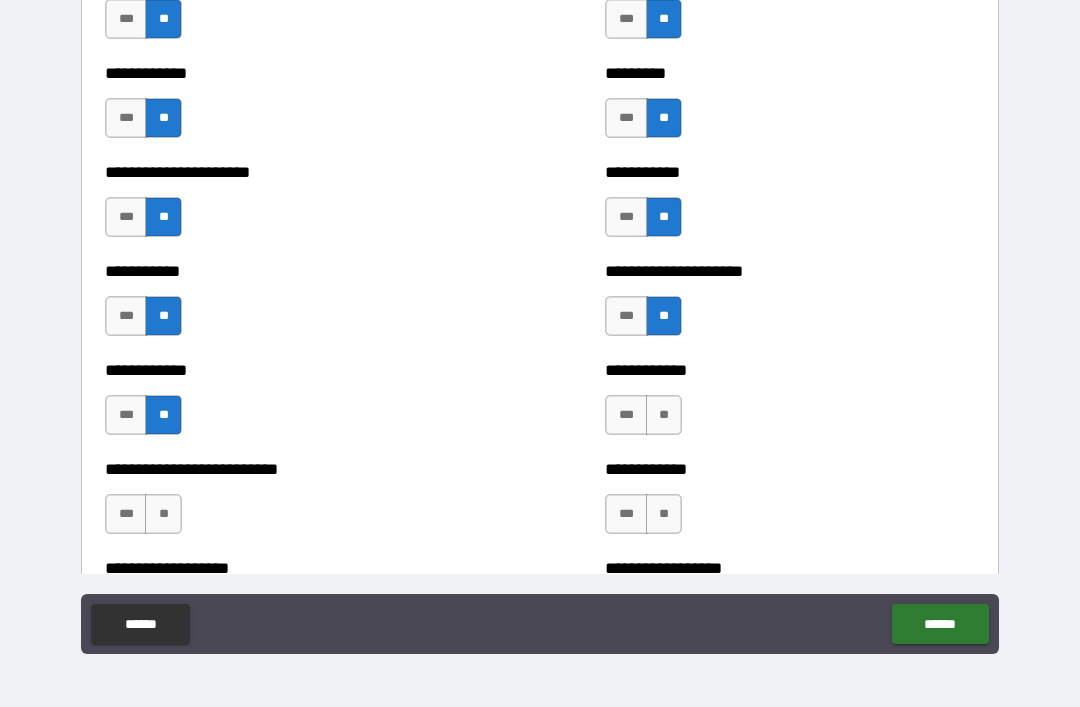 click on "**" at bounding box center [163, 514] 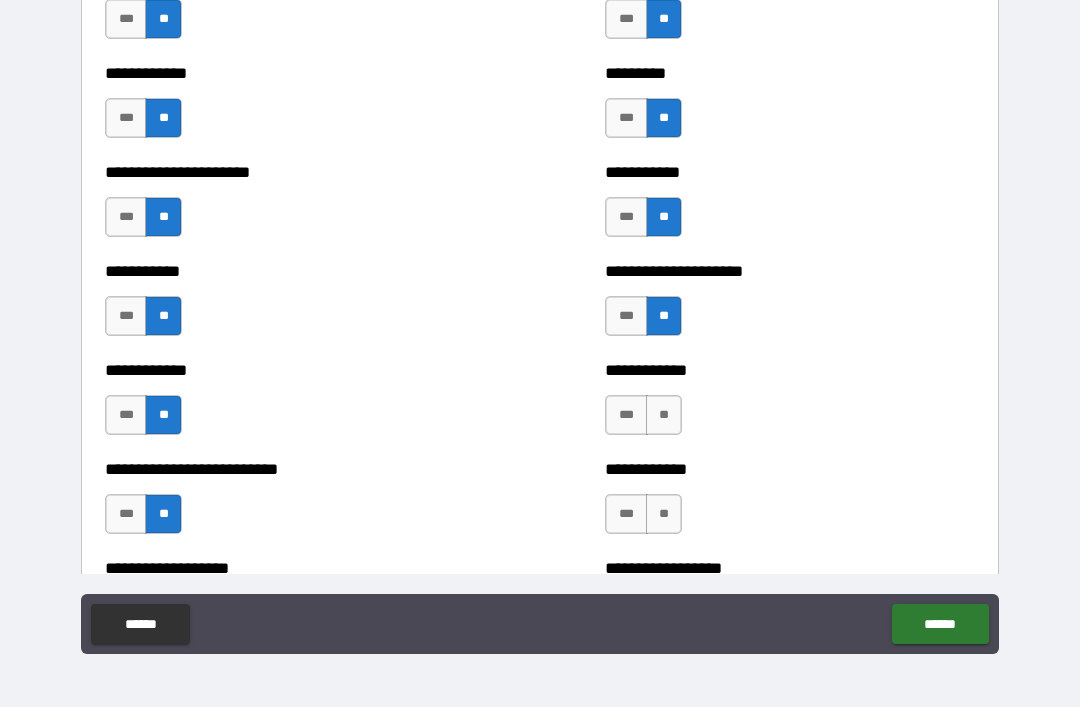 click on "**" at bounding box center (664, 415) 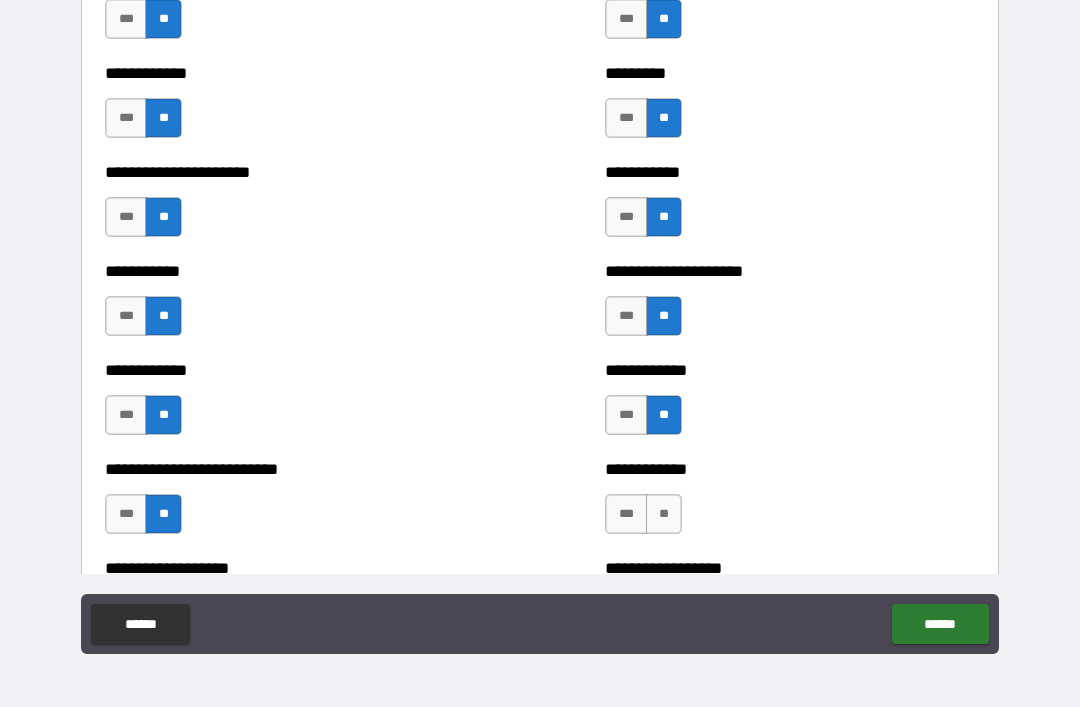 click on "**" at bounding box center (664, 514) 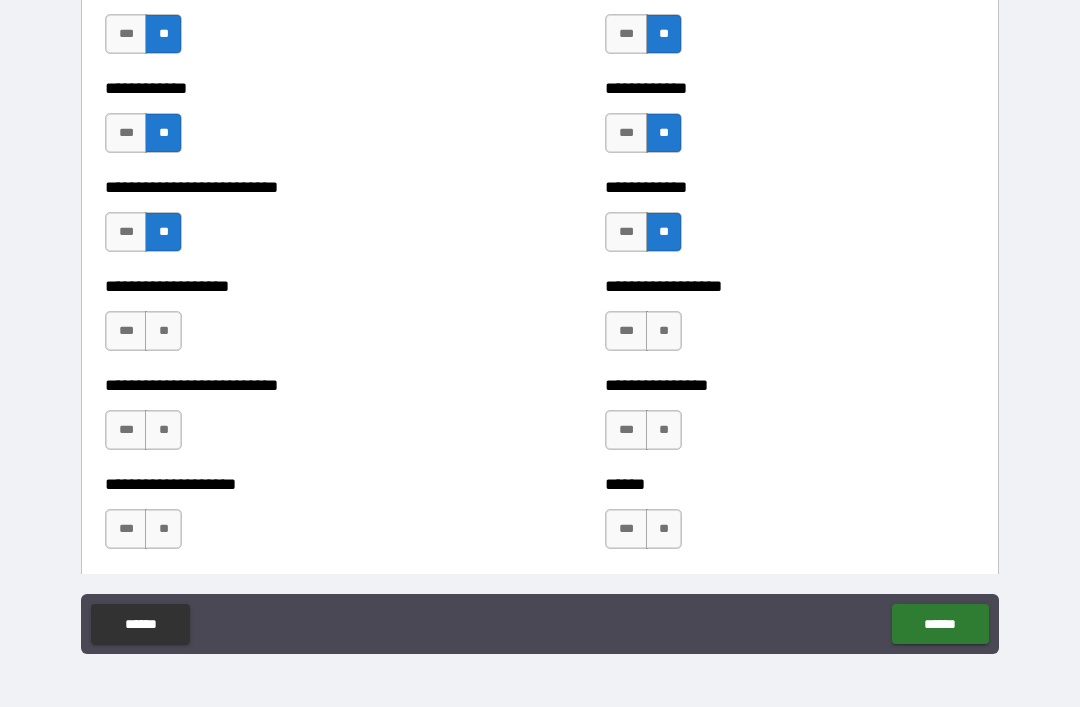 scroll, scrollTop: 5398, scrollLeft: 0, axis: vertical 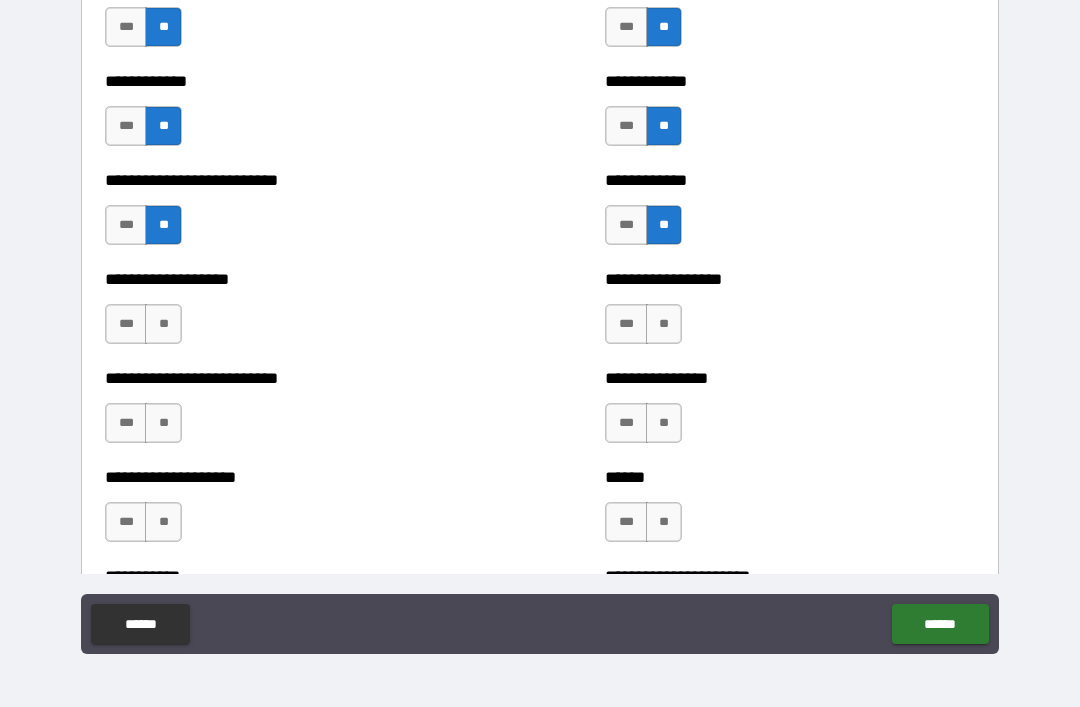 click on "**" at bounding box center [163, 324] 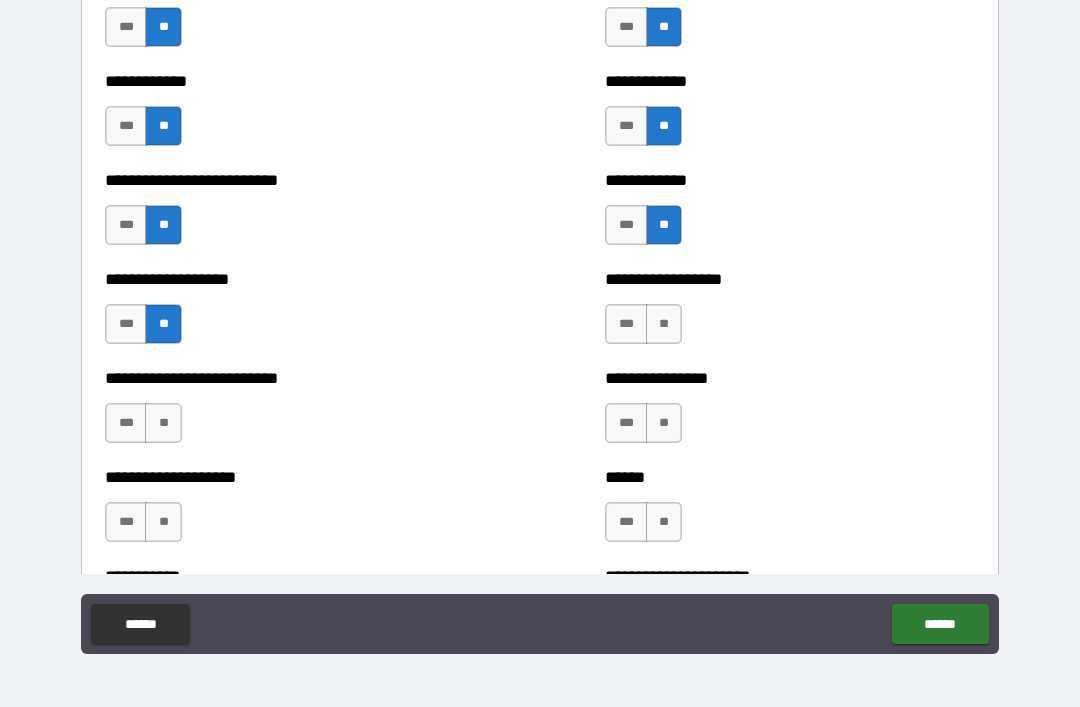 click on "**" at bounding box center [163, 423] 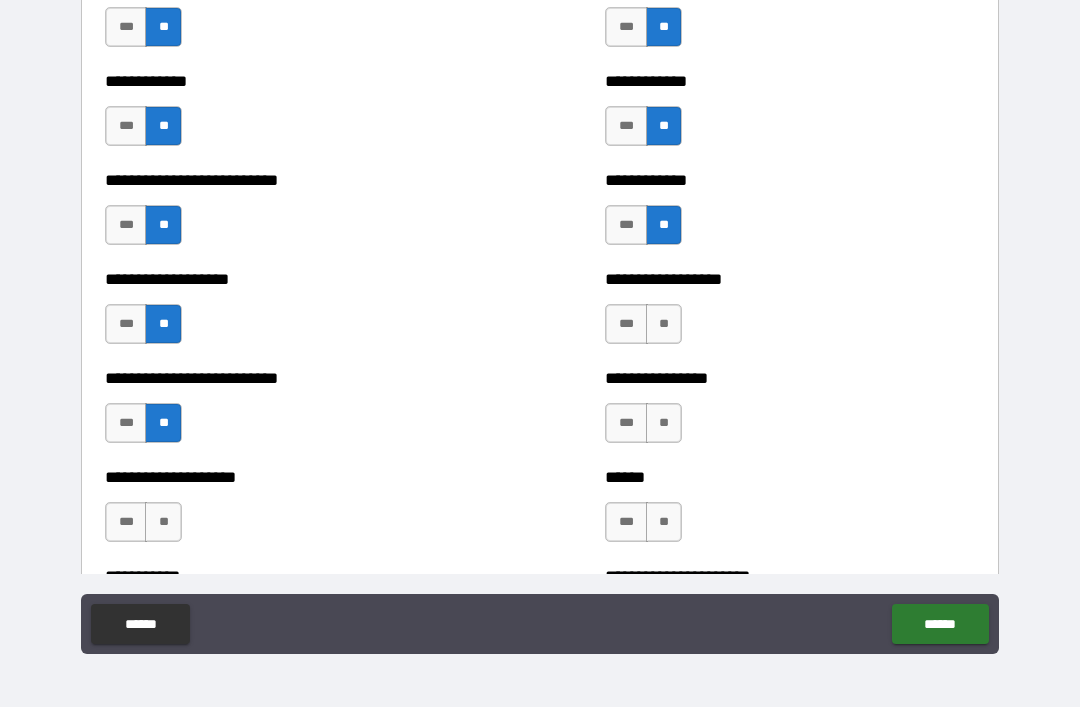 click on "**" at bounding box center [163, 522] 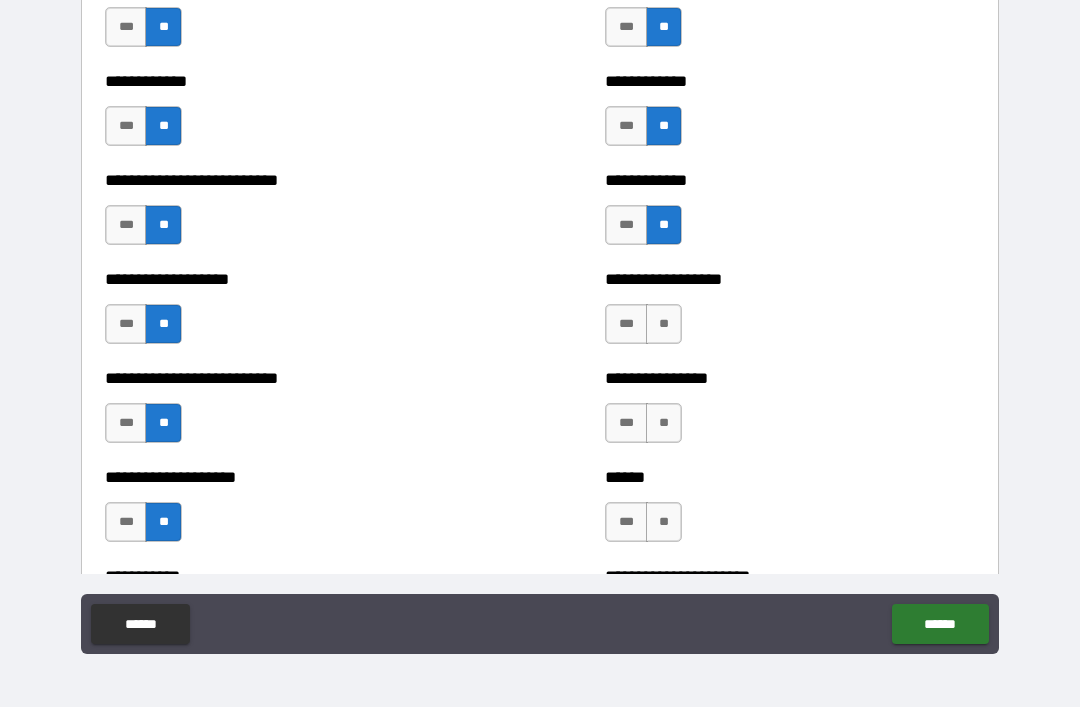 click on "**" at bounding box center [664, 324] 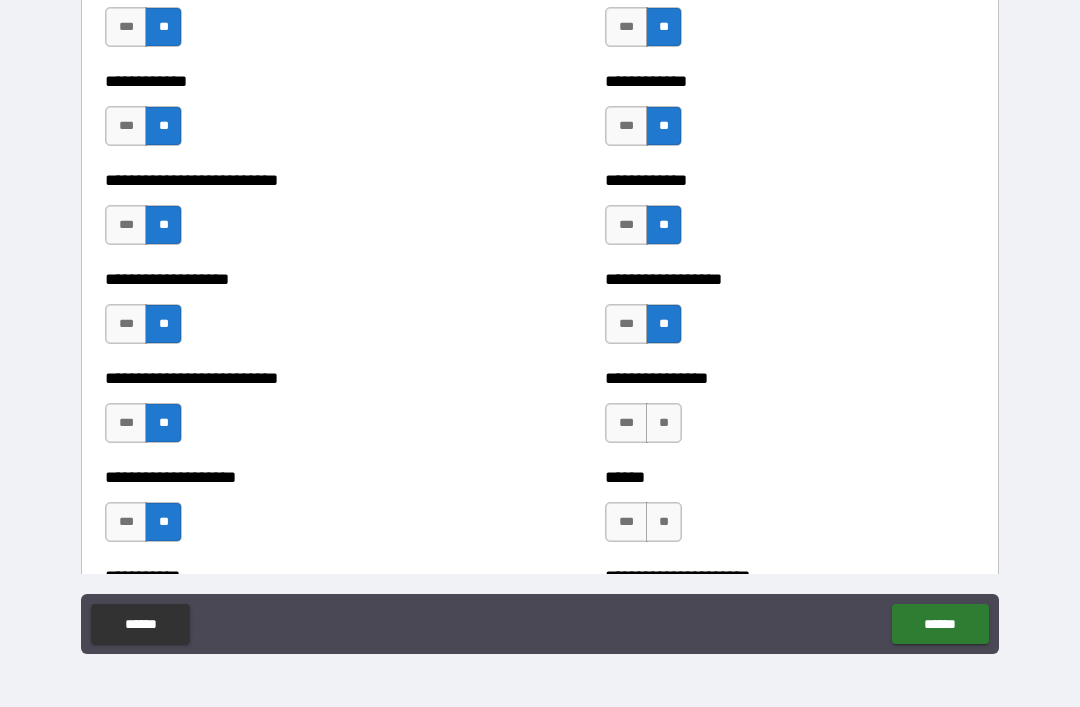 click on "**" at bounding box center (664, 423) 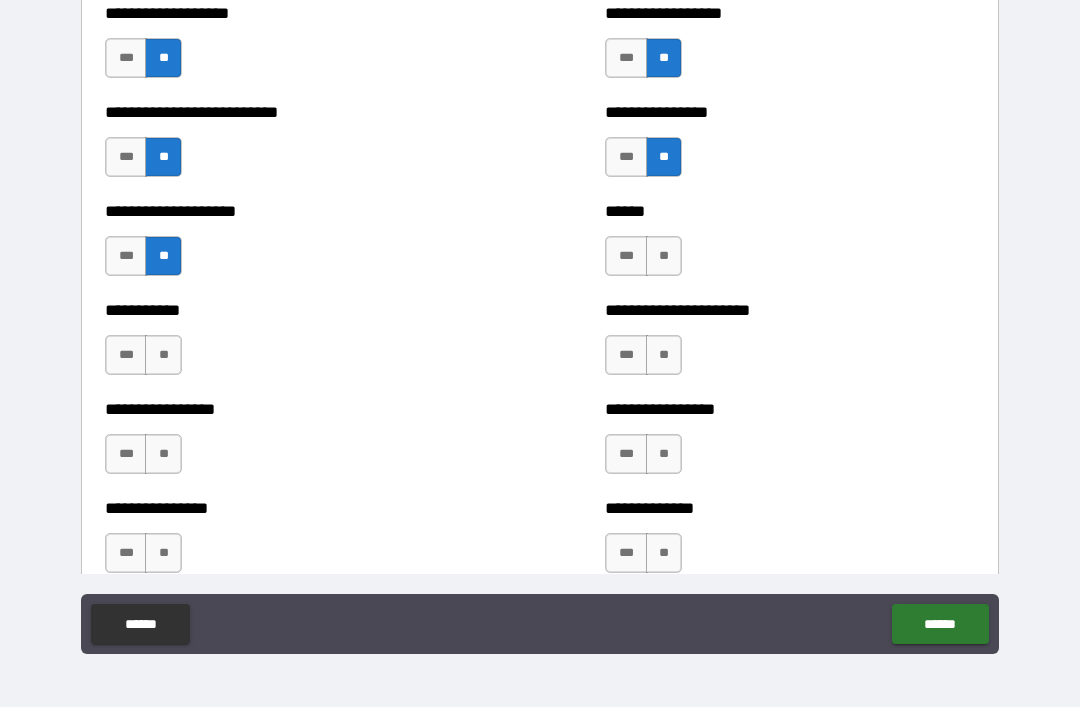 scroll, scrollTop: 5665, scrollLeft: 0, axis: vertical 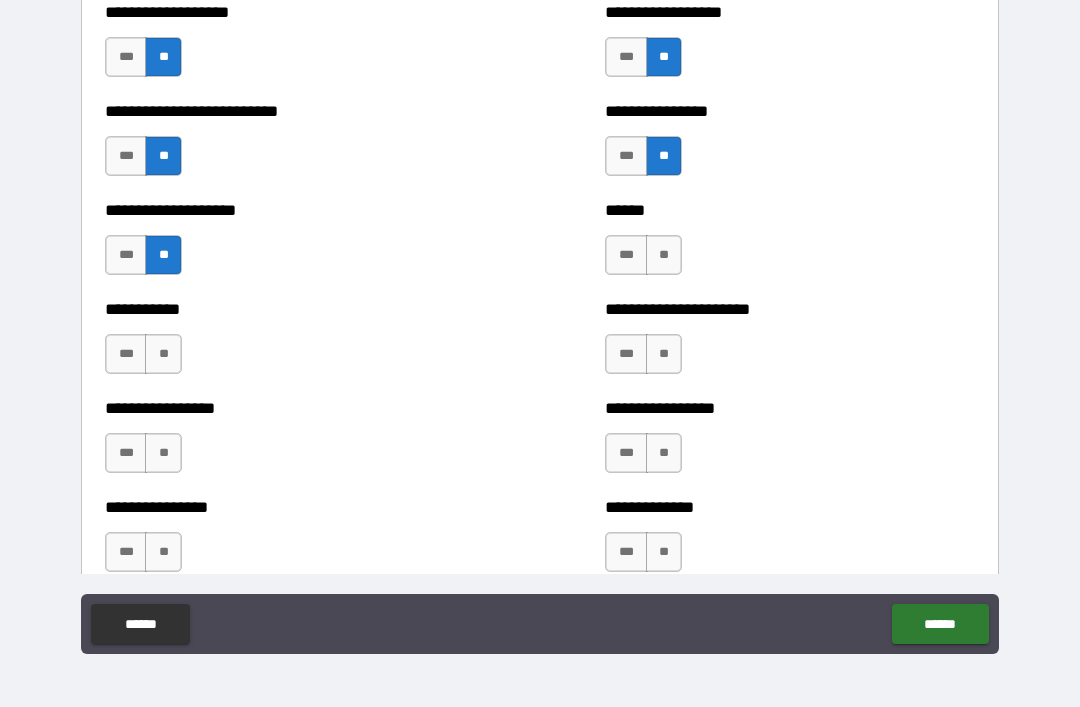 click on "**" at bounding box center (664, 255) 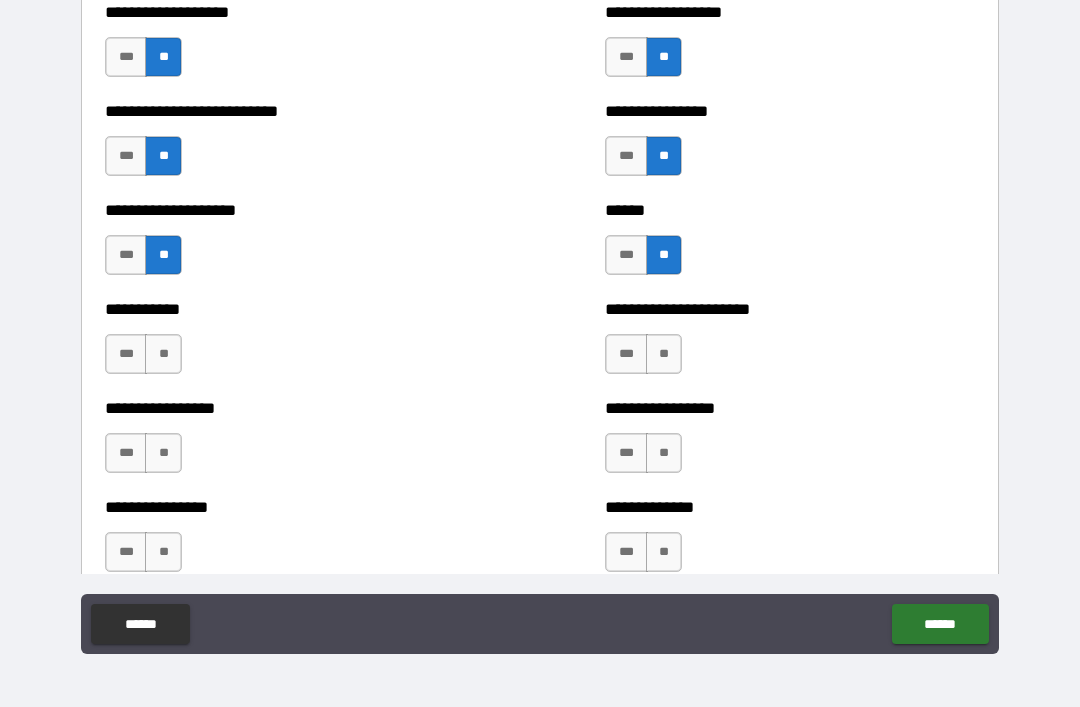 click on "**" at bounding box center (664, 354) 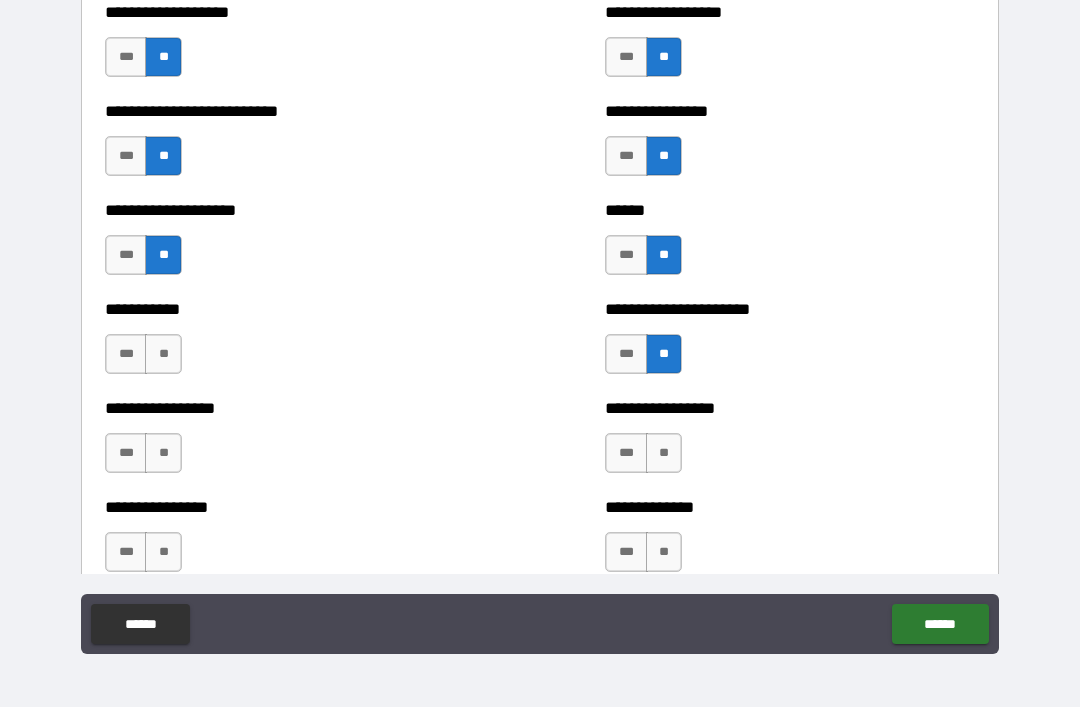 click on "**" at bounding box center (664, 453) 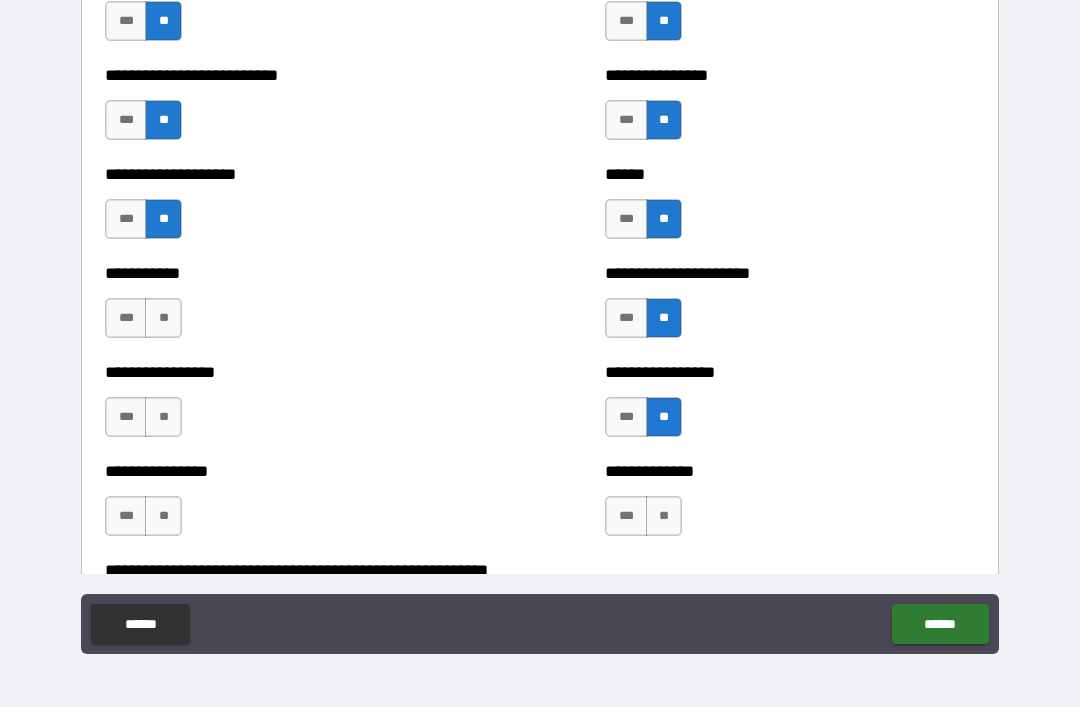 scroll, scrollTop: 5770, scrollLeft: 0, axis: vertical 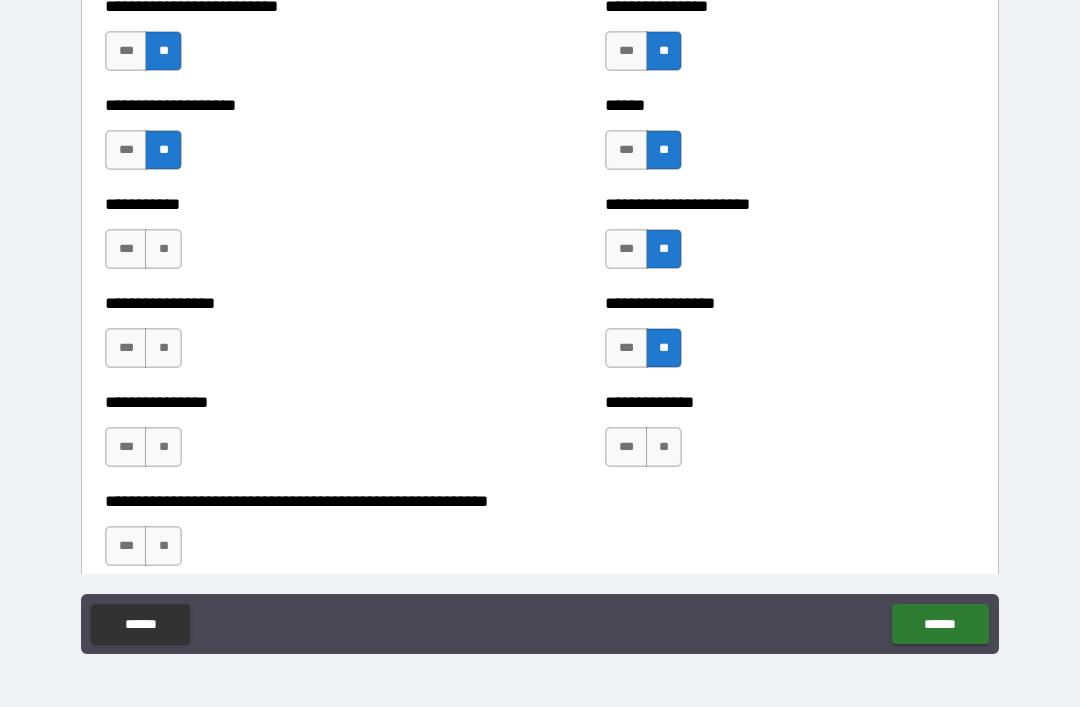 click on "**" at bounding box center [664, 447] 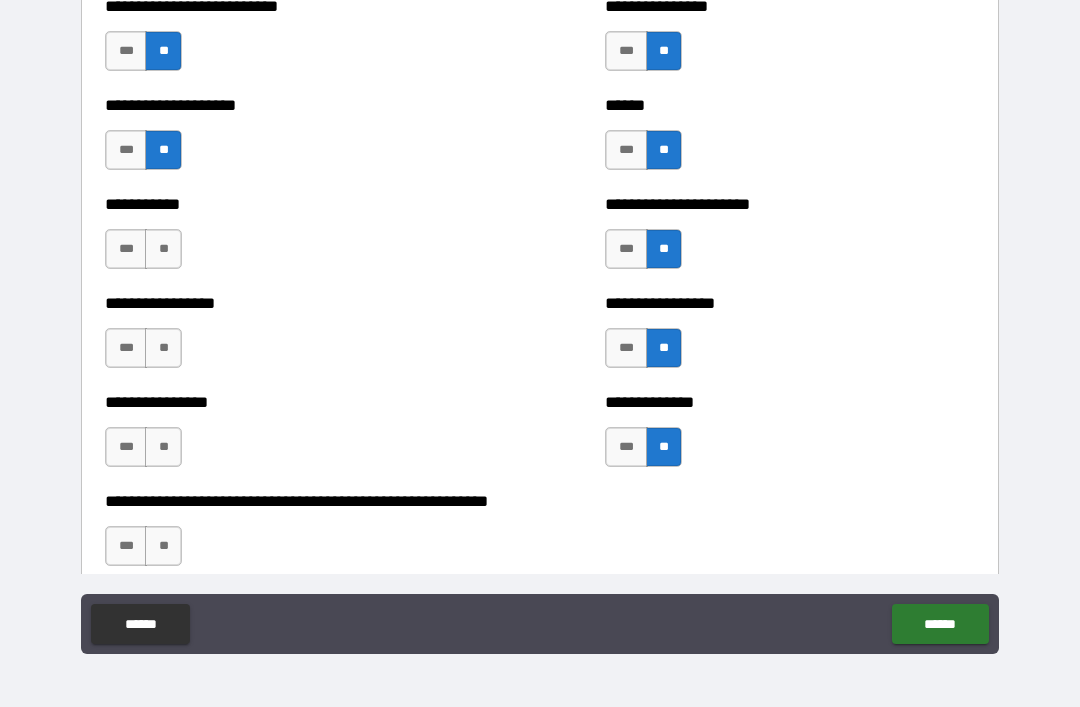 click on "**" at bounding box center (163, 249) 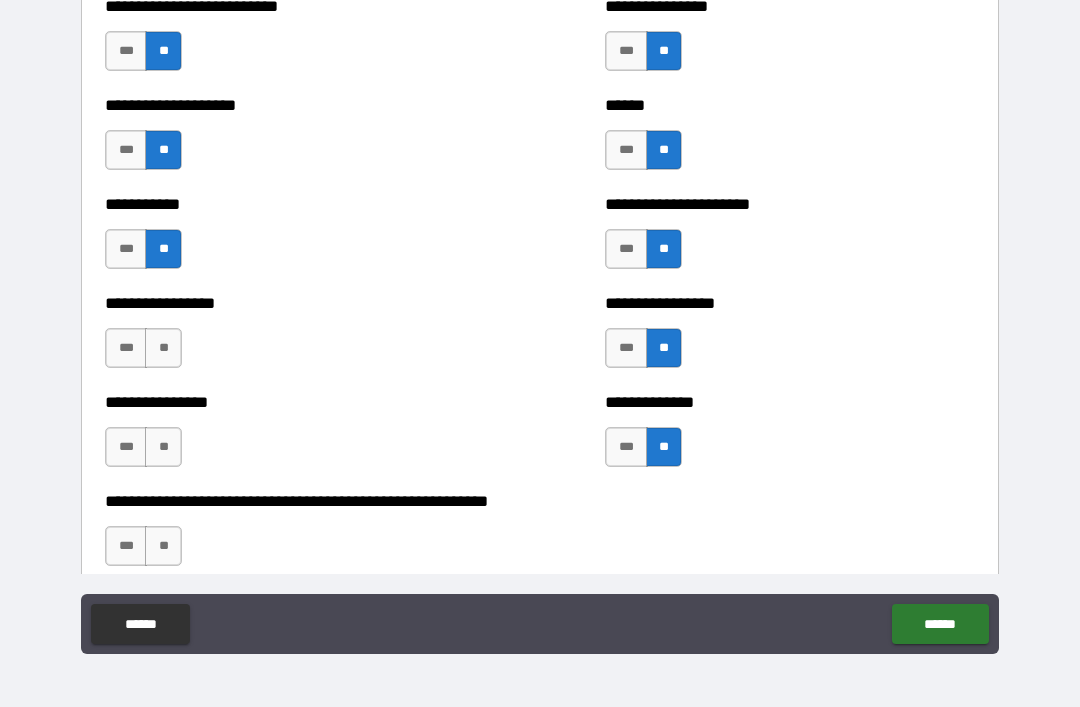 click on "**" at bounding box center [163, 348] 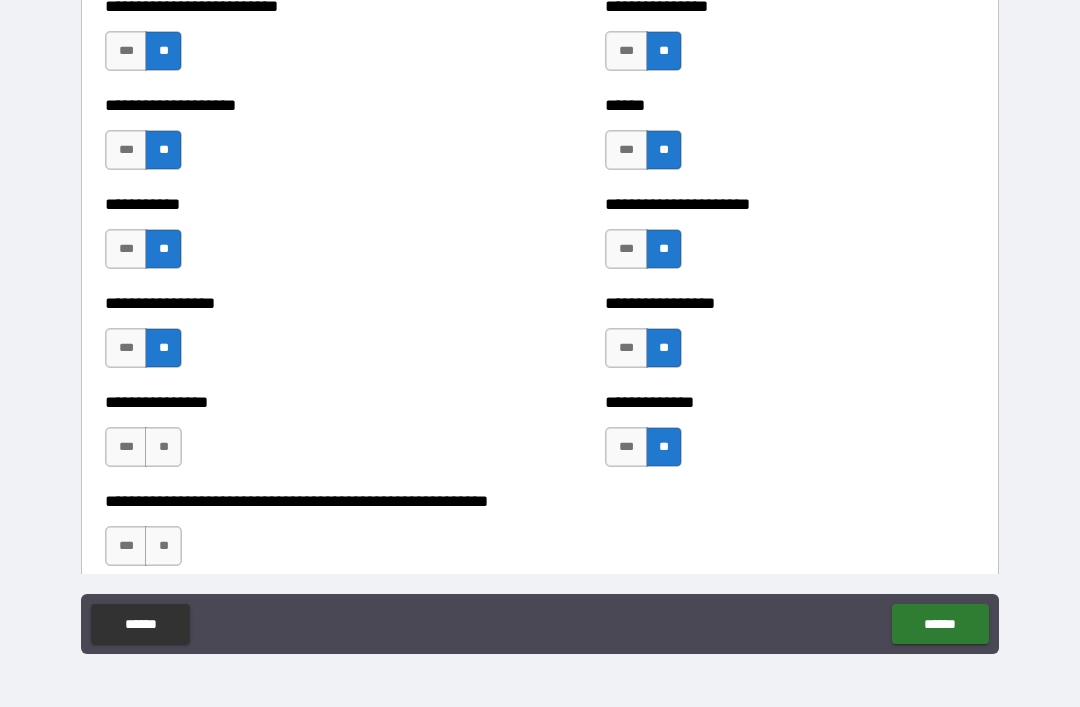 click on "**" at bounding box center [163, 447] 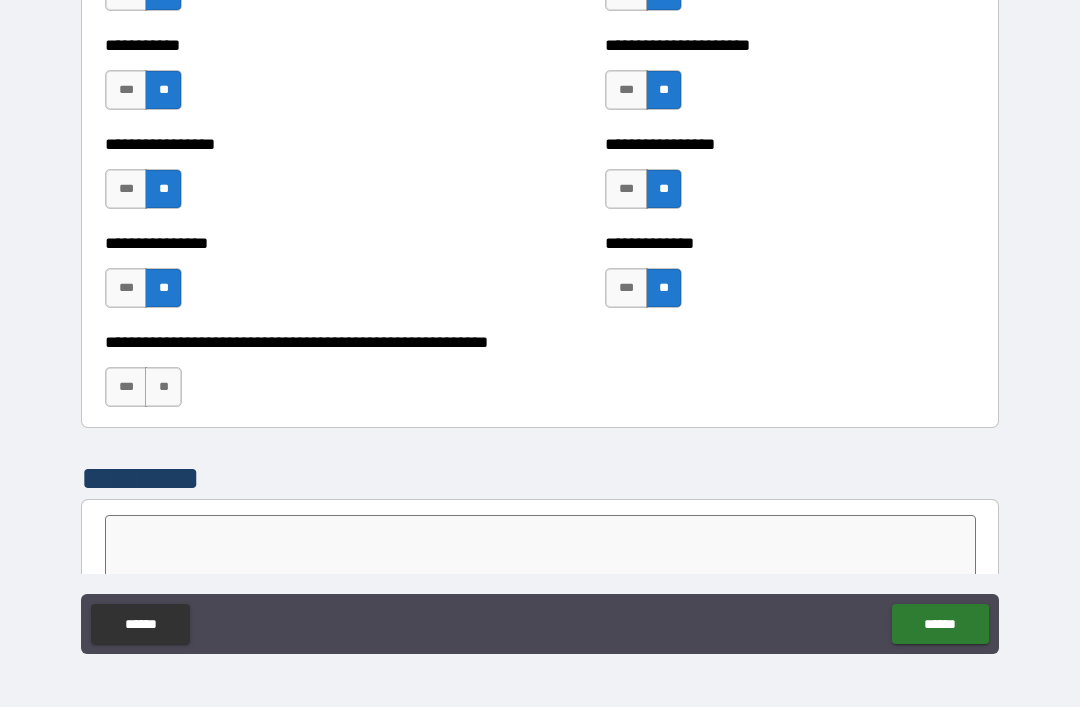 scroll, scrollTop: 5945, scrollLeft: 0, axis: vertical 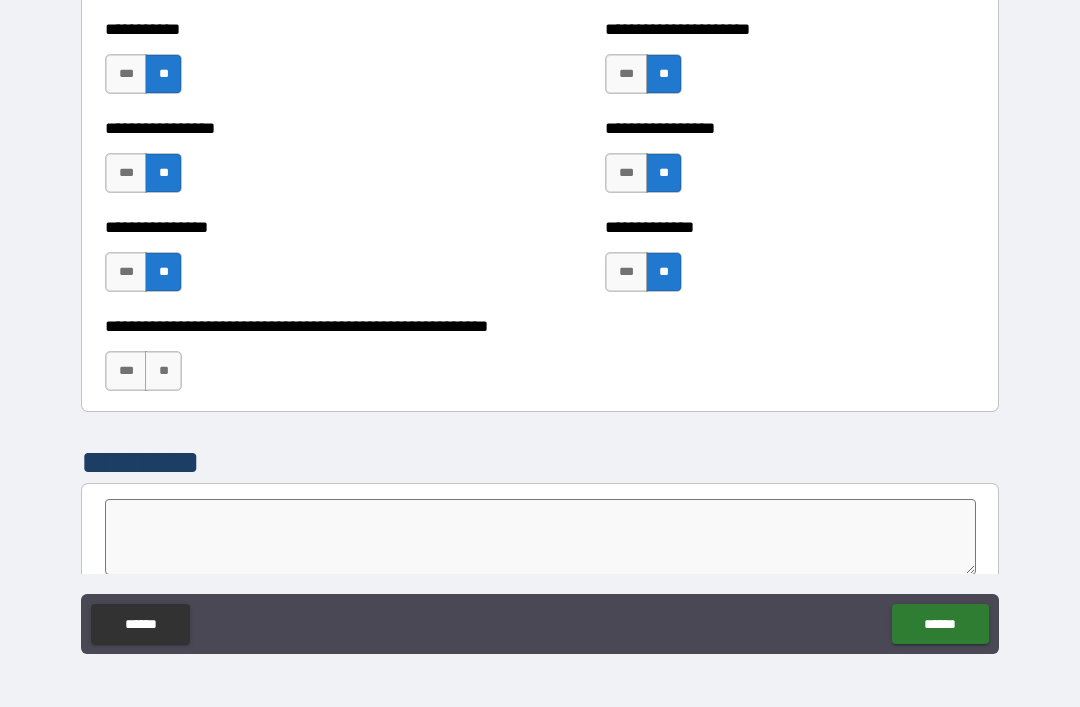 click on "**" at bounding box center [163, 371] 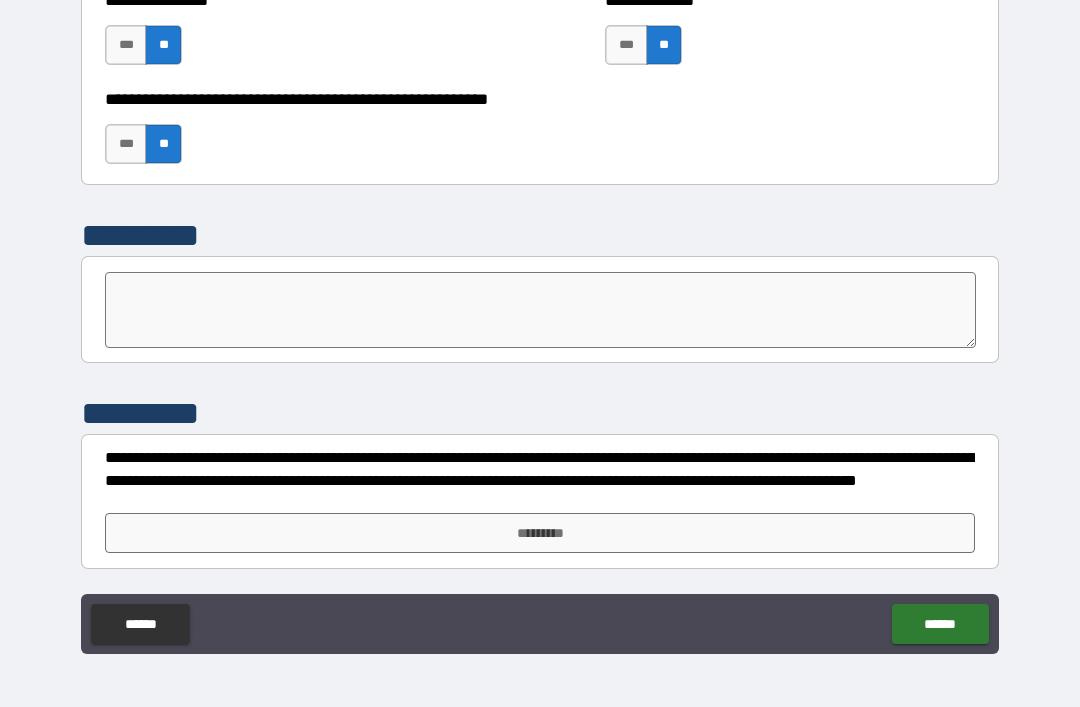 scroll, scrollTop: 6172, scrollLeft: 0, axis: vertical 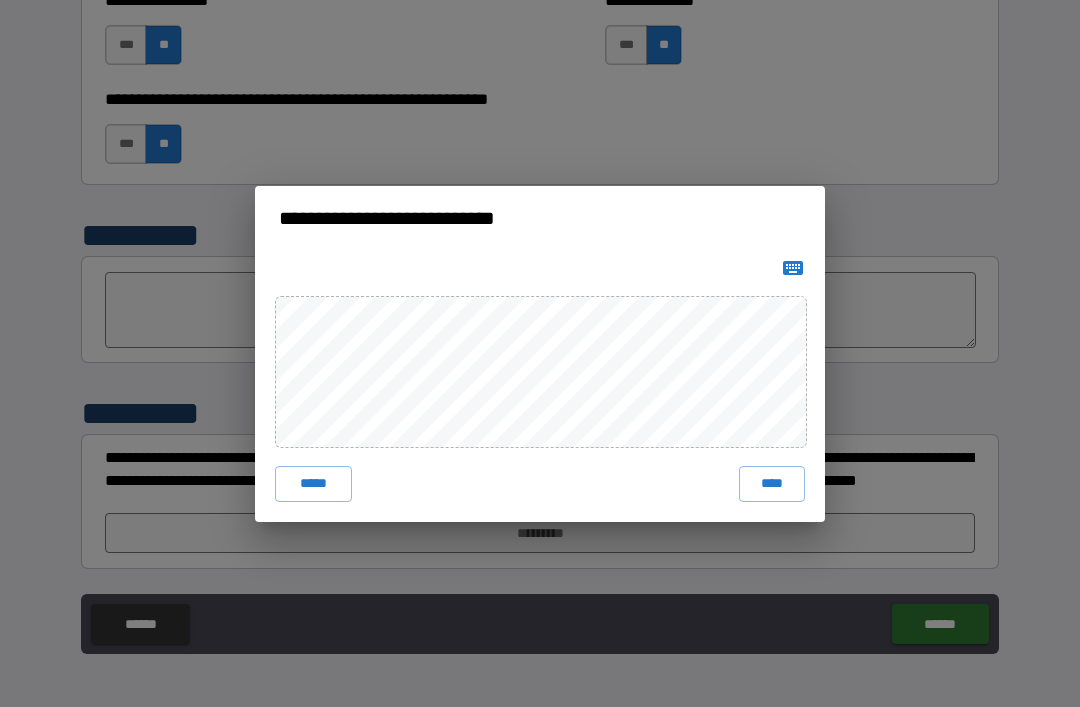 click on "****" at bounding box center (772, 484) 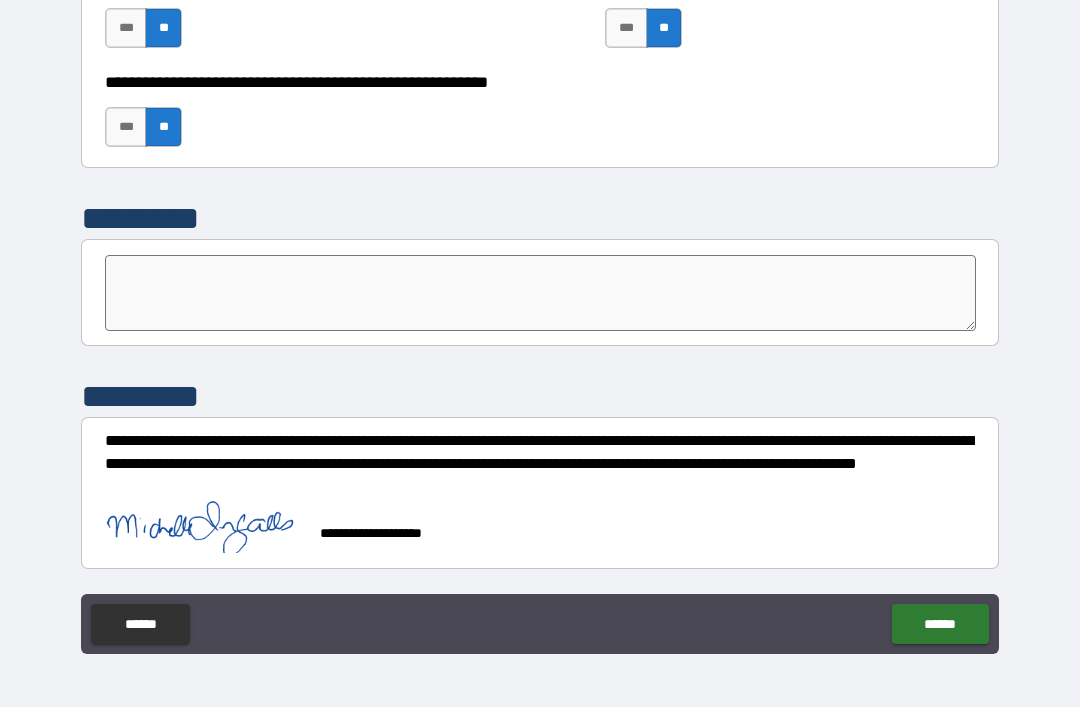 scroll, scrollTop: 6189, scrollLeft: 0, axis: vertical 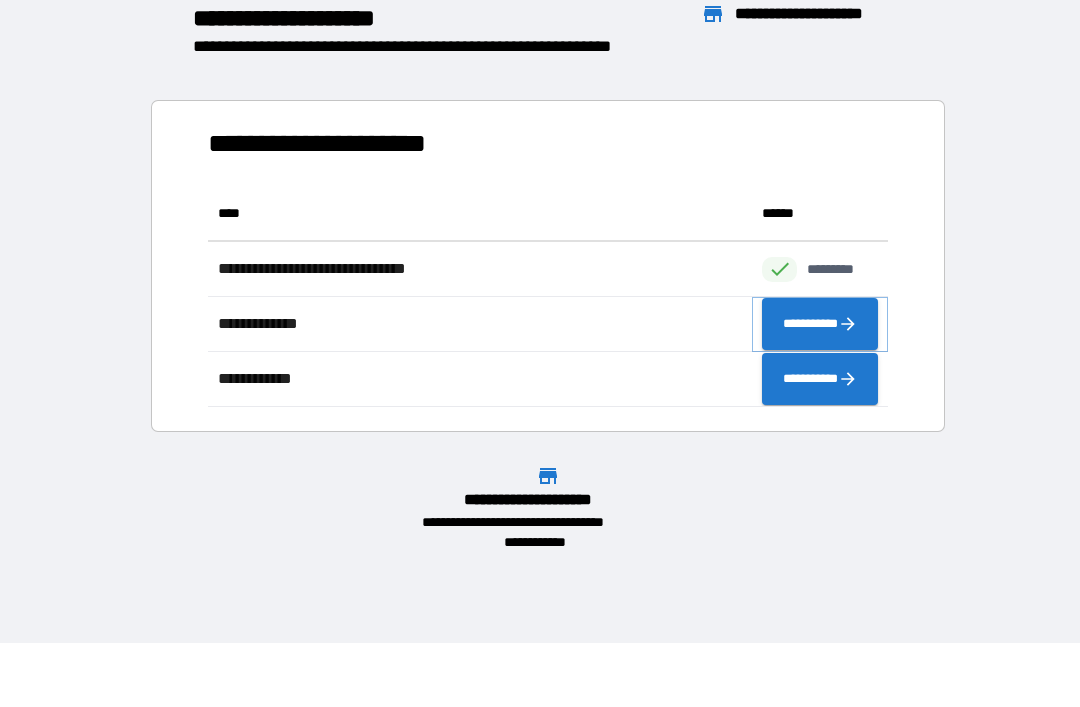 click on "**********" at bounding box center [820, 324] 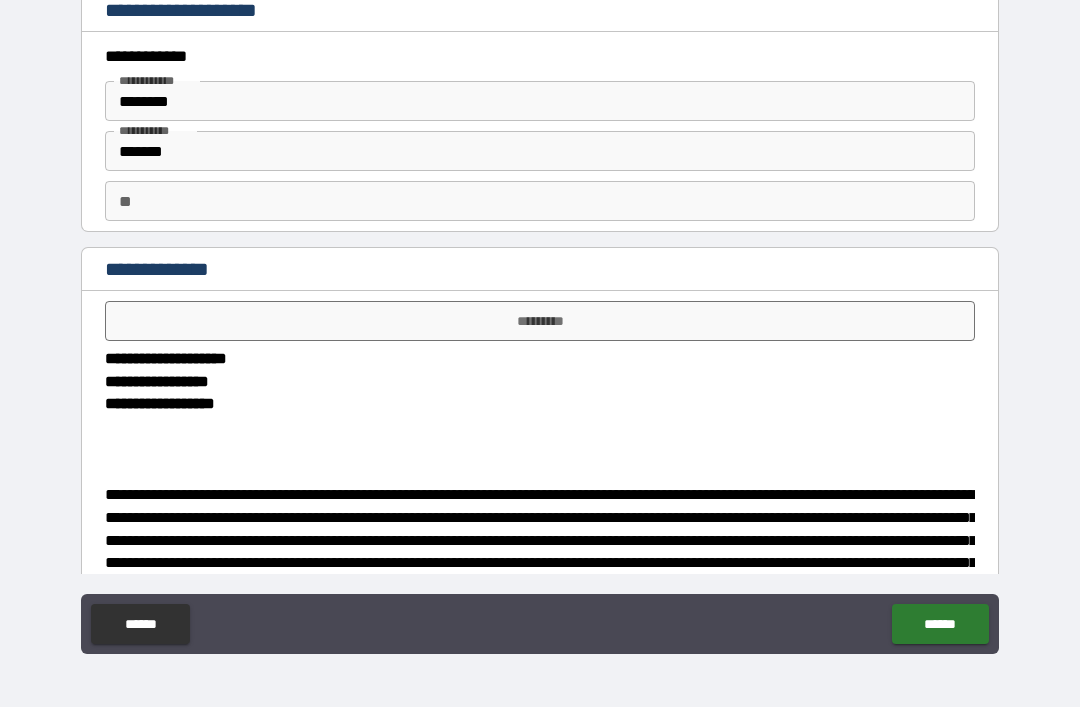 scroll, scrollTop: 0, scrollLeft: 0, axis: both 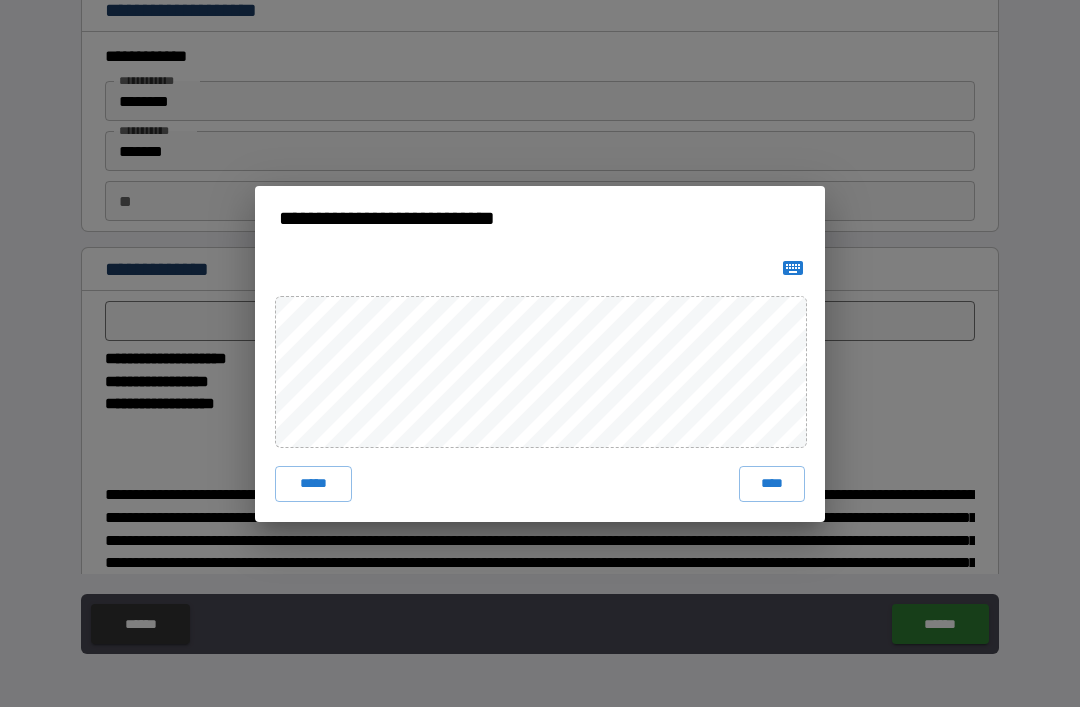 click on "****" at bounding box center (772, 484) 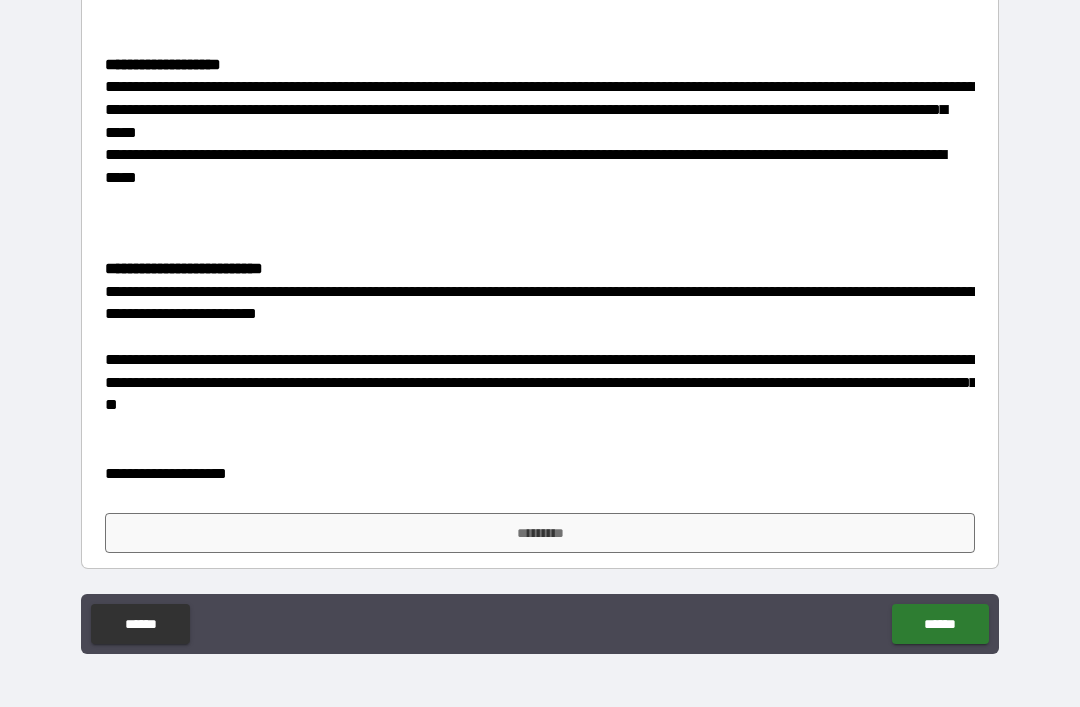 scroll, scrollTop: 1590, scrollLeft: 0, axis: vertical 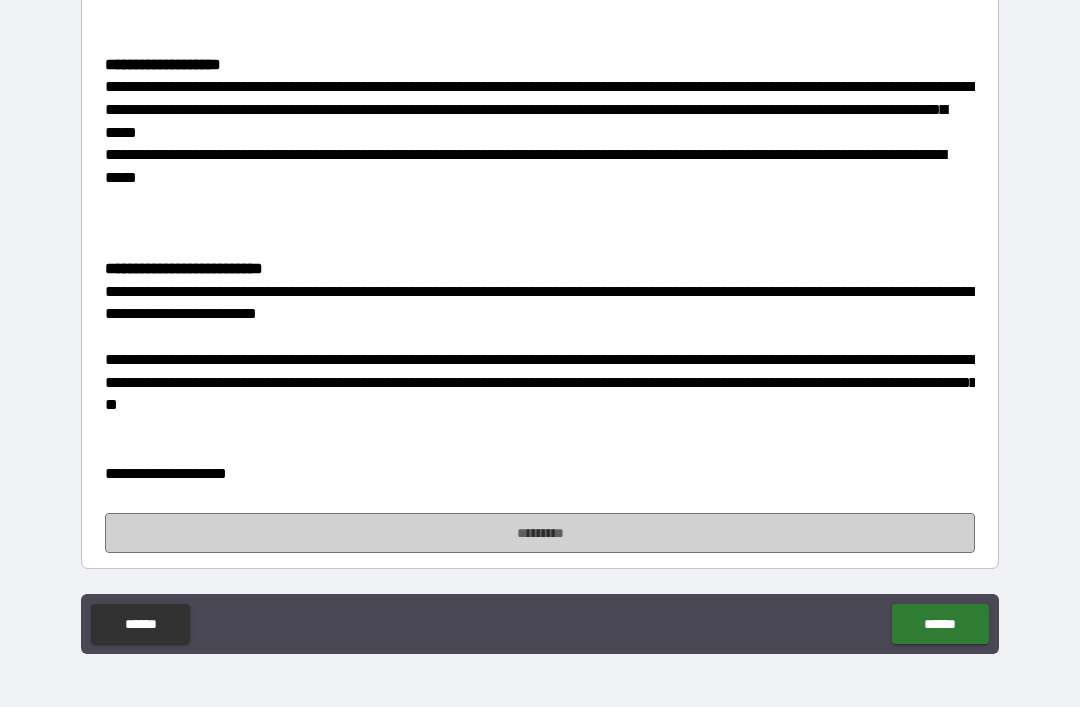 click on "*********" at bounding box center [540, 533] 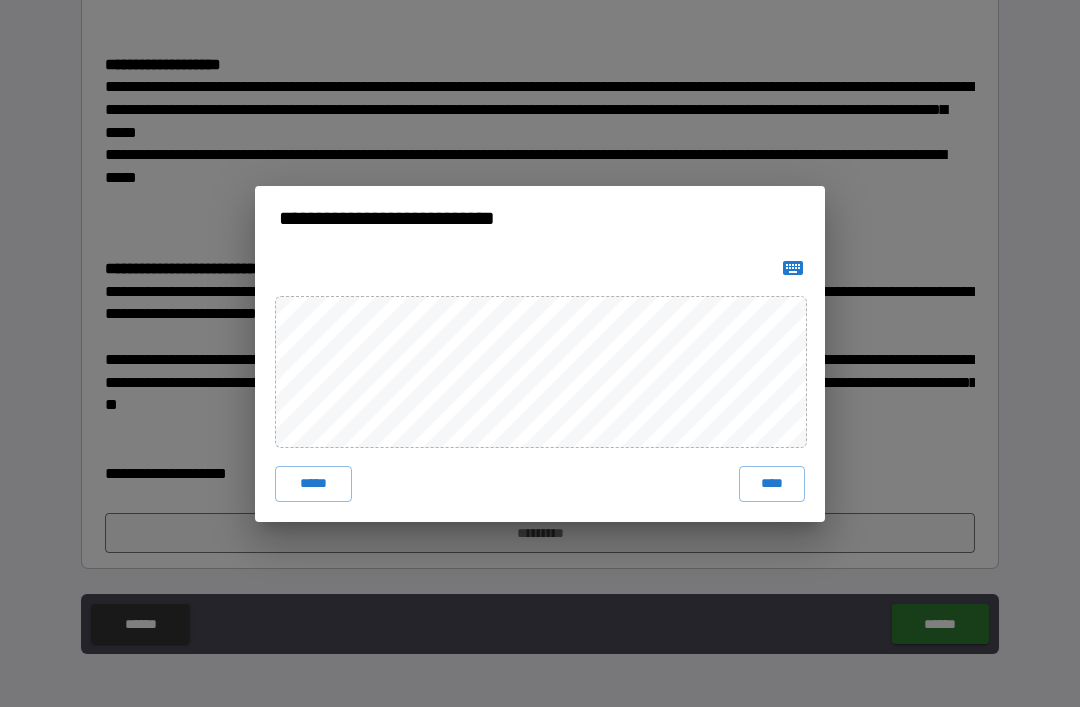 click on "****" at bounding box center [772, 484] 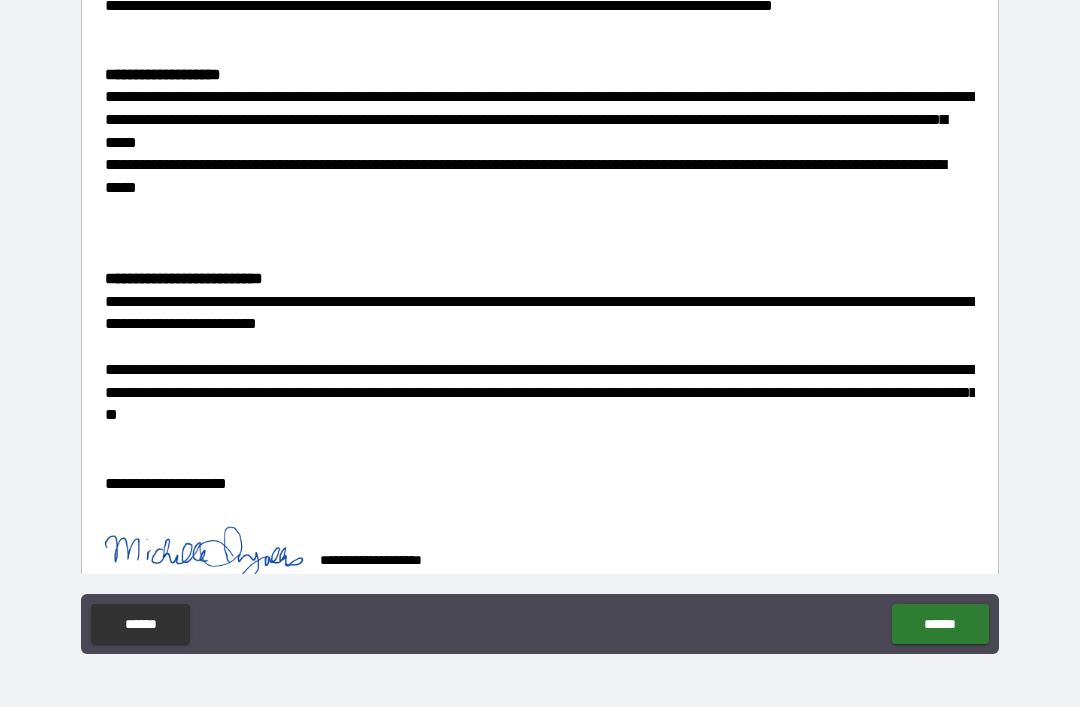 click on "******" at bounding box center [940, 624] 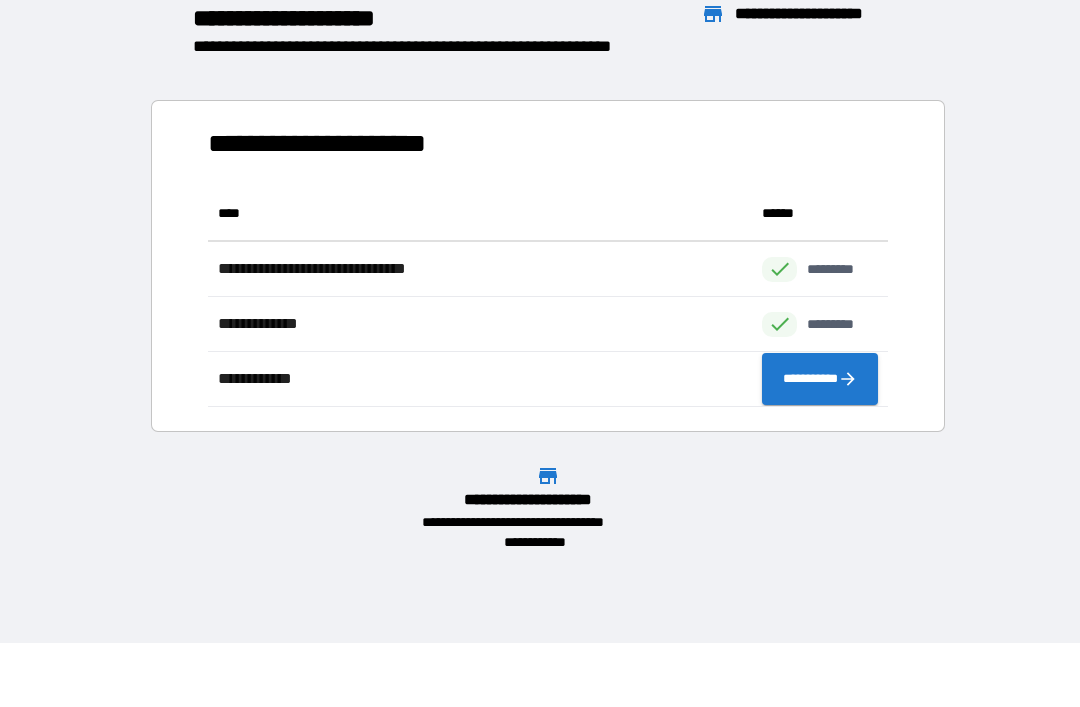scroll, scrollTop: 1, scrollLeft: 1, axis: both 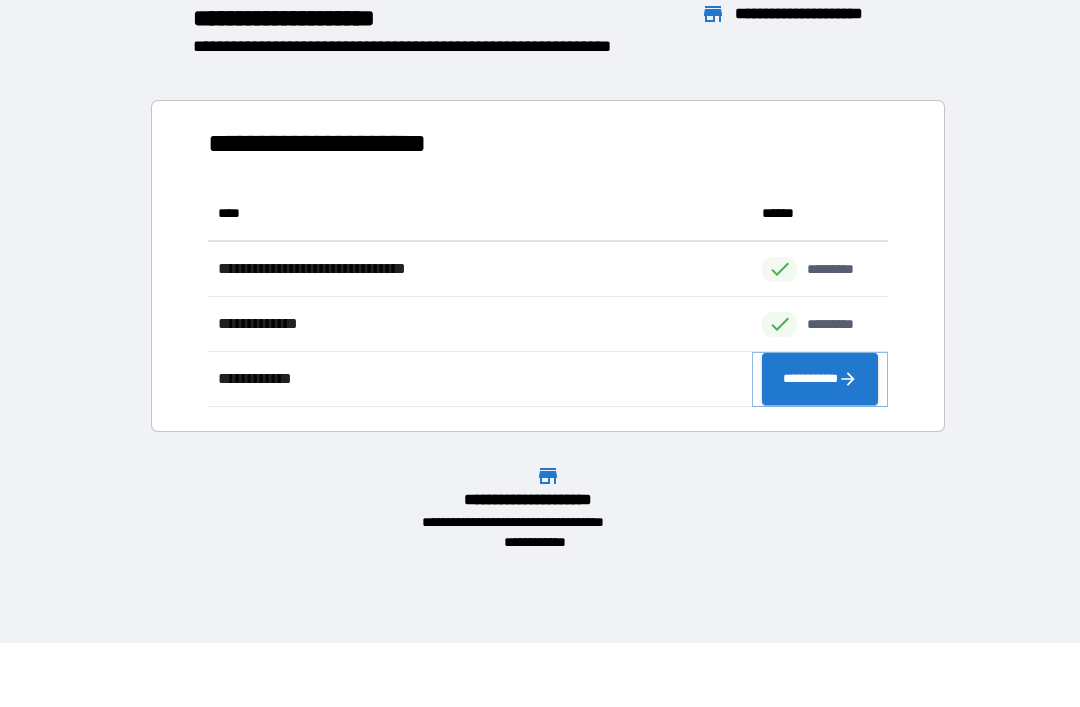 click on "**********" at bounding box center (820, 379) 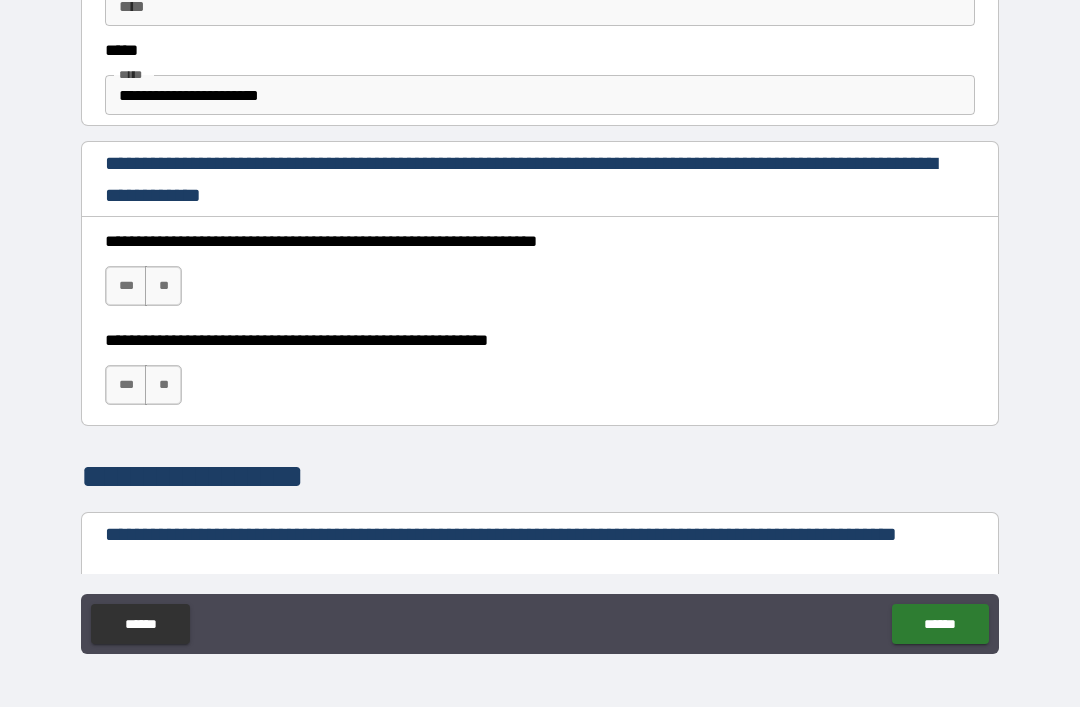 scroll, scrollTop: 1205, scrollLeft: 0, axis: vertical 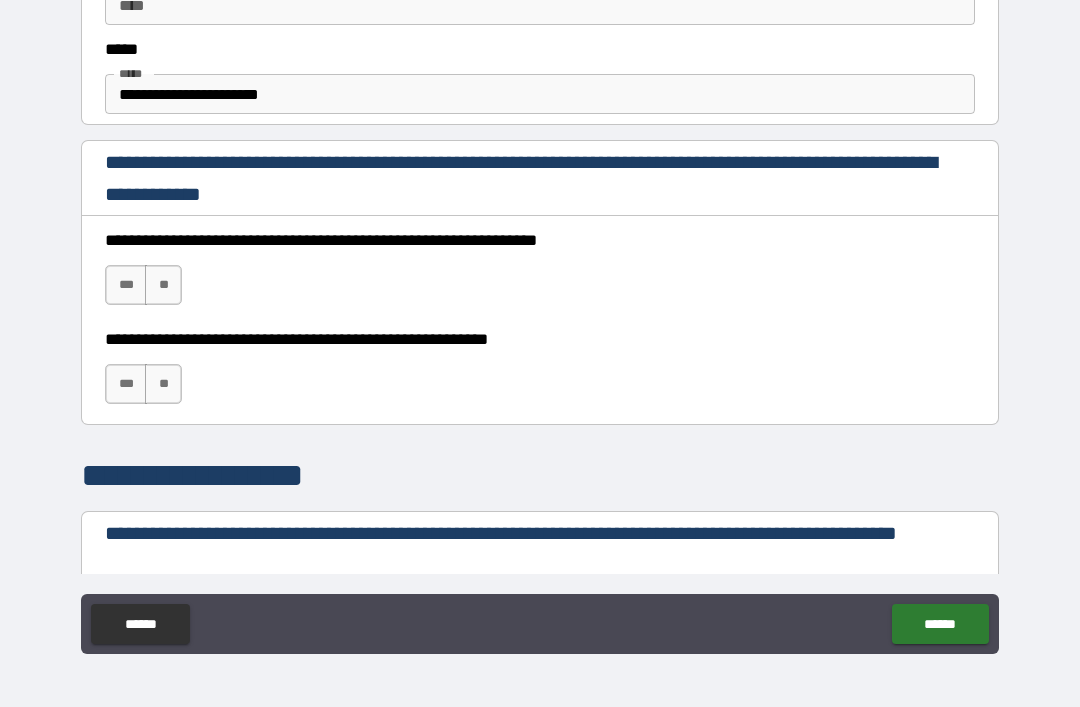 click on "***" at bounding box center (126, 285) 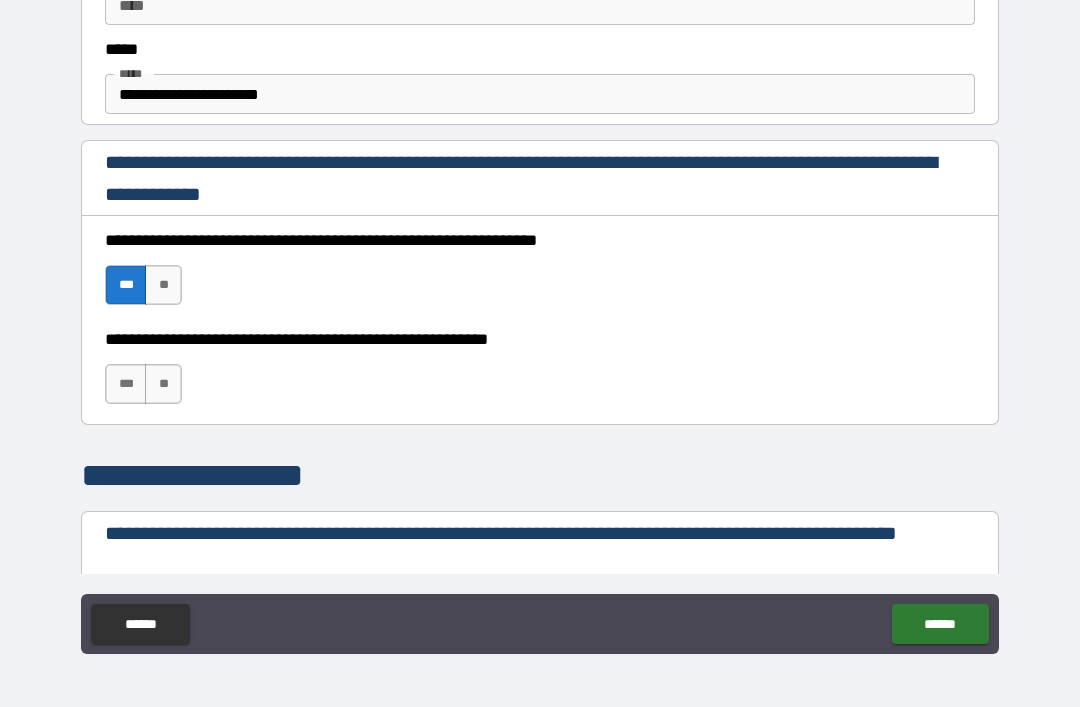 click on "***" at bounding box center [126, 384] 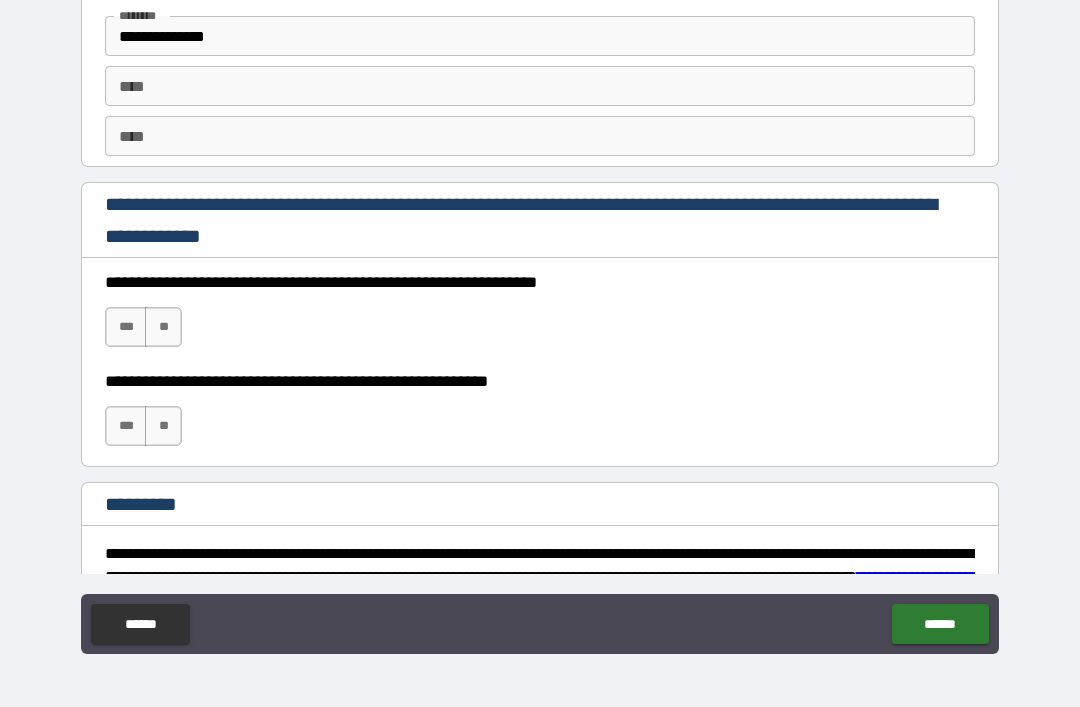 scroll, scrollTop: 2801, scrollLeft: 0, axis: vertical 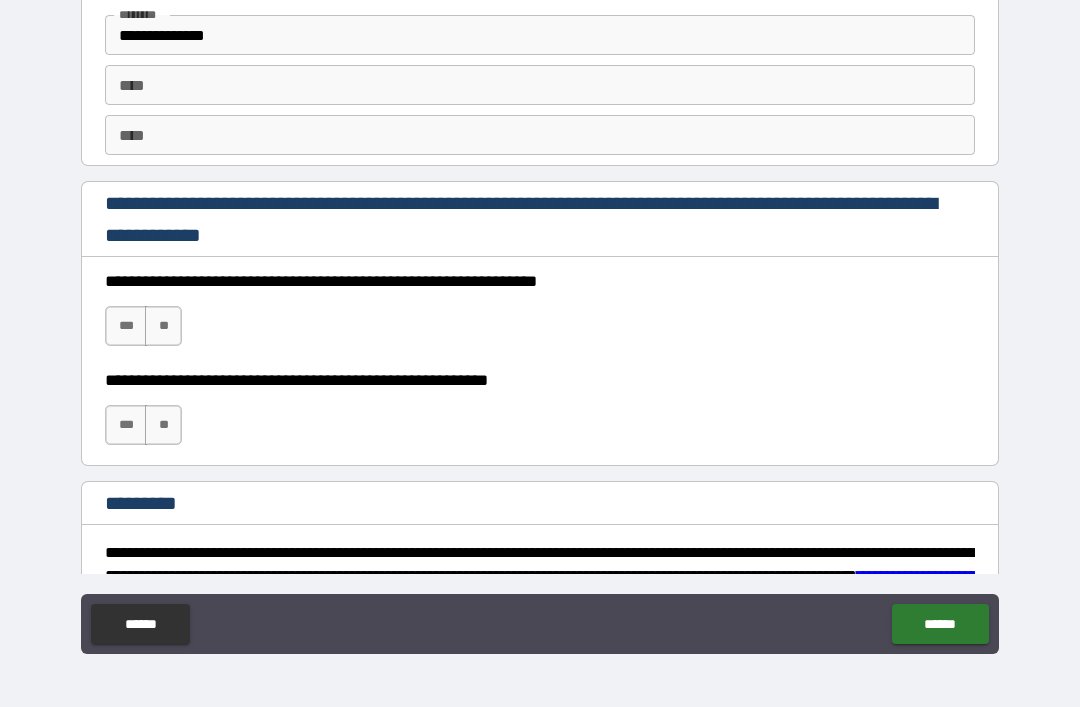 click on "***" at bounding box center [126, 326] 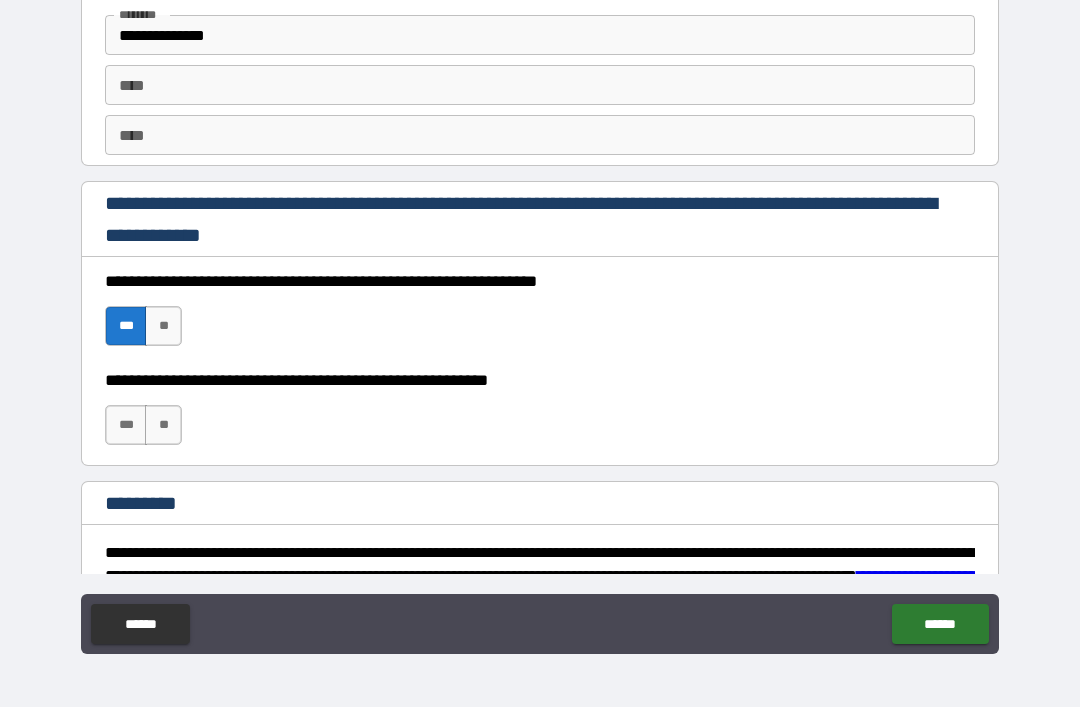 click on "***" at bounding box center (126, 425) 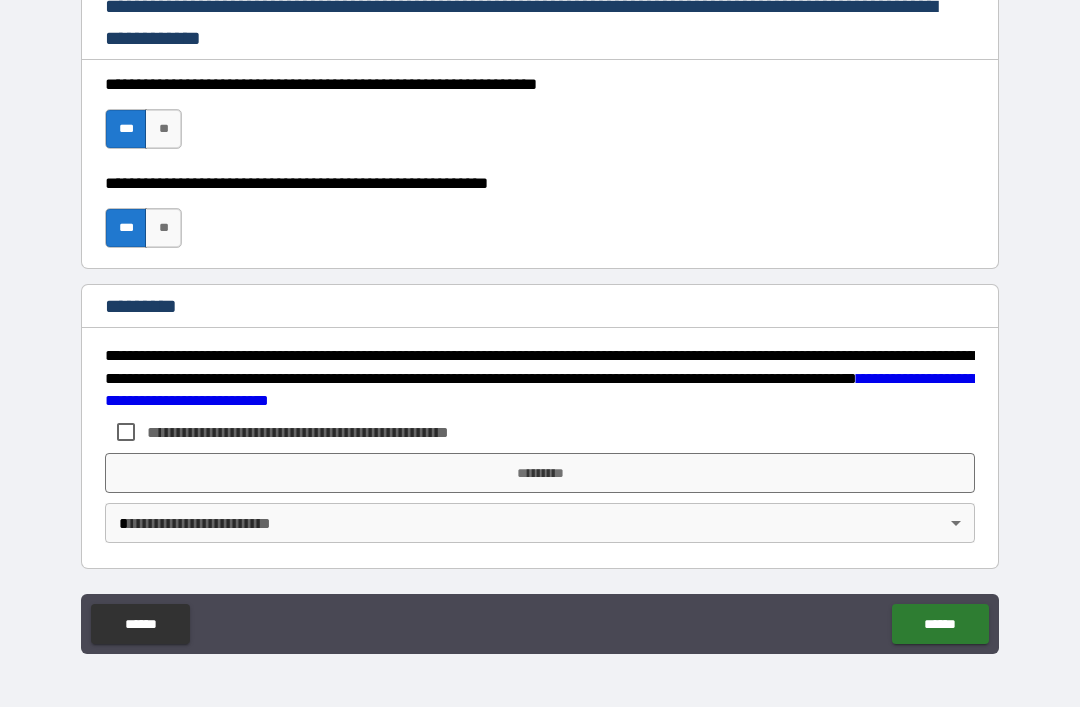 scroll, scrollTop: 2998, scrollLeft: 0, axis: vertical 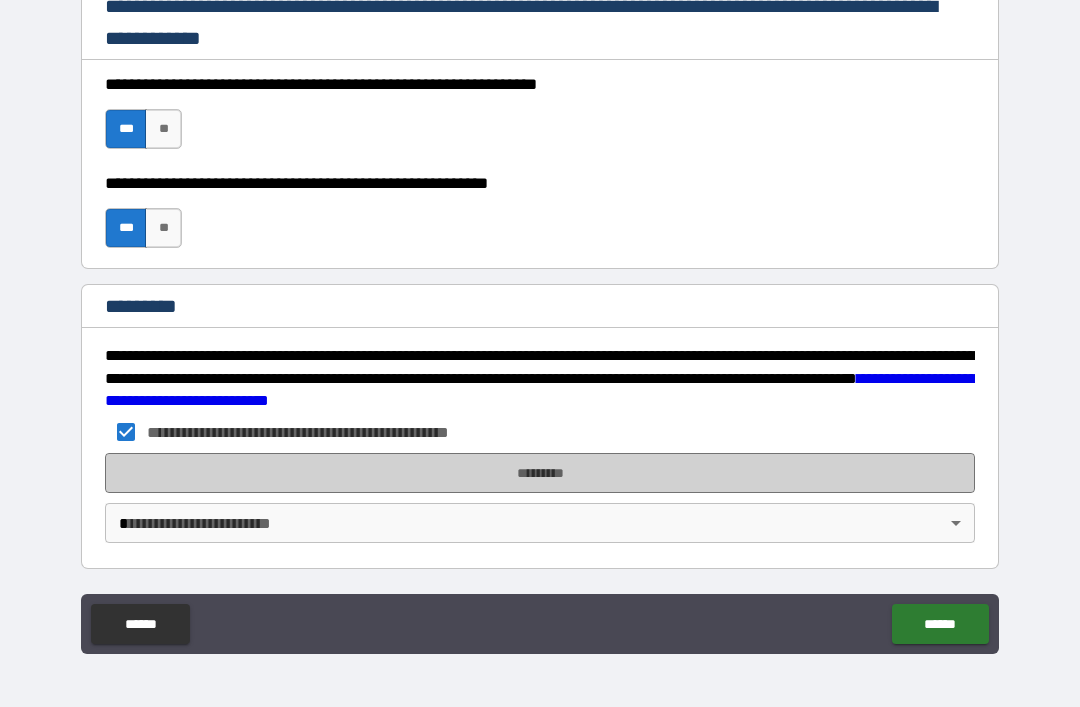 click on "*********" at bounding box center [540, 473] 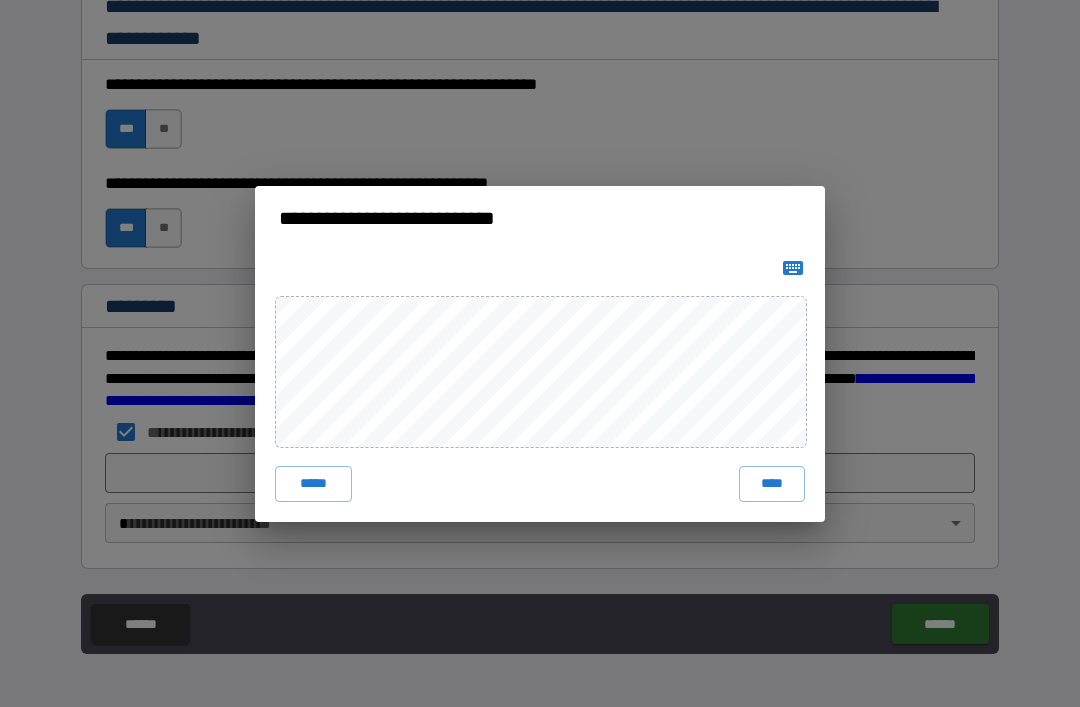 click on "****" at bounding box center [772, 484] 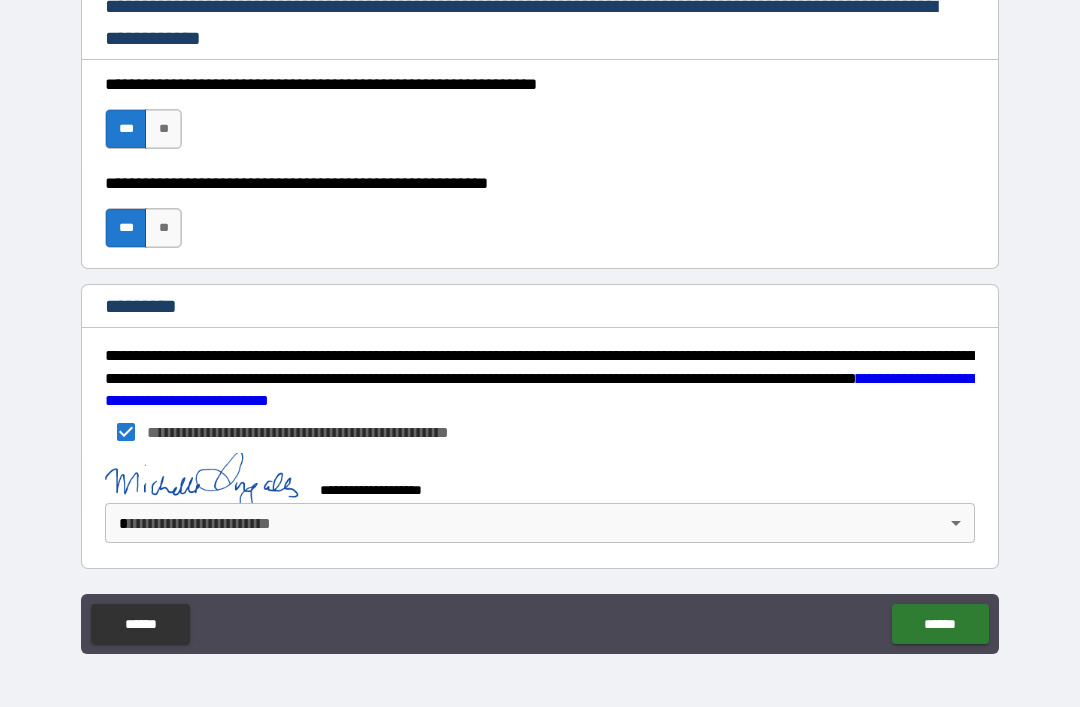 scroll, scrollTop: 2988, scrollLeft: 0, axis: vertical 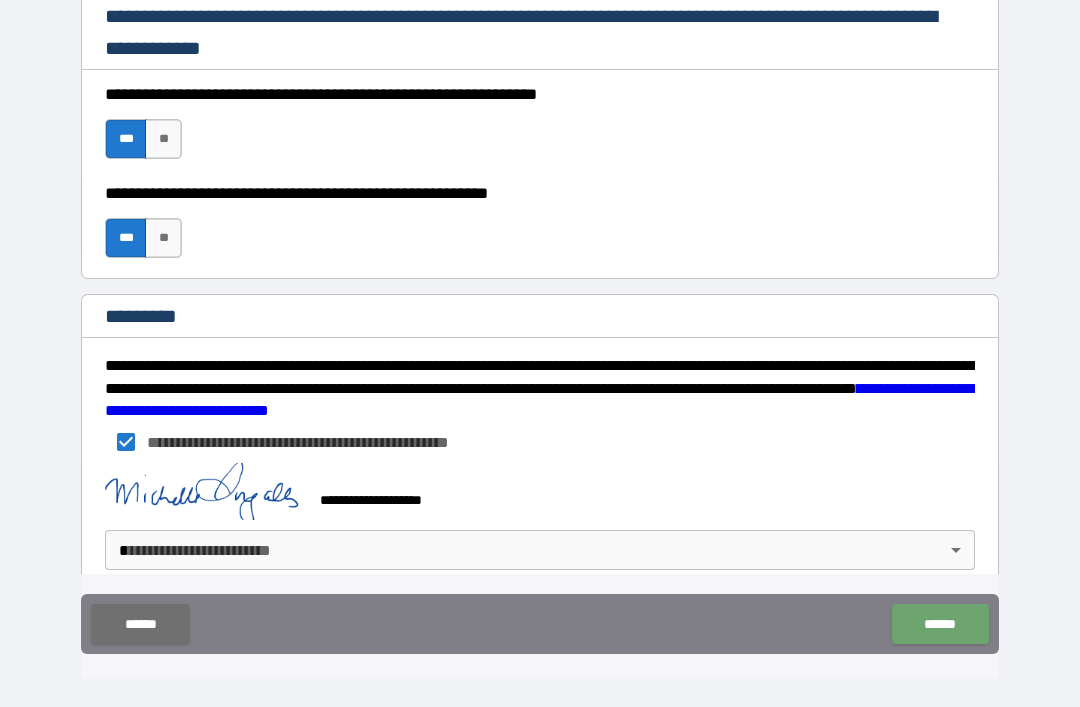 click on "******" at bounding box center (940, 624) 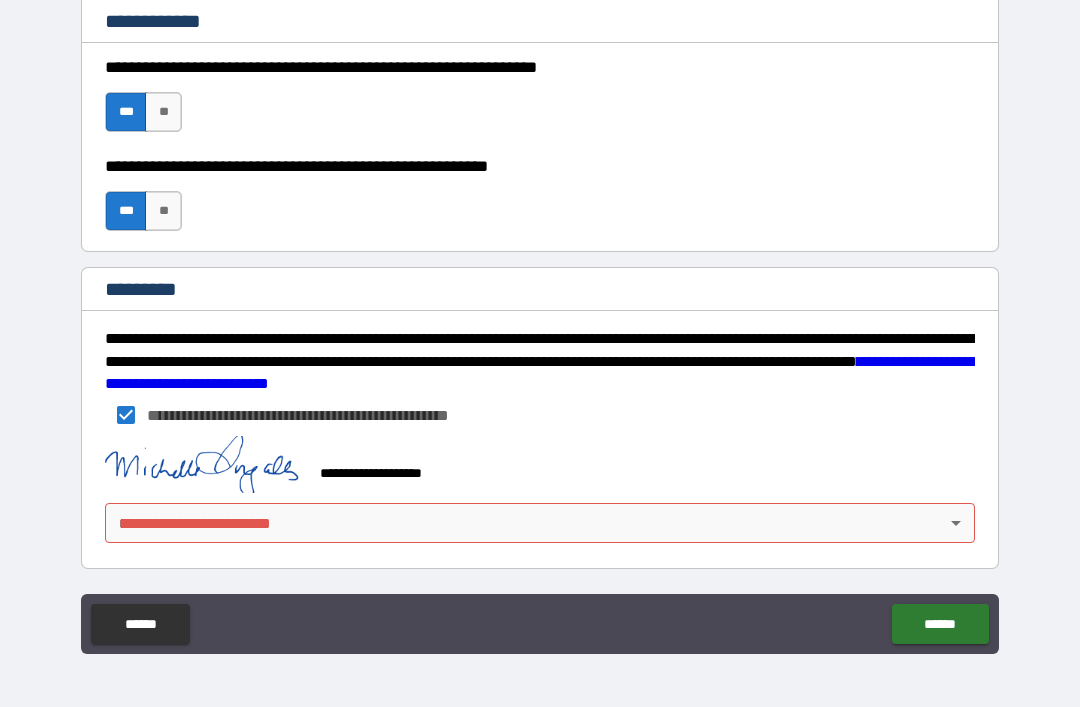 scroll, scrollTop: 3015, scrollLeft: 0, axis: vertical 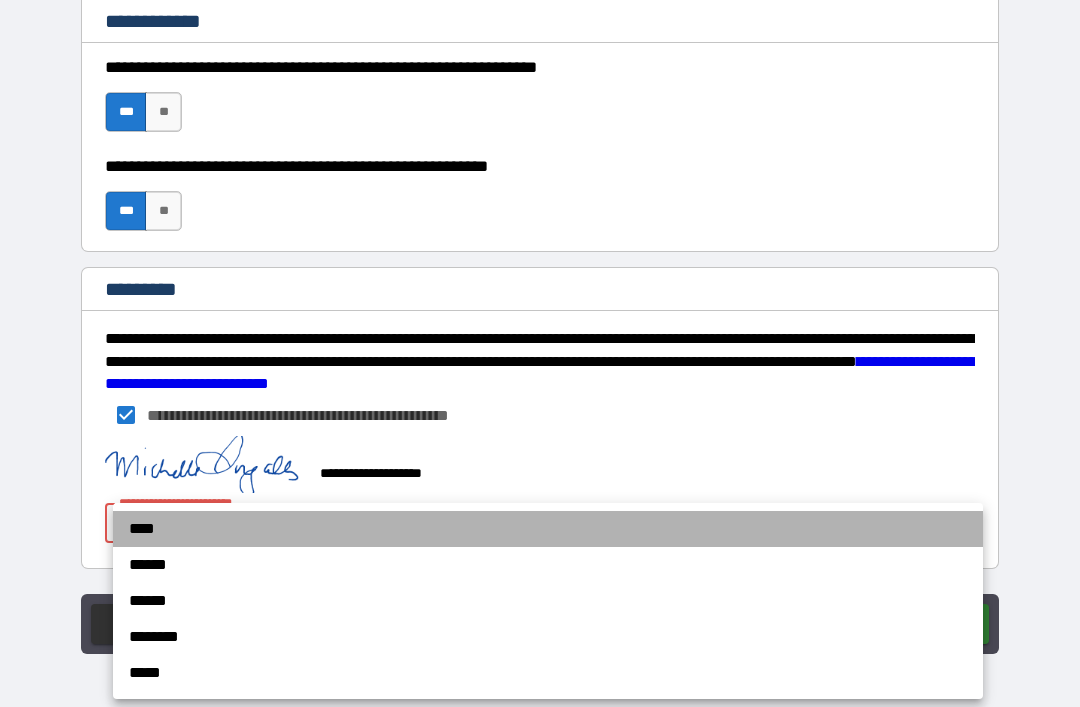 click on "****" at bounding box center (548, 529) 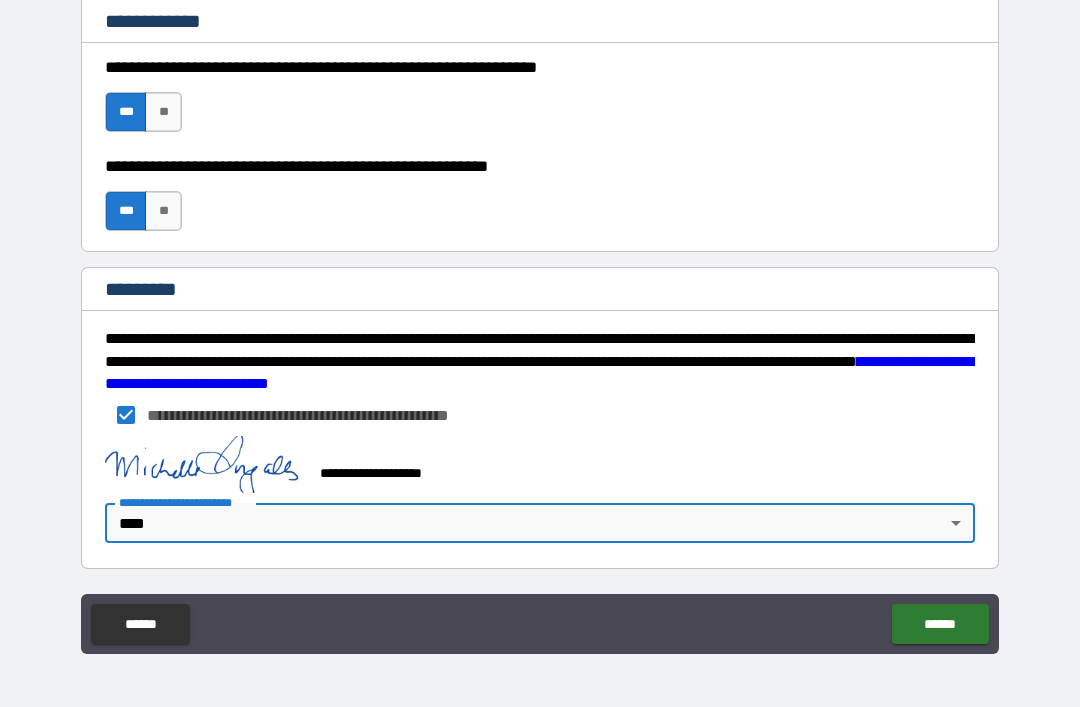 type on "*" 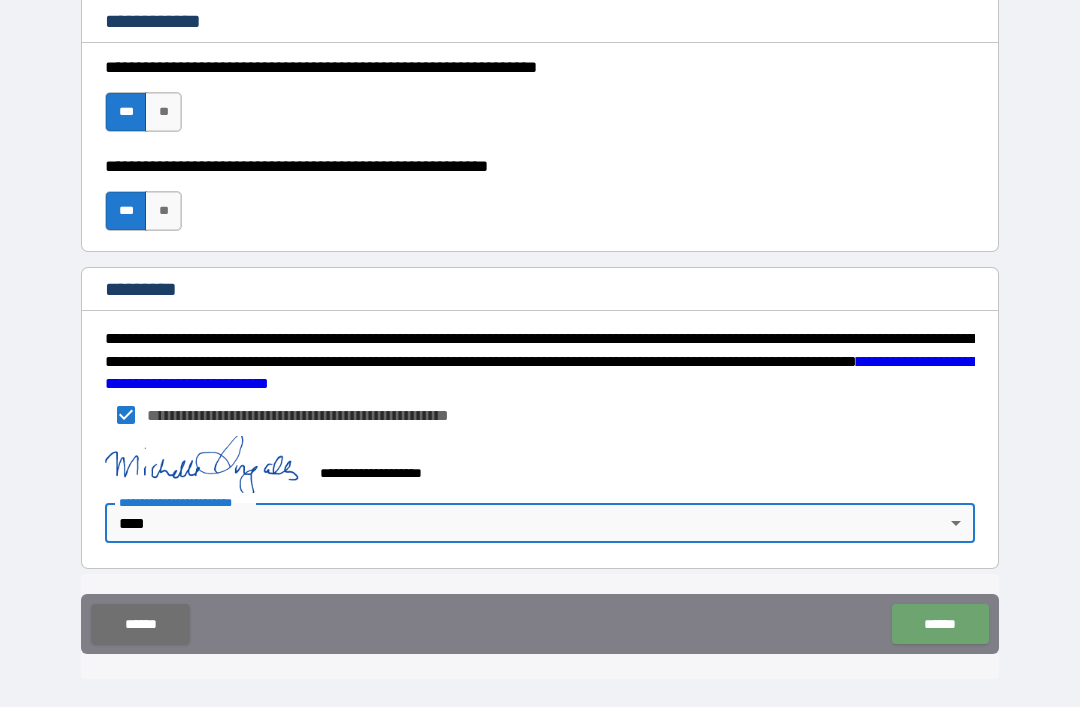 click on "******" at bounding box center (940, 624) 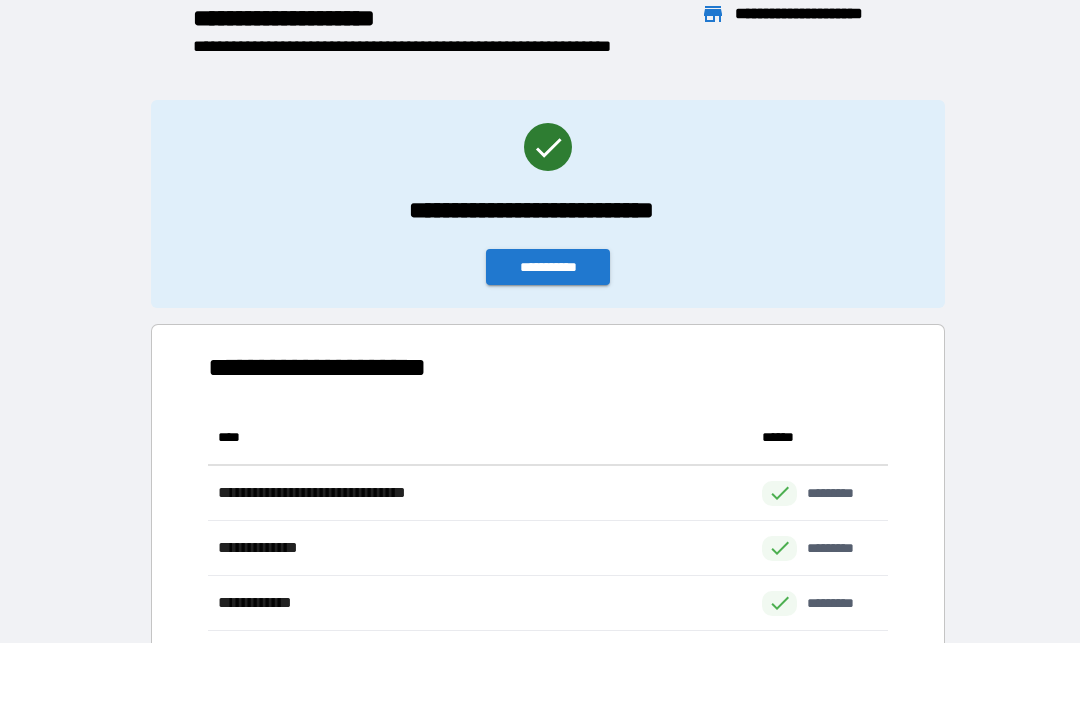 scroll, scrollTop: 221, scrollLeft: 680, axis: both 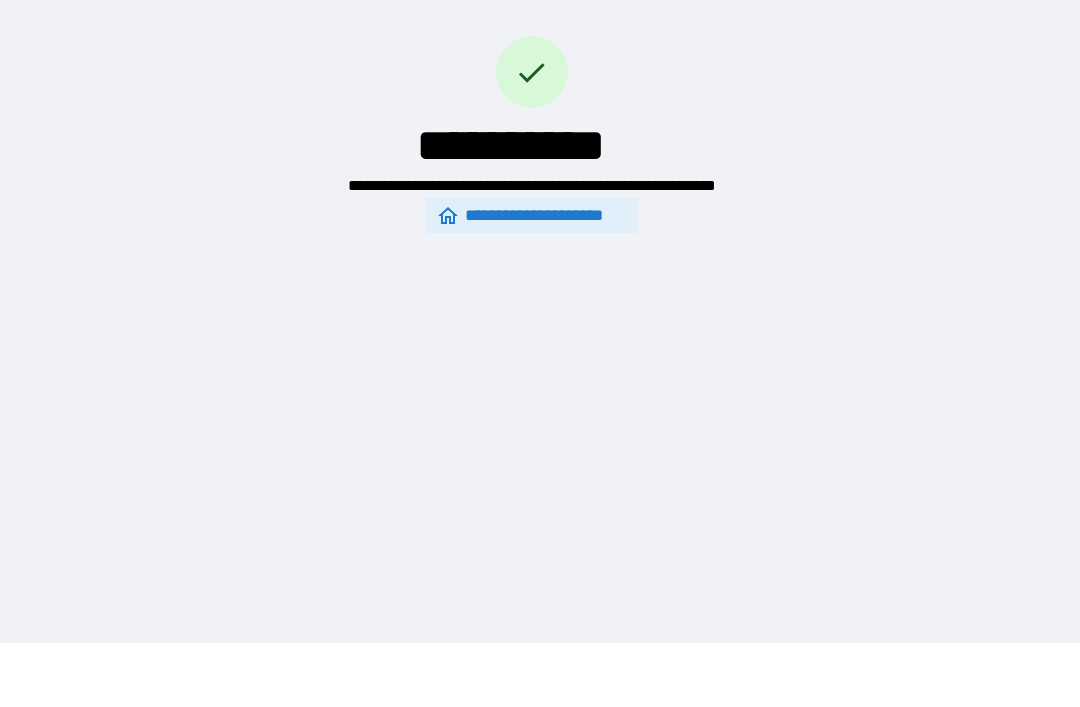 click on "**********" at bounding box center (532, 215) 